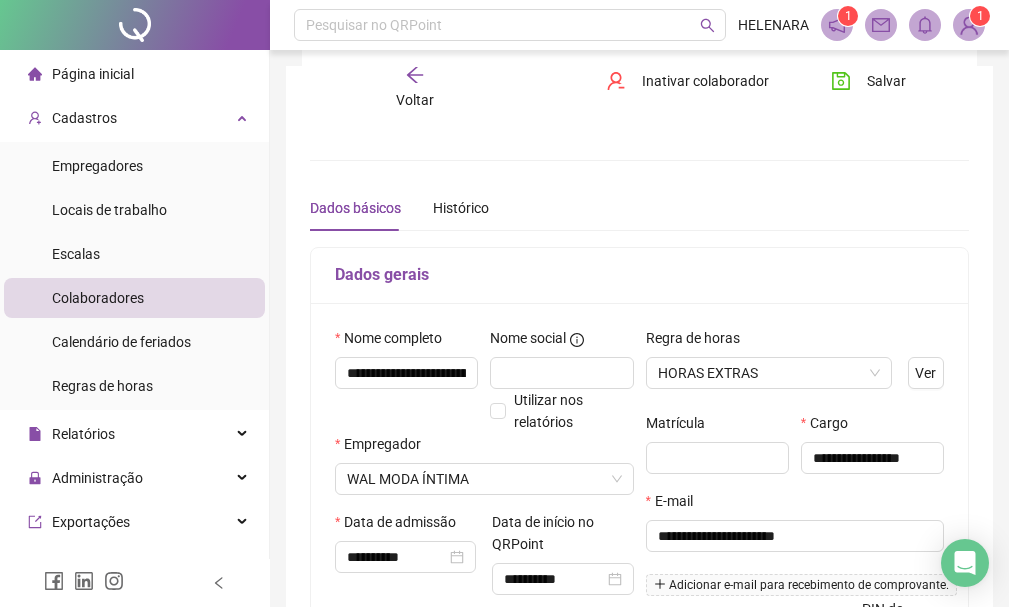 scroll, scrollTop: 200, scrollLeft: 0, axis: vertical 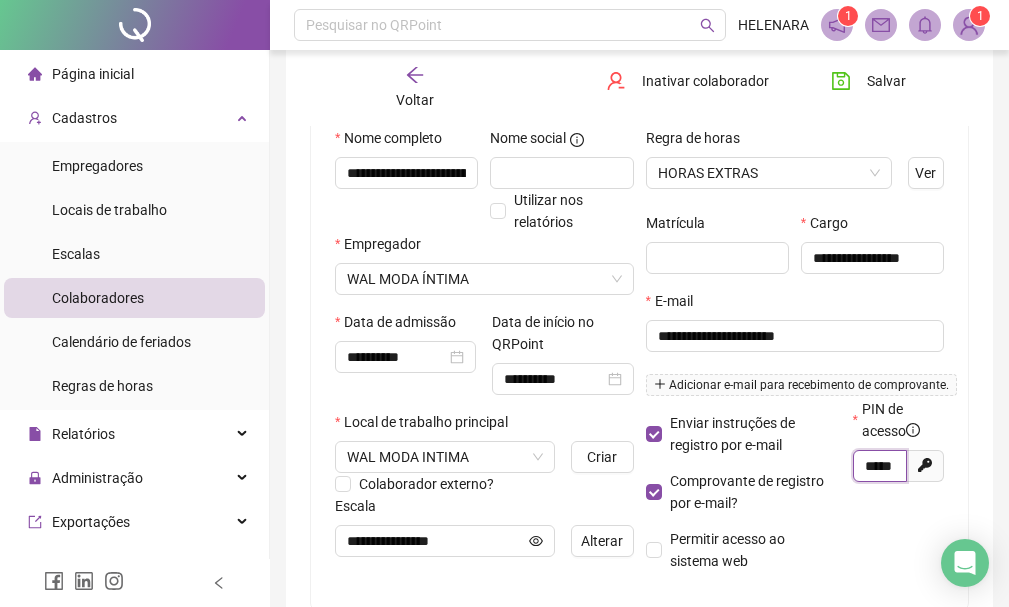 click on "*****" at bounding box center (878, 466) 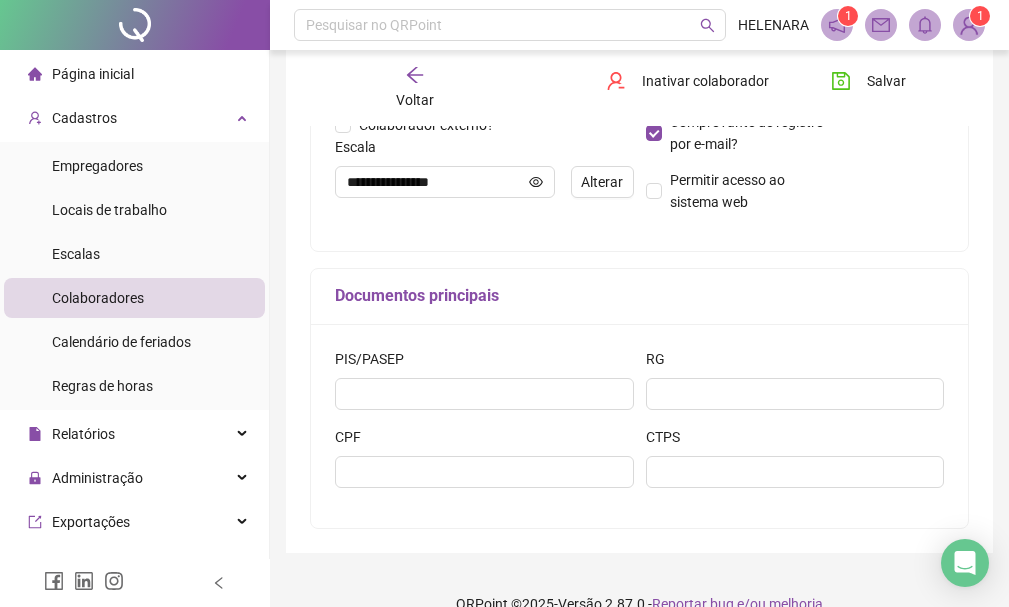scroll, scrollTop: 591, scrollLeft: 0, axis: vertical 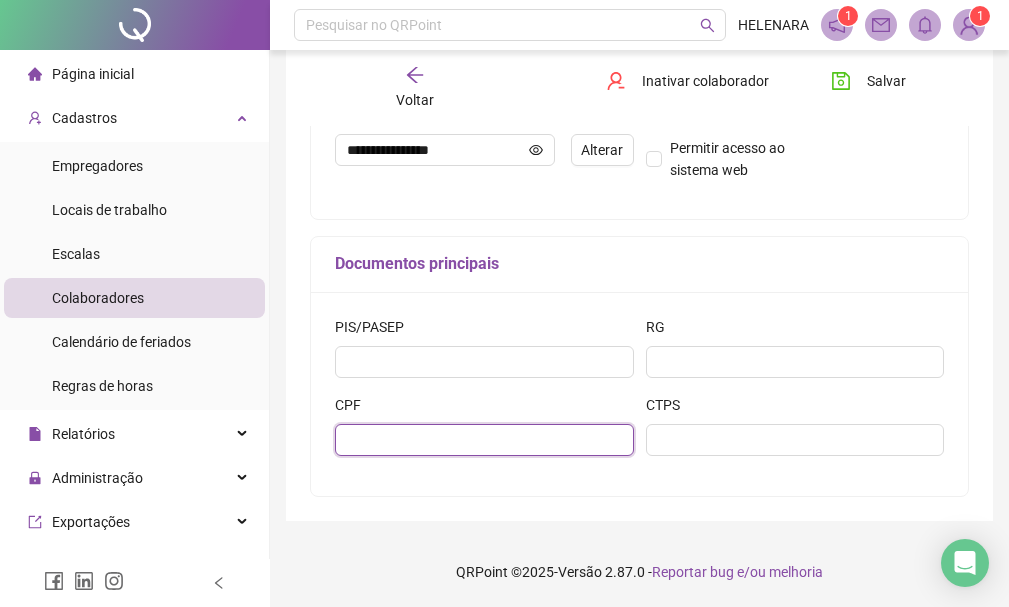 click at bounding box center (484, 440) 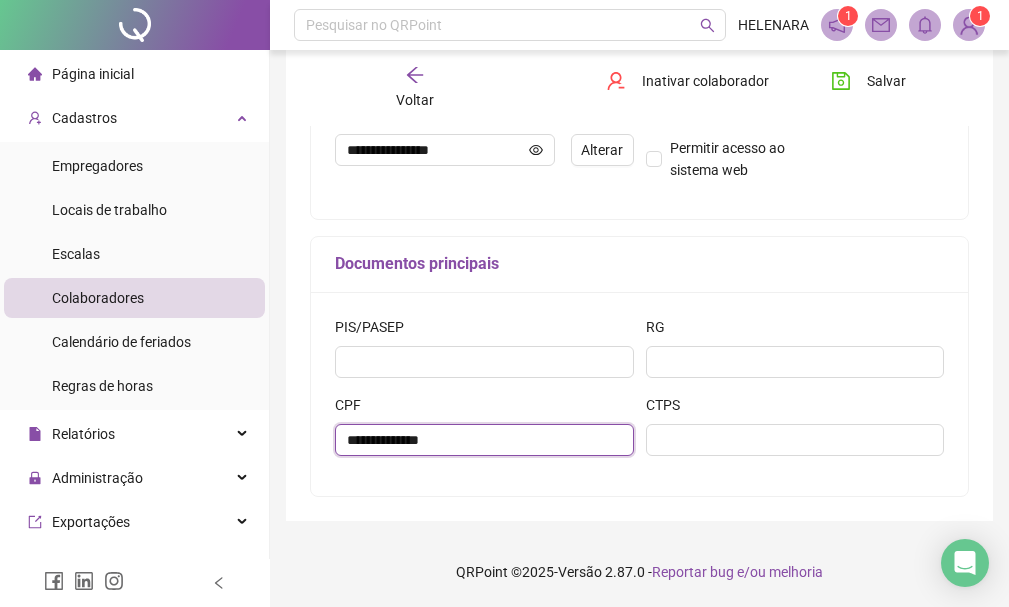 type on "**********" 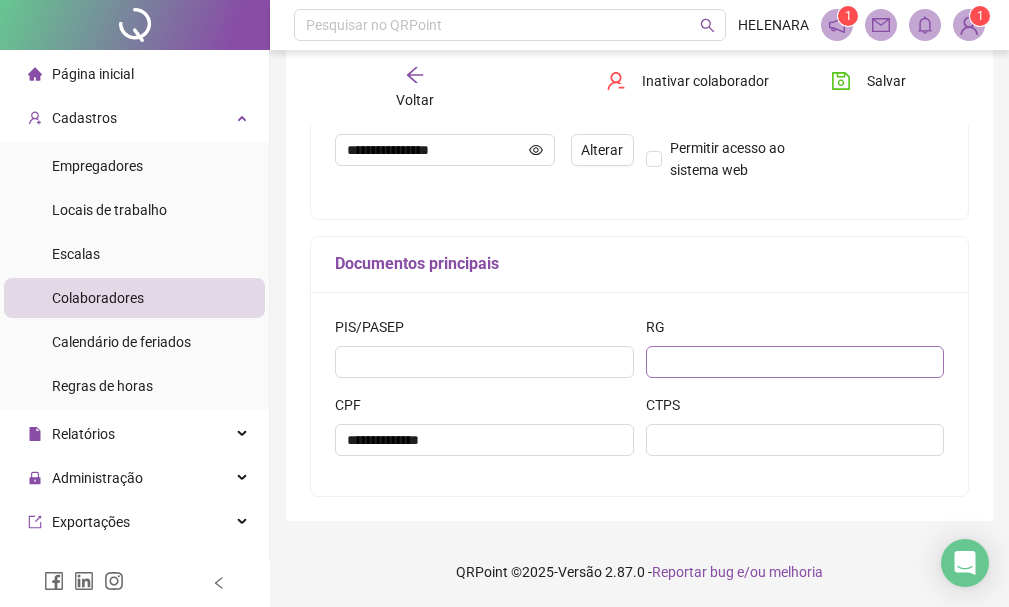 drag, startPoint x: 685, startPoint y: 386, endPoint x: 689, endPoint y: 372, distance: 14.56022 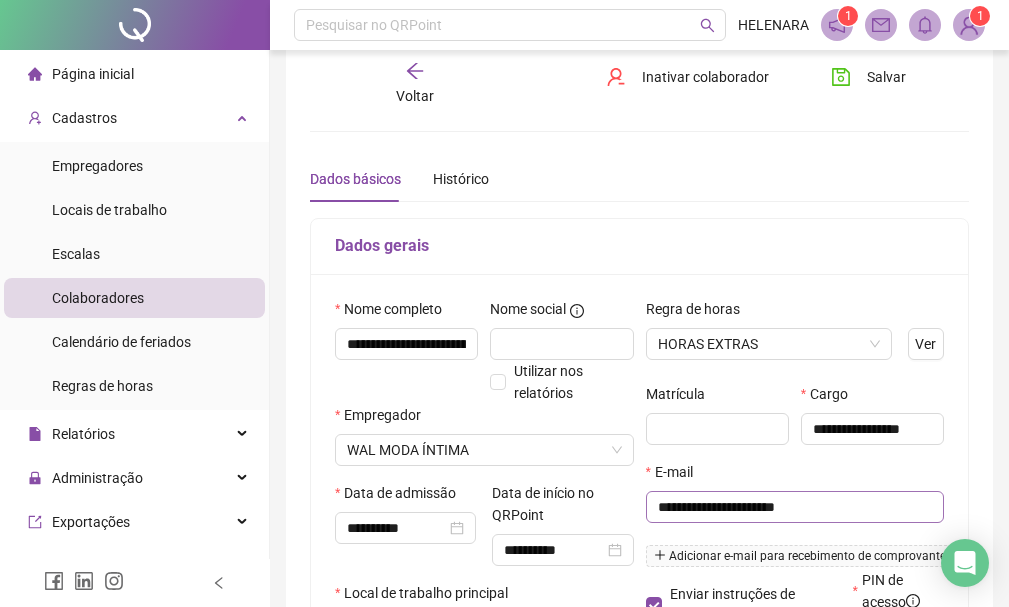 scroll, scrollTop: 0, scrollLeft: 0, axis: both 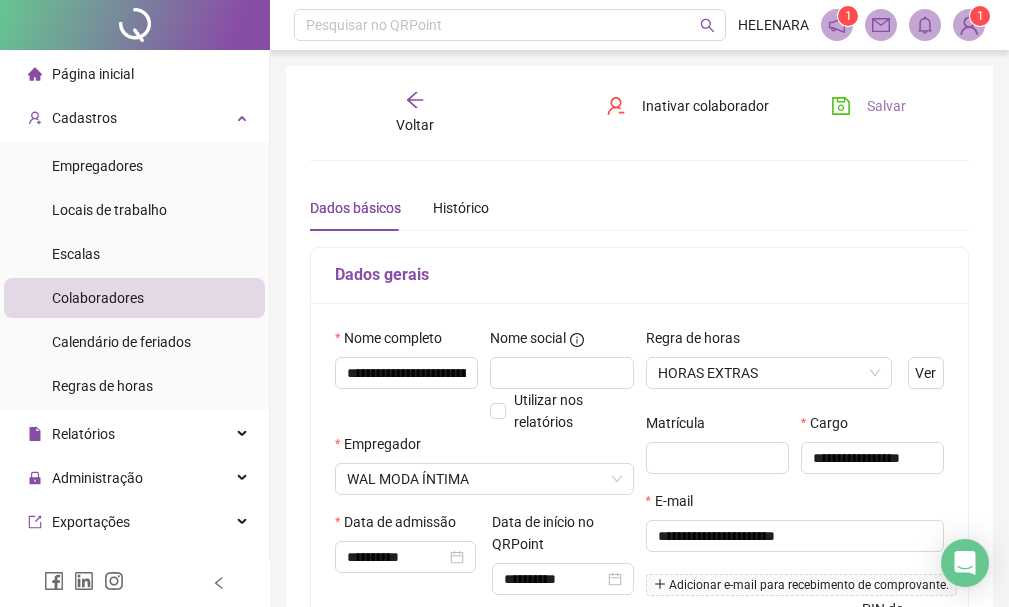 type on "********" 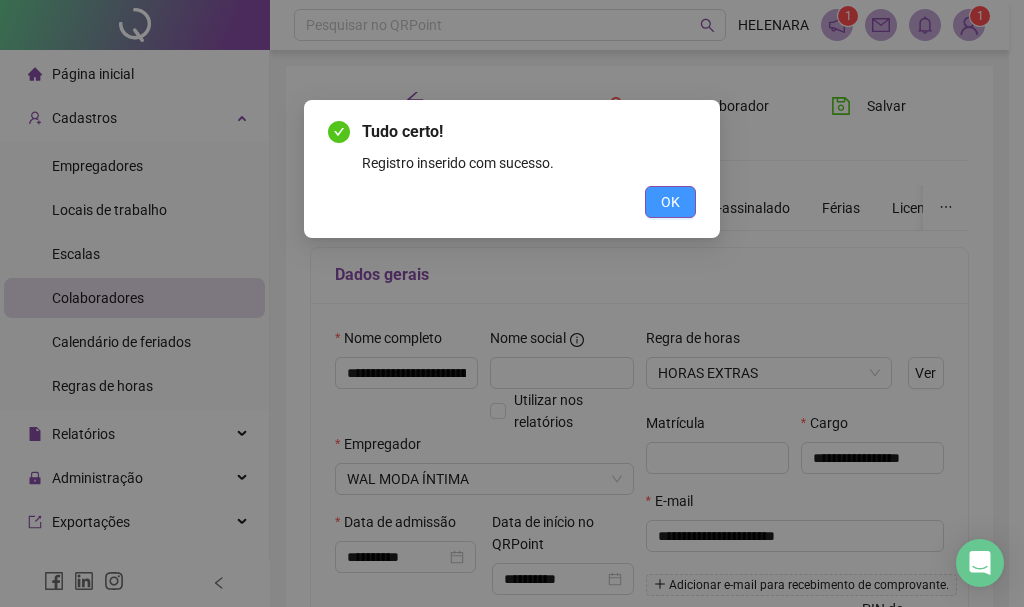 click on "OK" at bounding box center (670, 202) 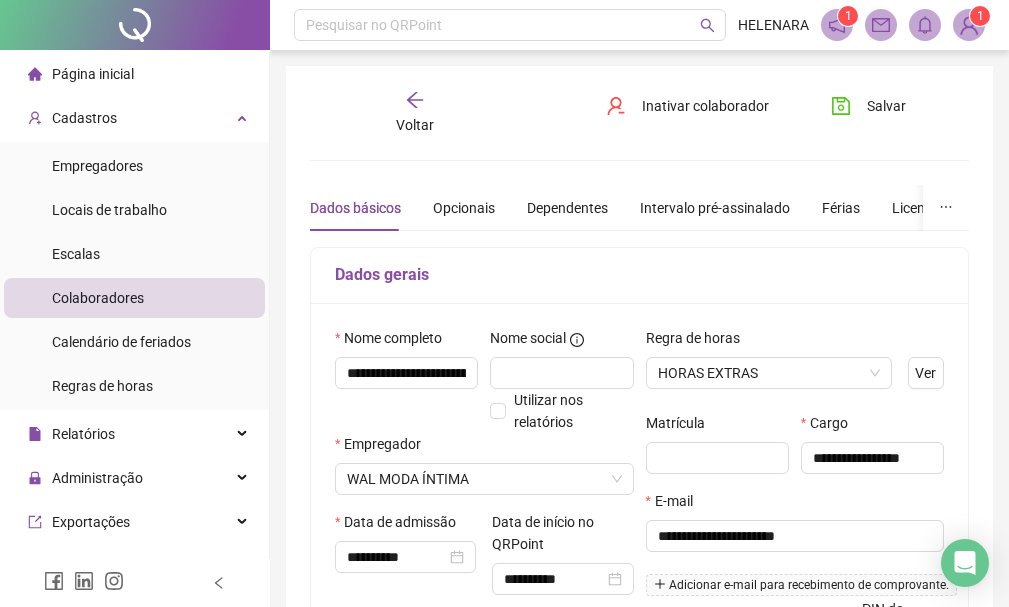click on "Colaboradores" at bounding box center [134, 298] 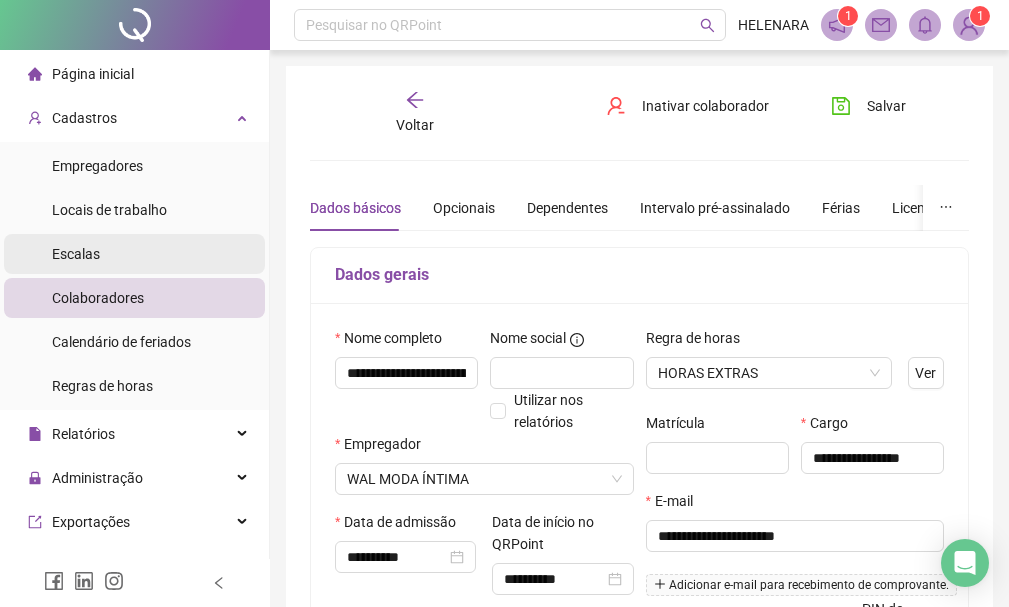 click on "Escalas" at bounding box center [134, 254] 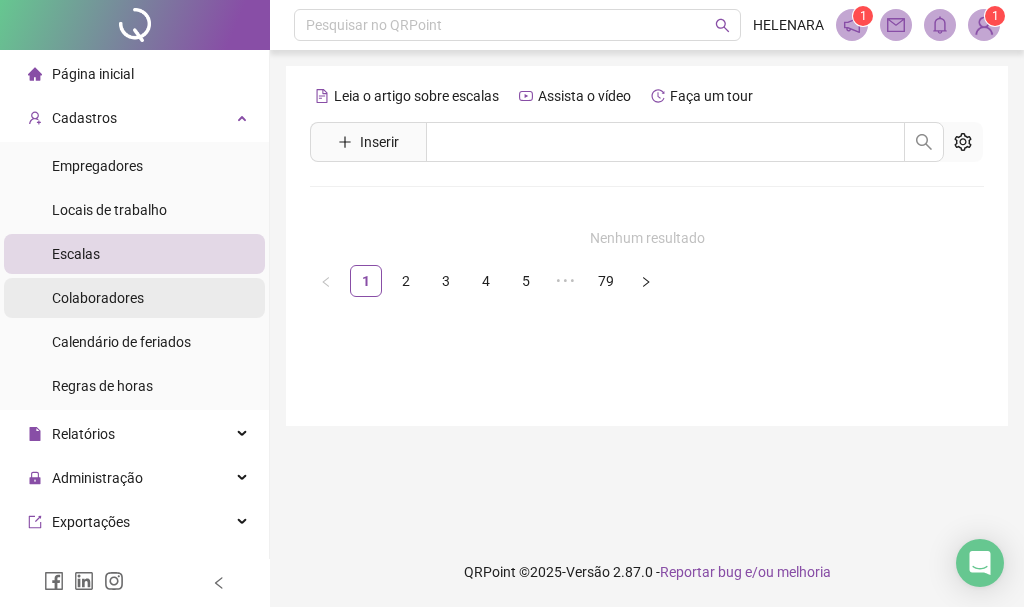 click on "Colaboradores" at bounding box center (98, 298) 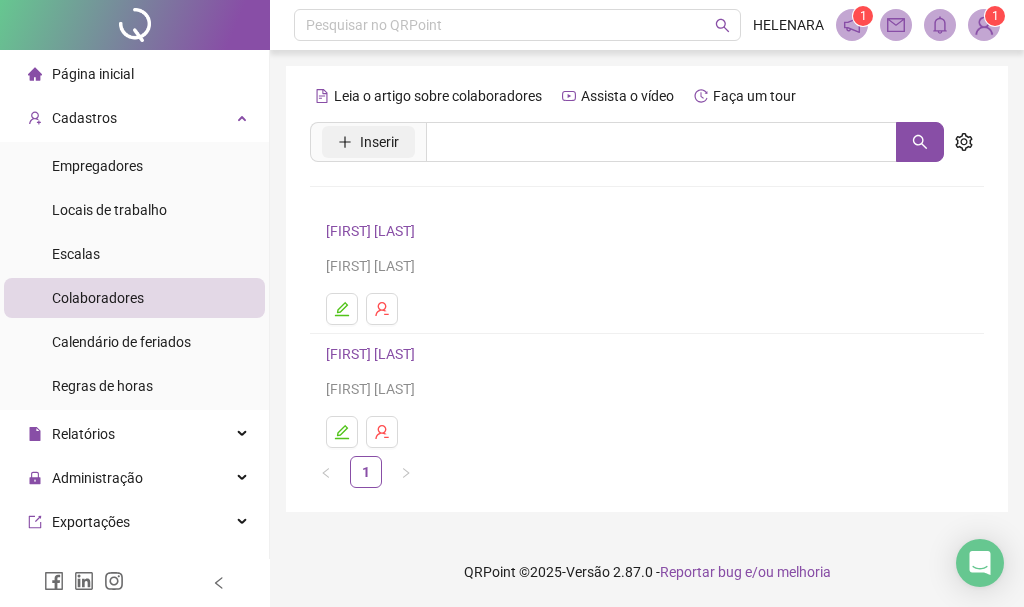 click on "Inserir" at bounding box center (368, 142) 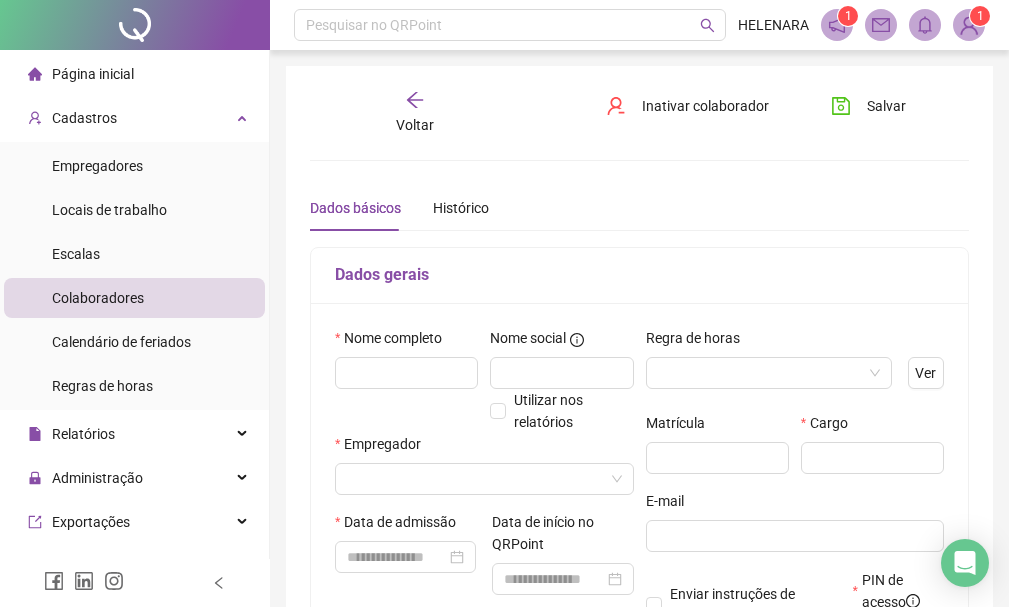 type on "*****" 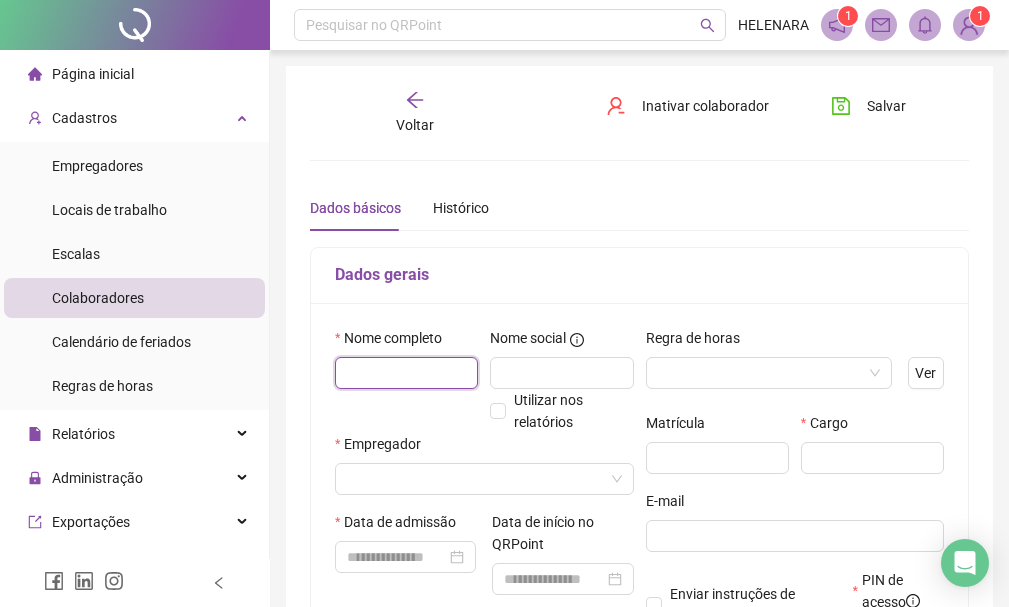 click at bounding box center [406, 373] 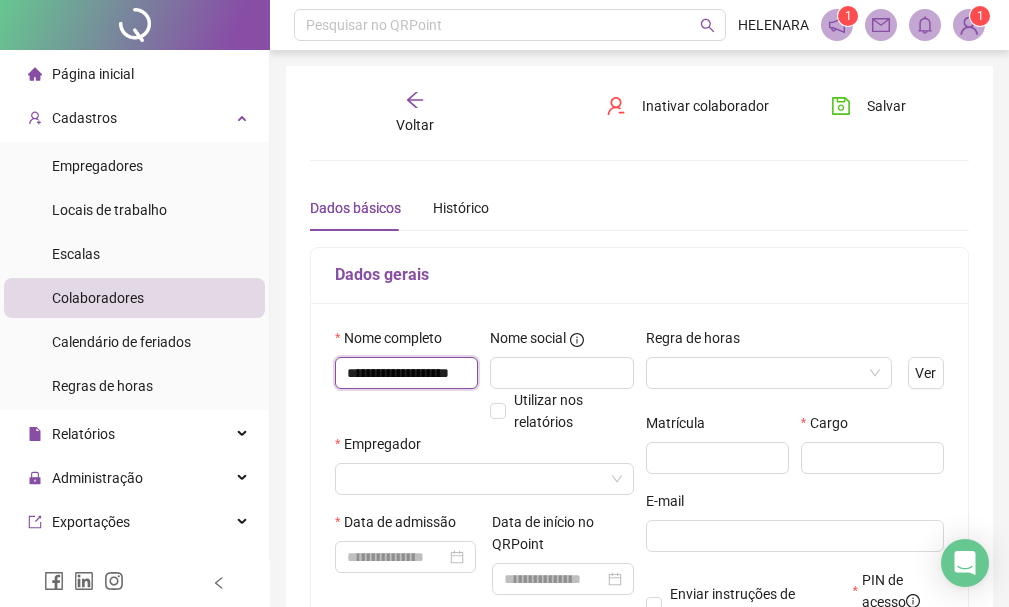 scroll, scrollTop: 0, scrollLeft: 39, axis: horizontal 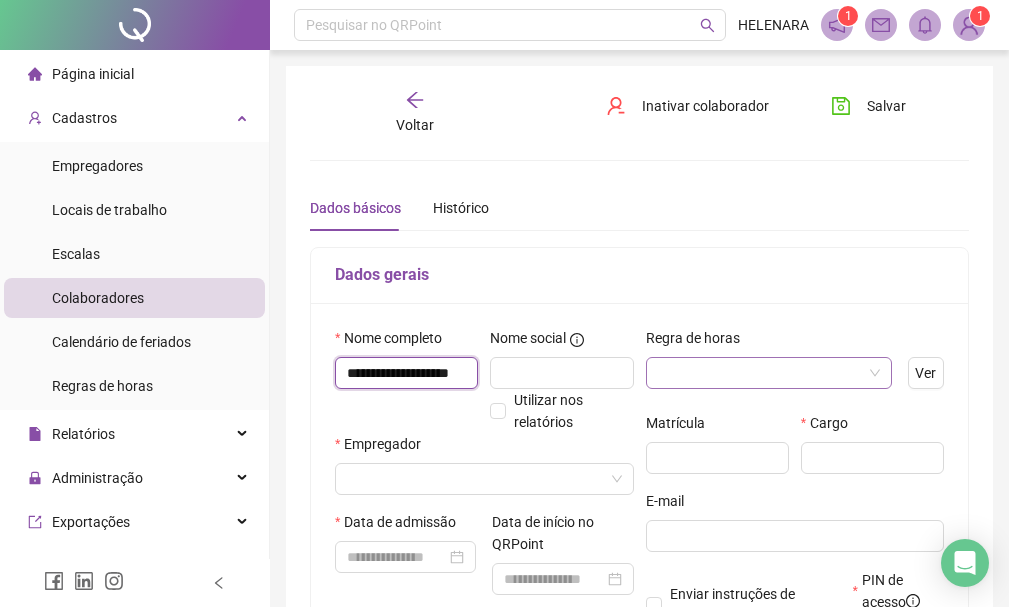 type on "**********" 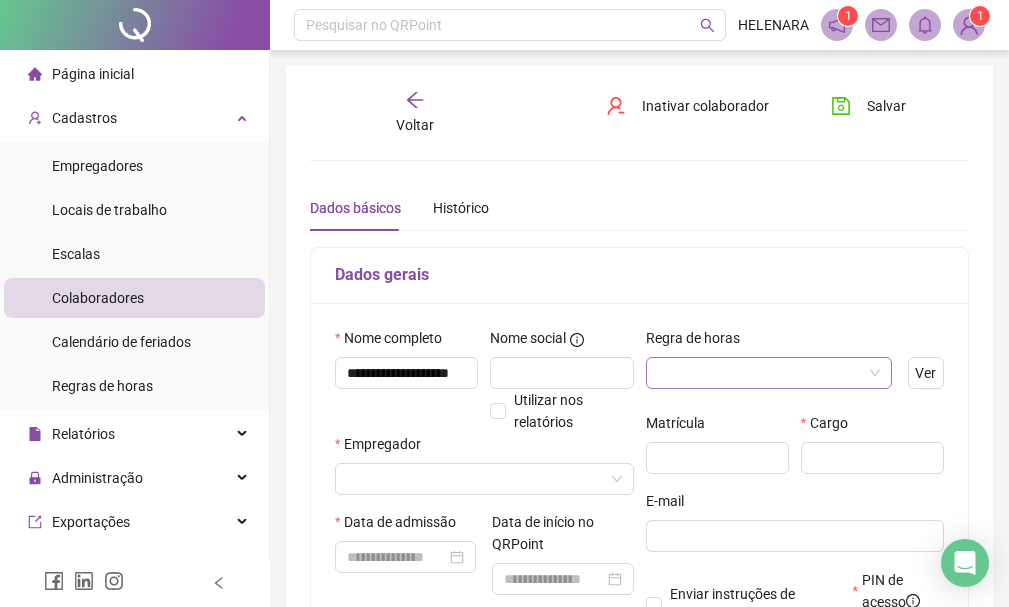 click at bounding box center [763, 373] 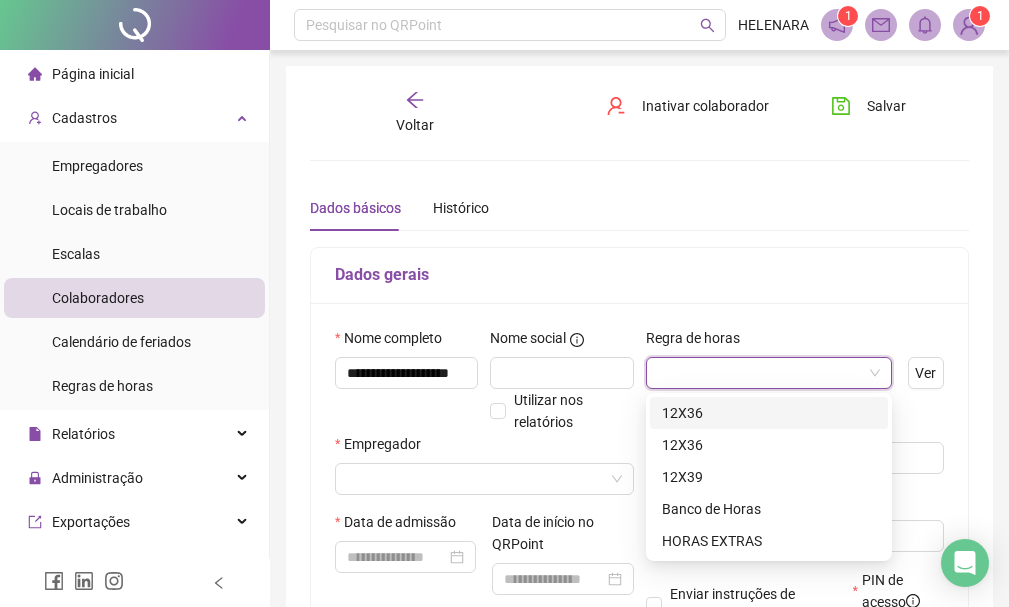 scroll, scrollTop: 0, scrollLeft: 0, axis: both 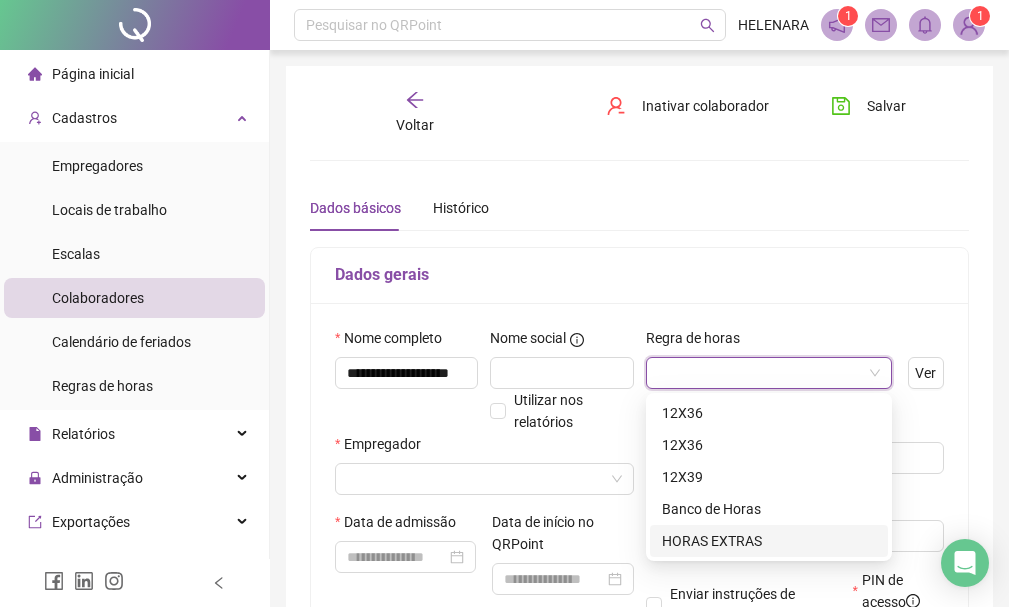click on "HORAS EXTRAS" at bounding box center [769, 541] 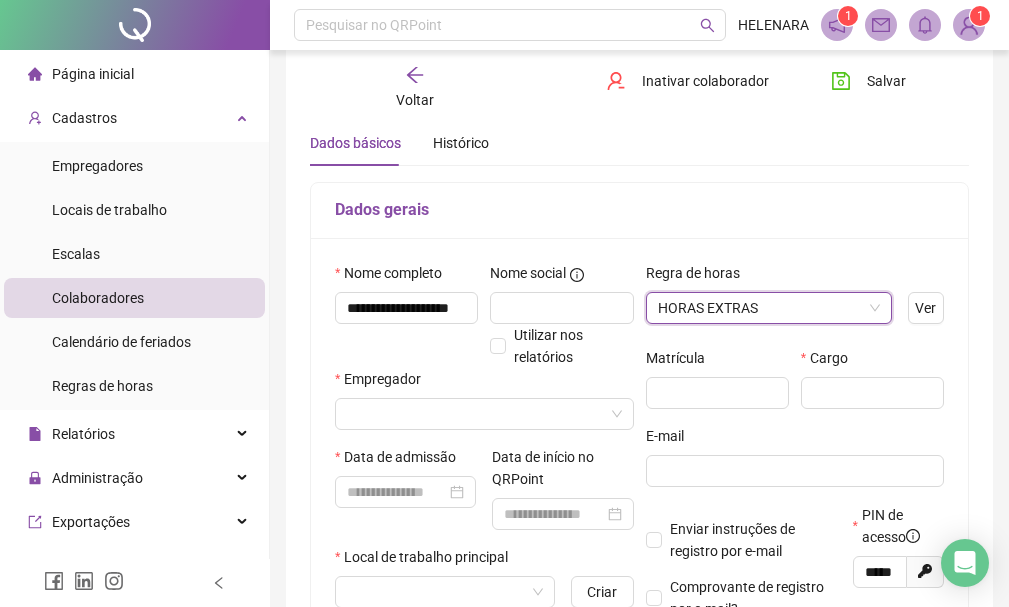 scroll, scrollTop: 100, scrollLeft: 0, axis: vertical 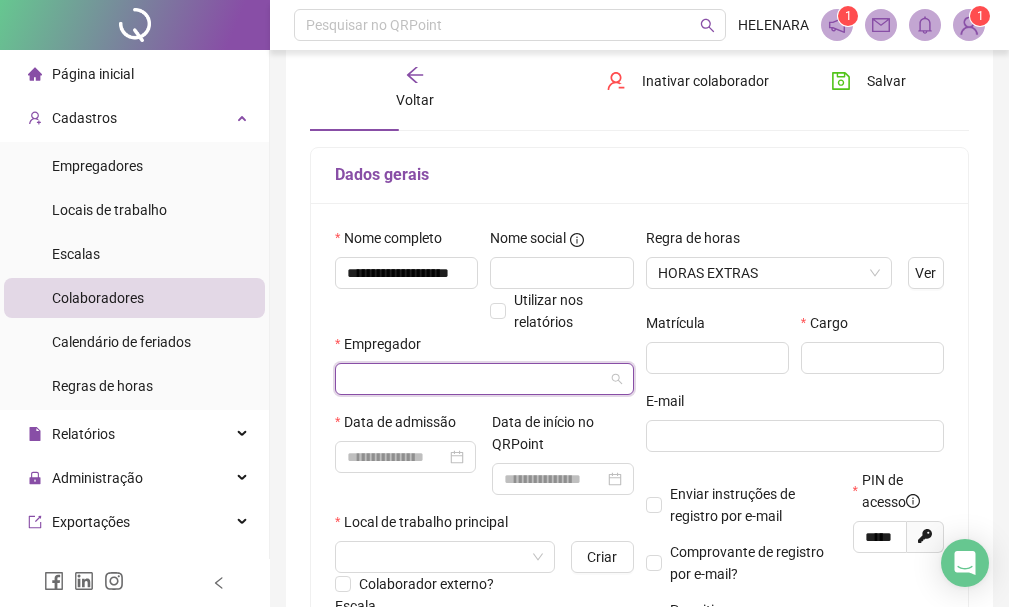 click at bounding box center (478, 379) 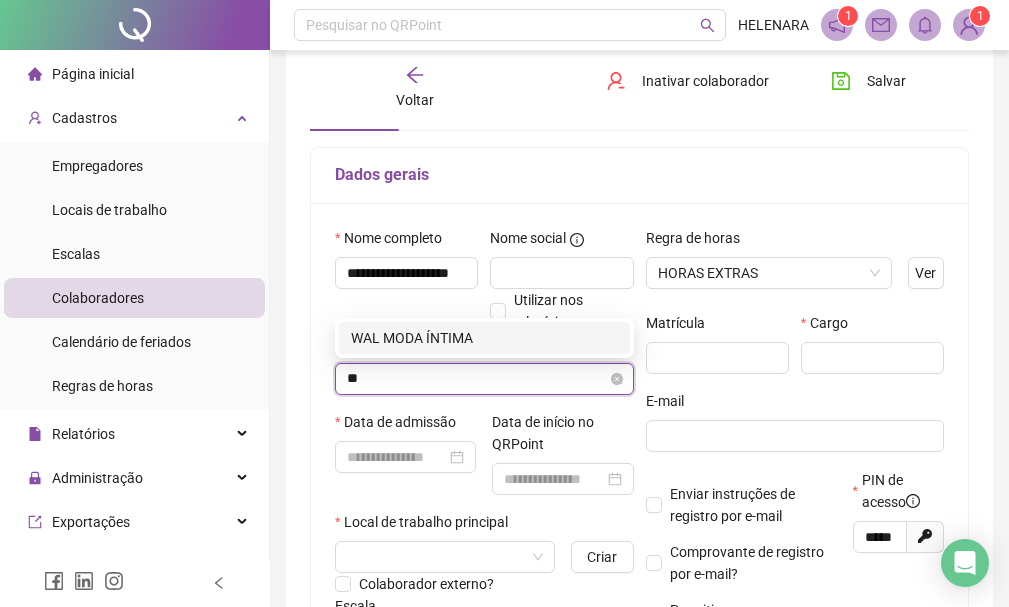 type on "***" 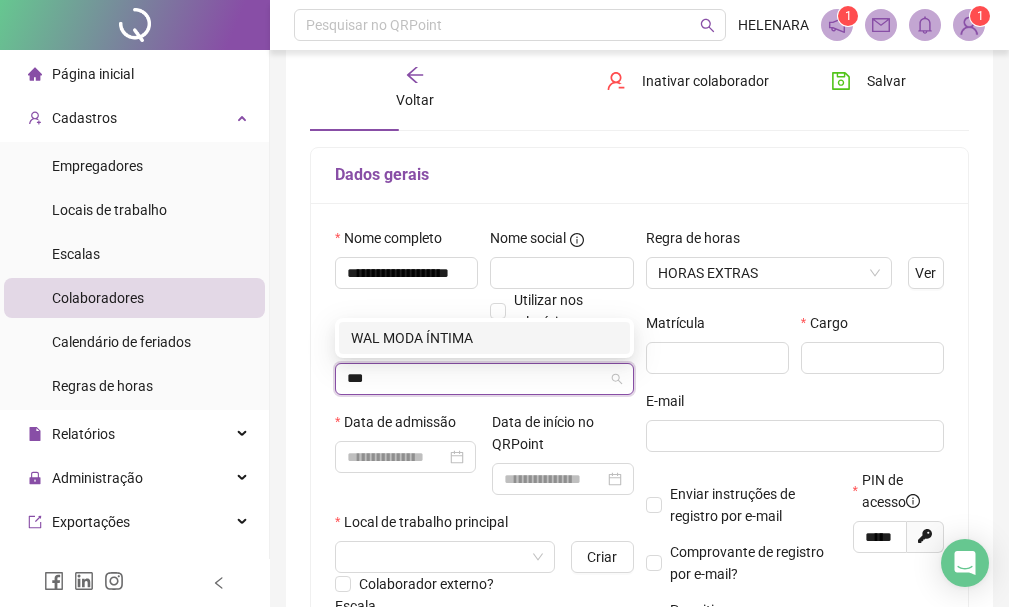 type 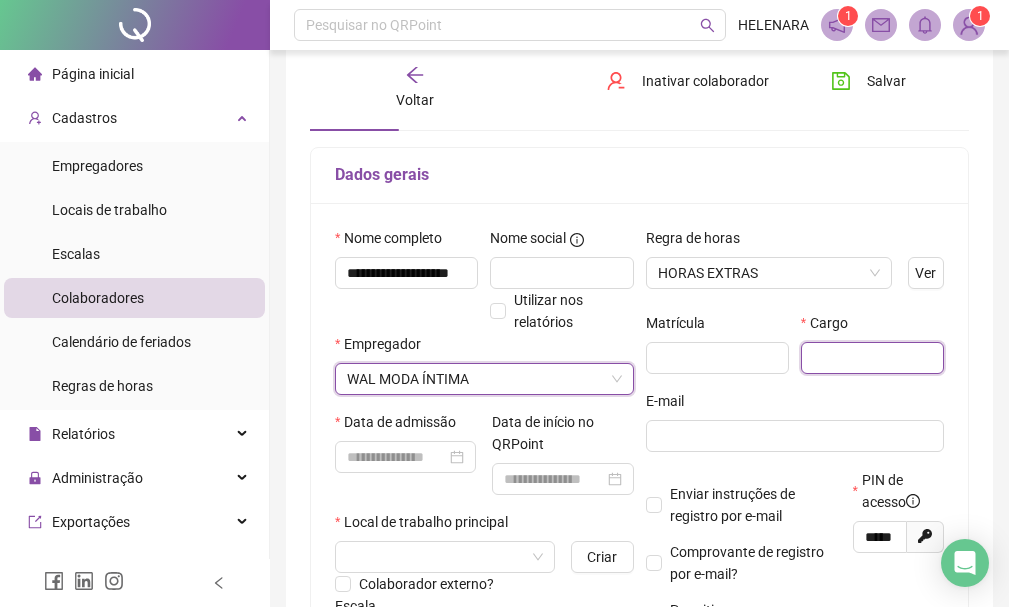 click at bounding box center (872, 358) 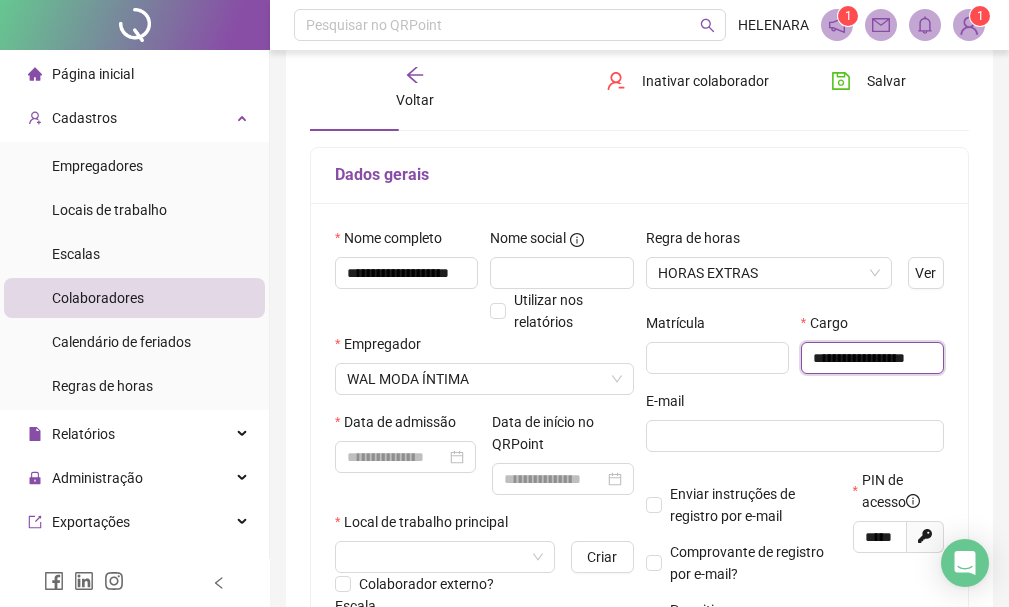 scroll, scrollTop: 0, scrollLeft: 15, axis: horizontal 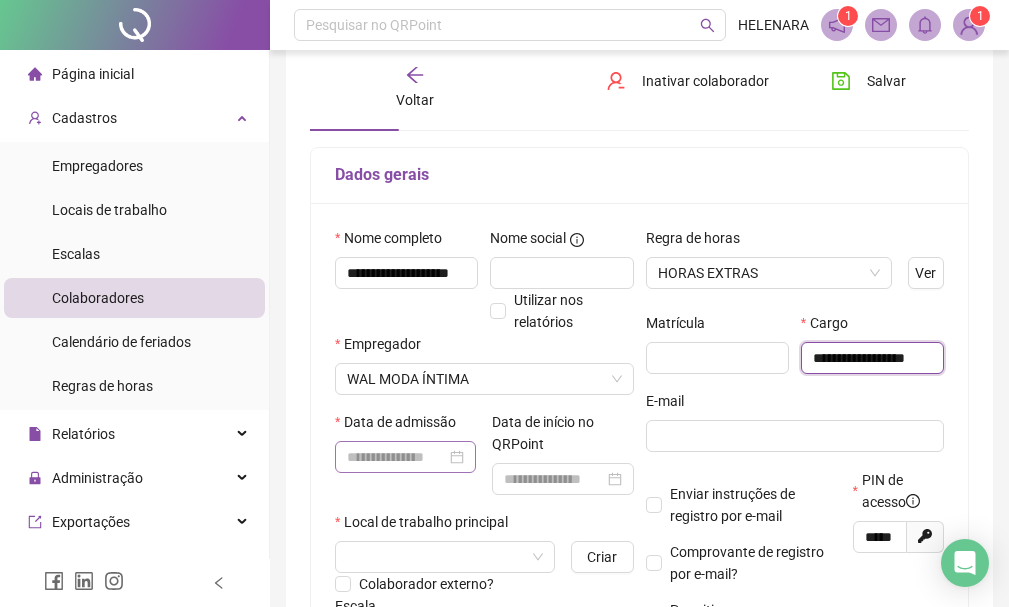 type on "**********" 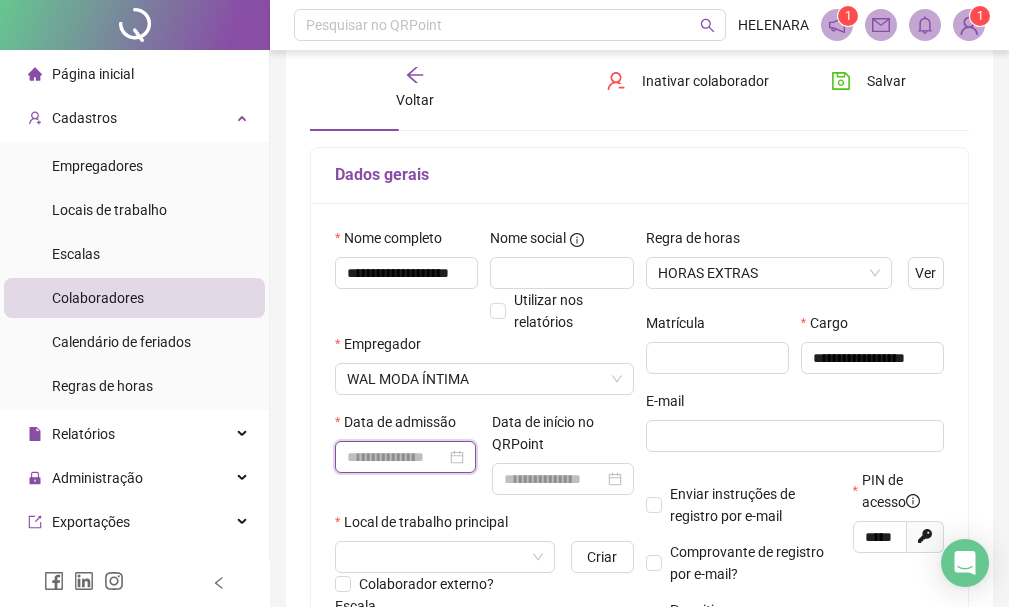 click at bounding box center (396, 457) 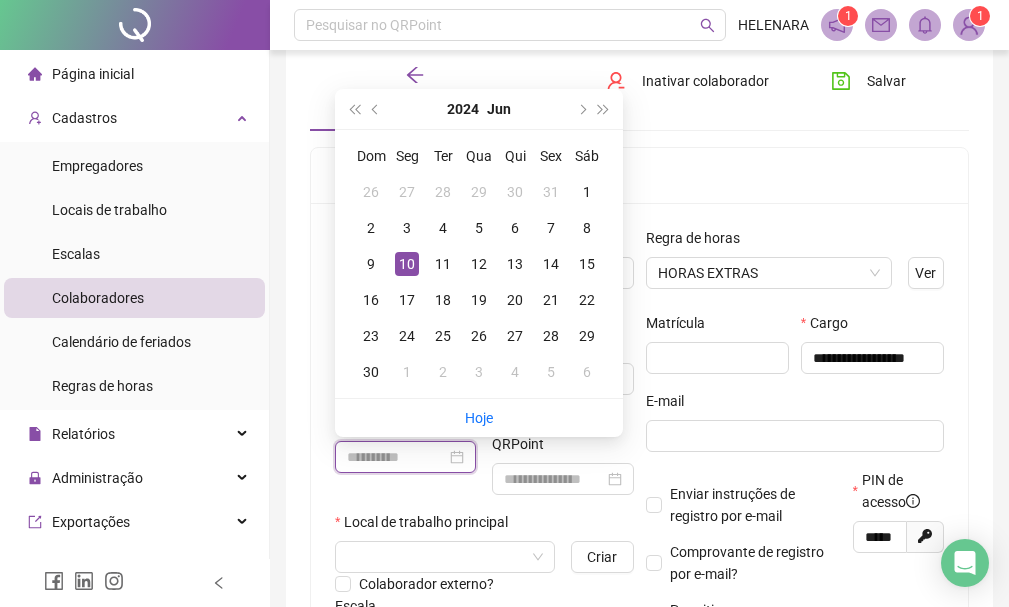 type on "**********" 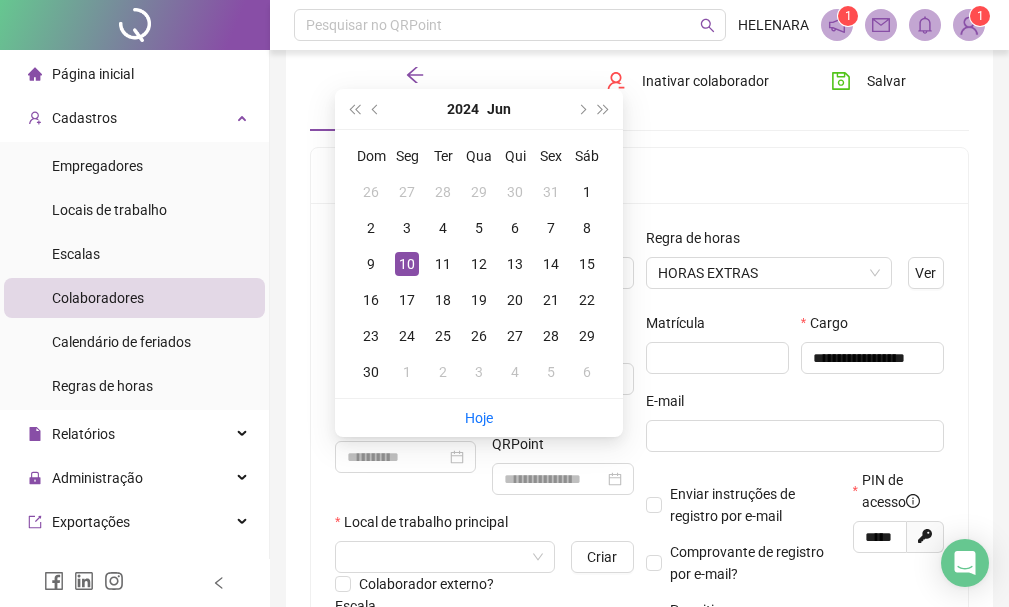 click on "10" at bounding box center [407, 264] 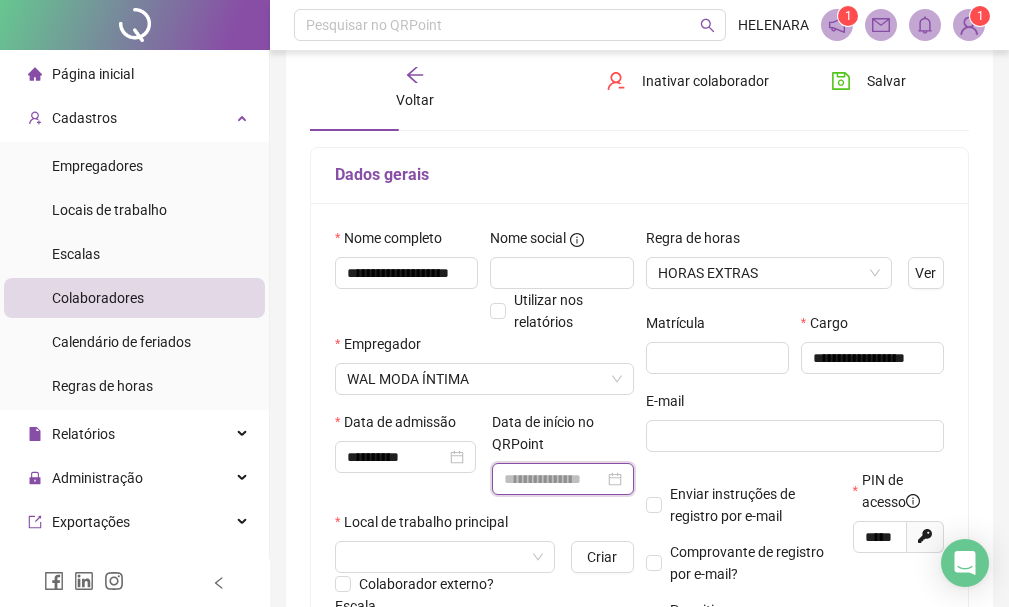 click at bounding box center [553, 479] 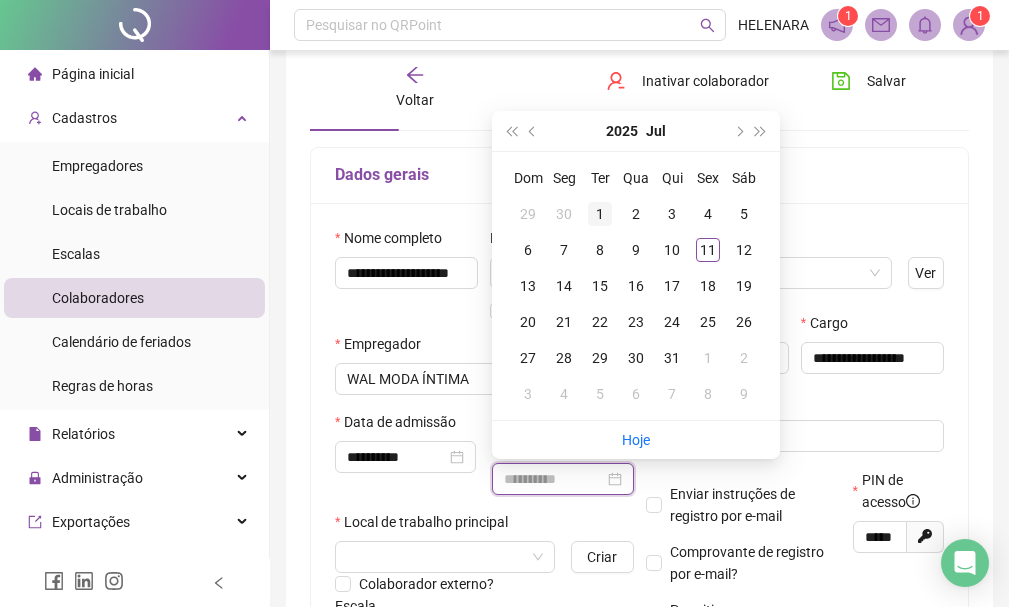 type on "**********" 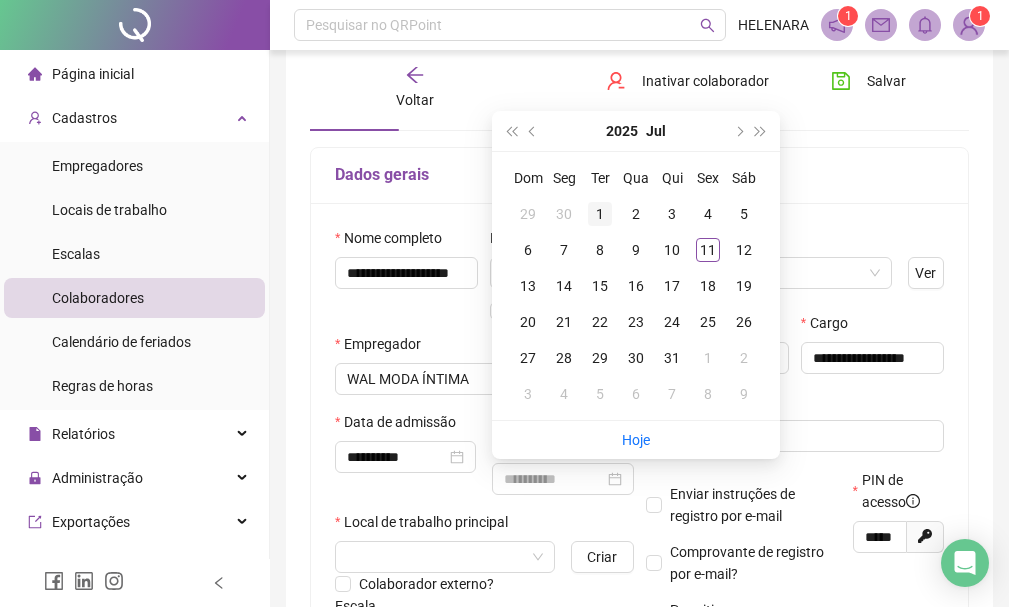 click on "1" at bounding box center [600, 214] 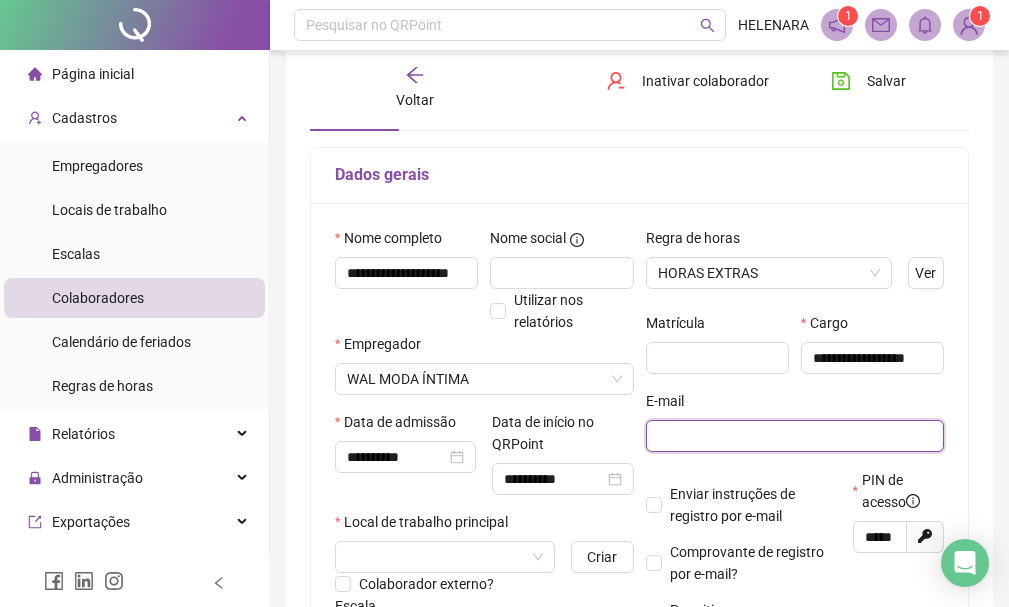 click at bounding box center (793, 436) 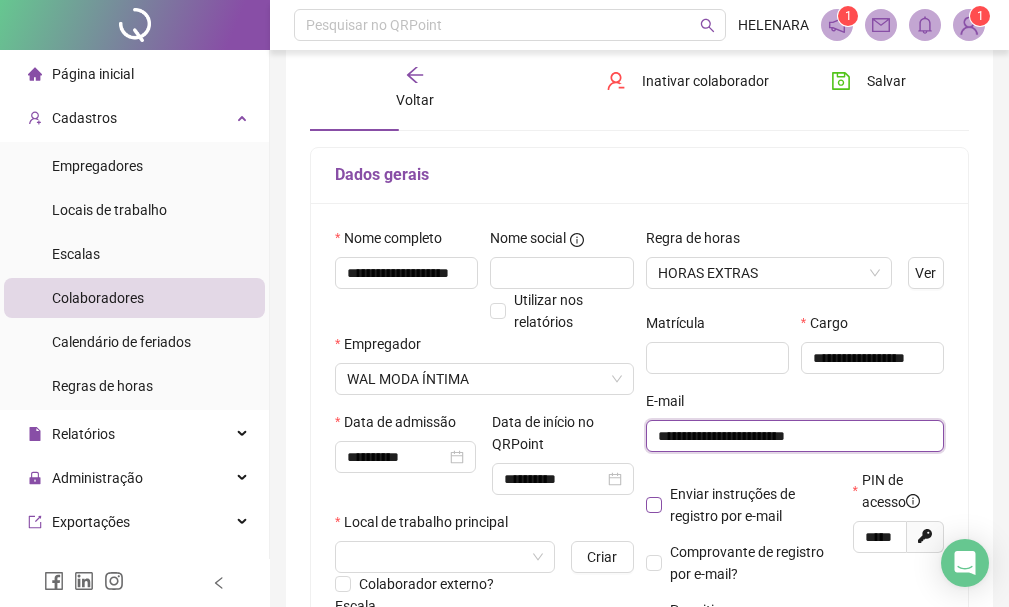 type on "**********" 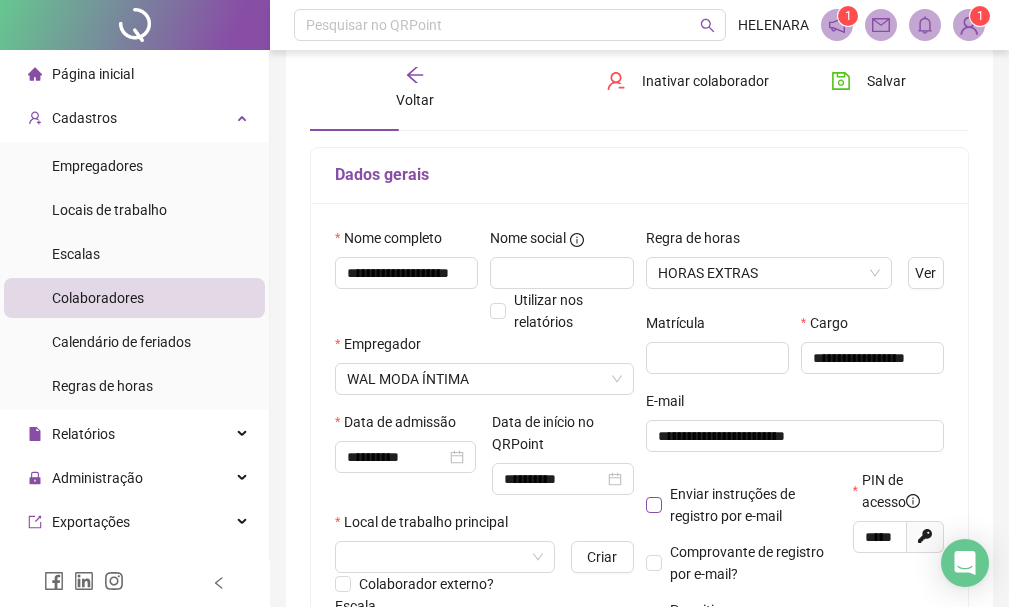 click on "Enviar instruções de registro por e-mail" at bounding box center (743, 505) 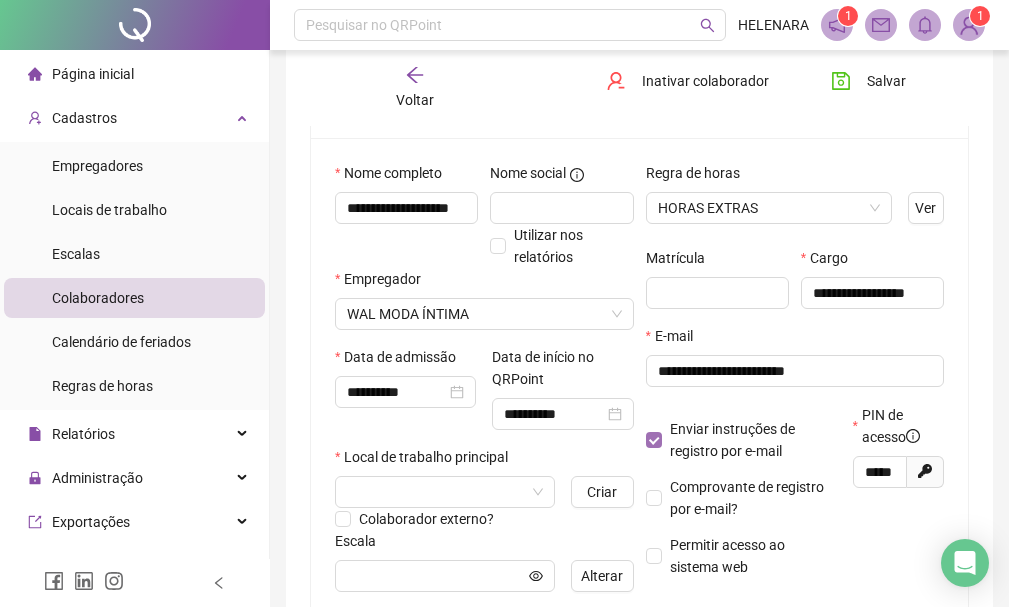 scroll, scrollTop: 200, scrollLeft: 0, axis: vertical 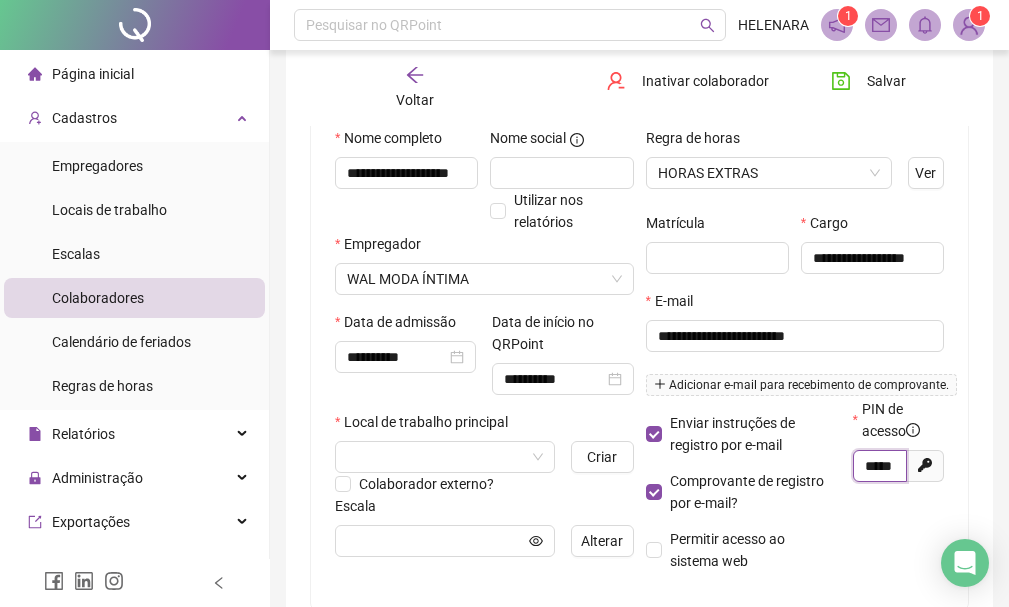 click on "*****" at bounding box center (878, 466) 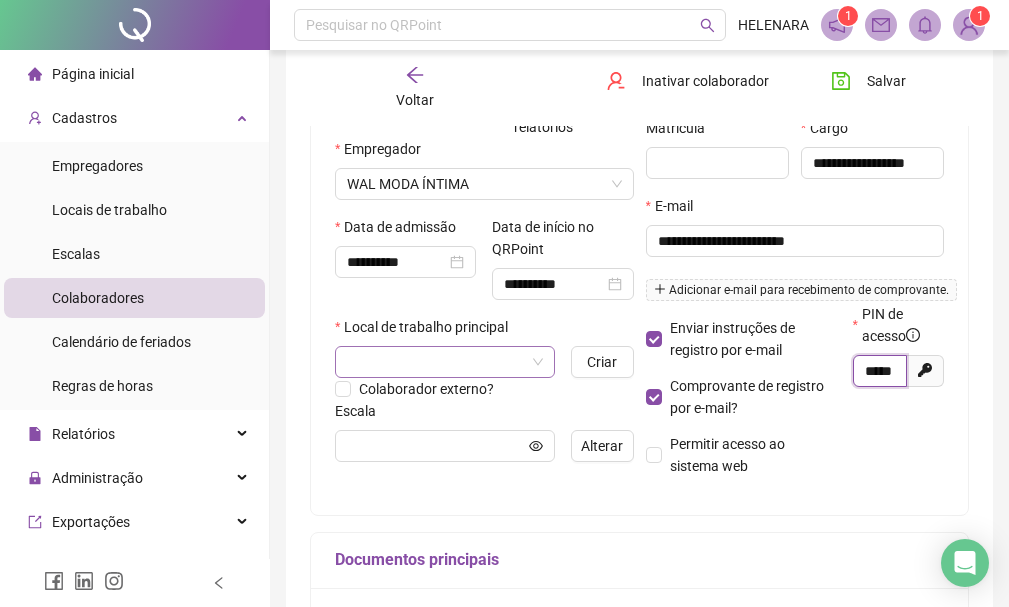 scroll, scrollTop: 300, scrollLeft: 0, axis: vertical 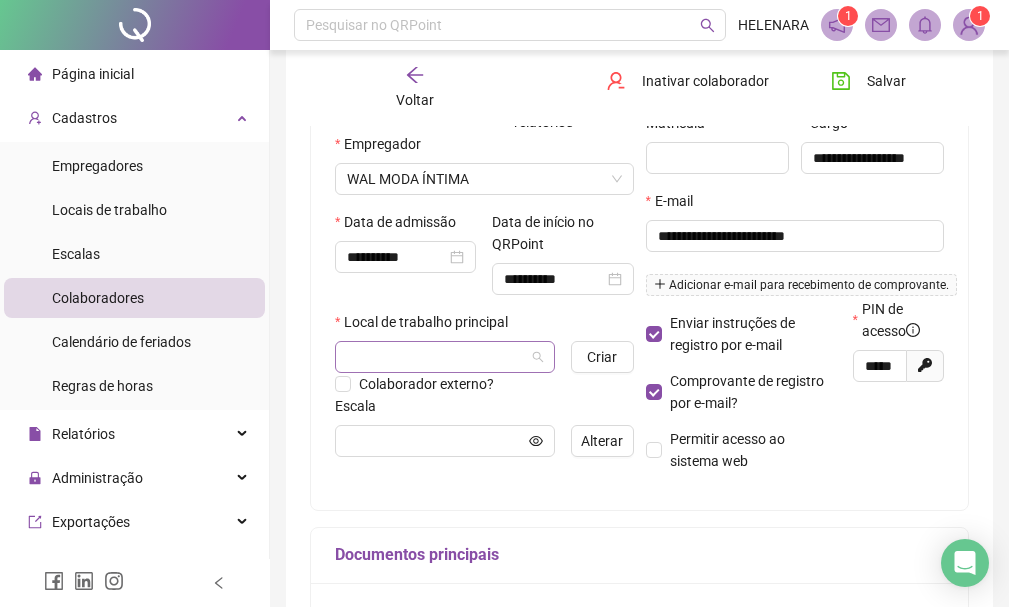 click at bounding box center [439, 357] 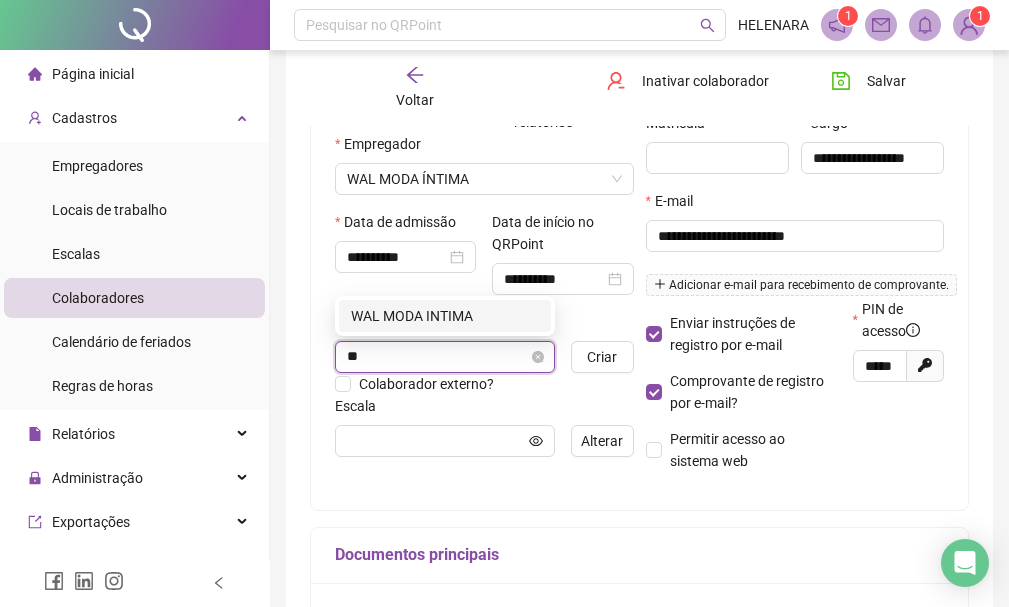 type on "***" 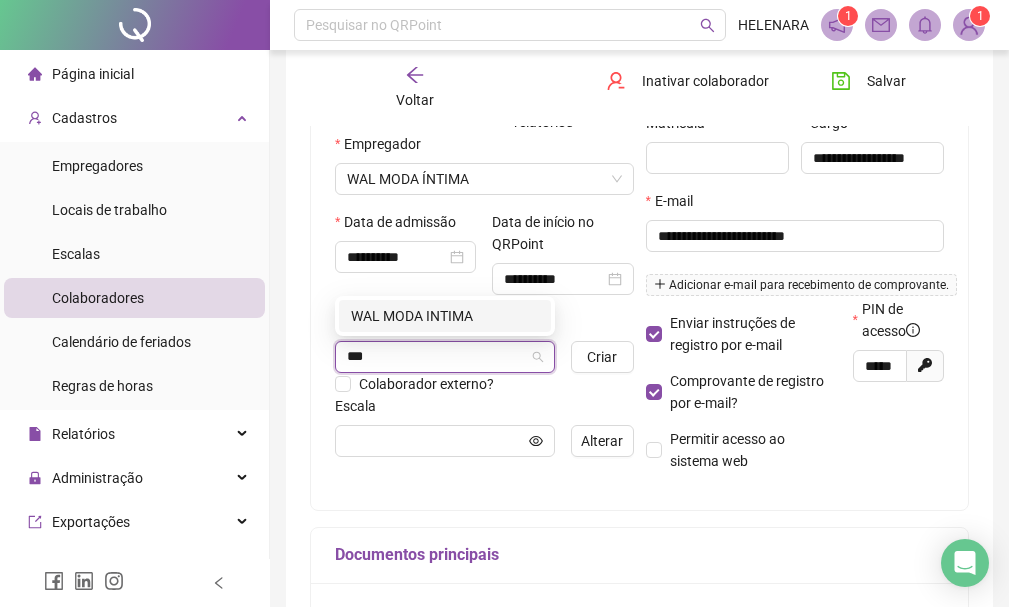 click on "WAL MODA INTIMA" at bounding box center (445, 316) 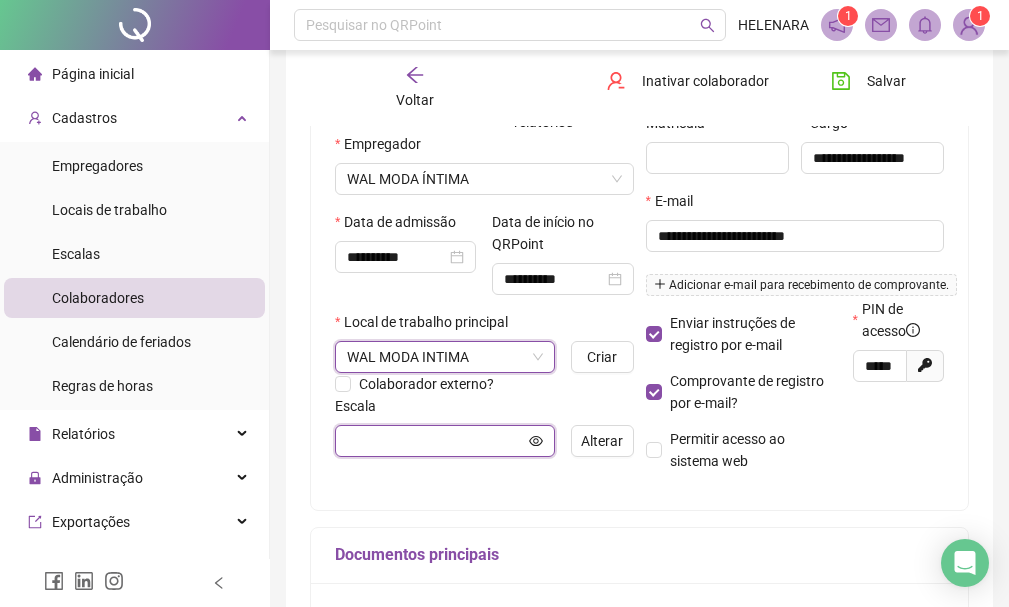 click at bounding box center (436, 441) 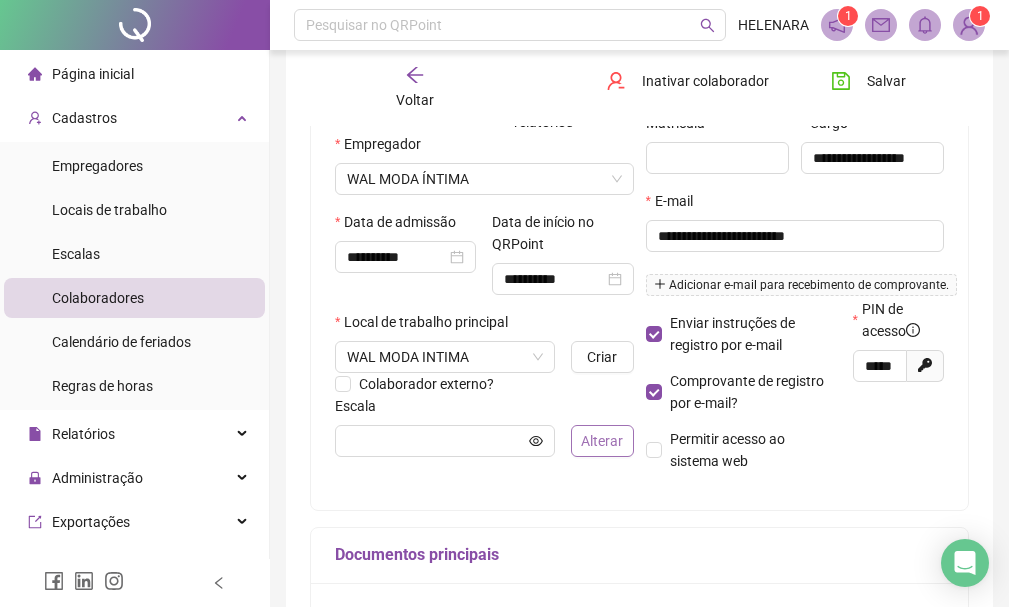 click on "Alterar" at bounding box center (602, 441) 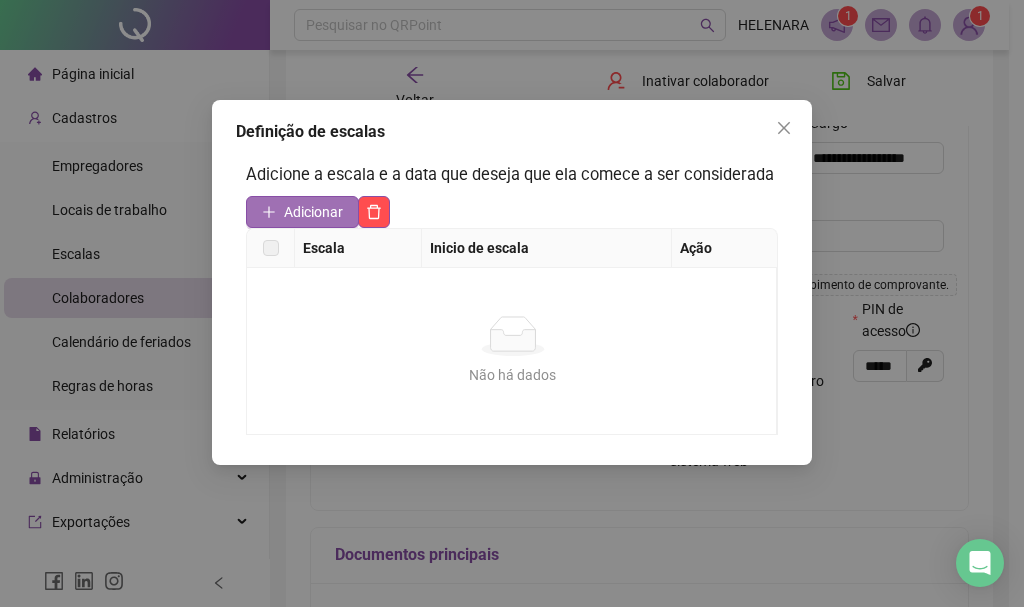 click on "Adicionar" at bounding box center (313, 212) 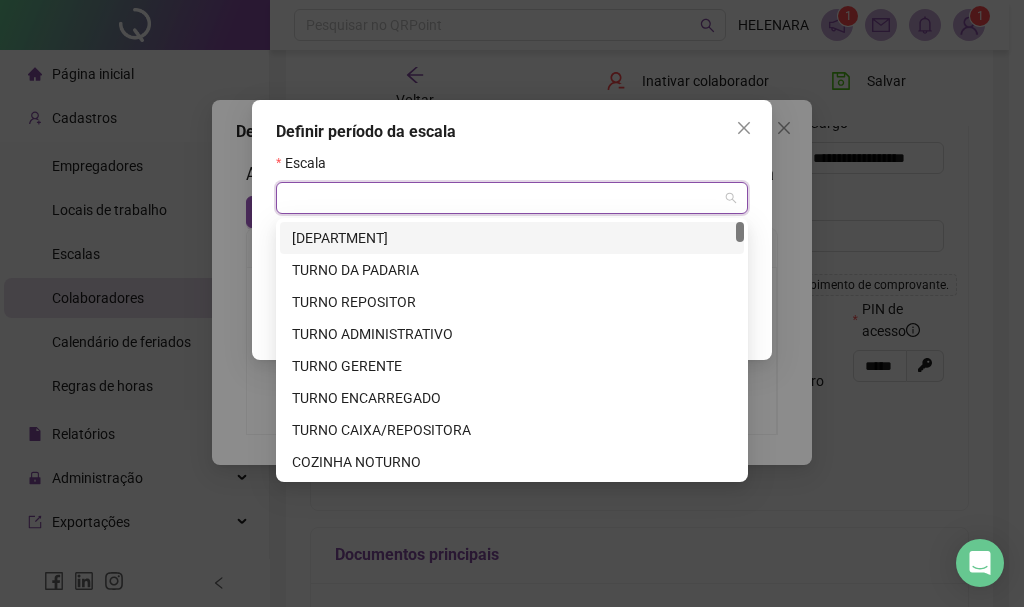 click at bounding box center (506, 198) 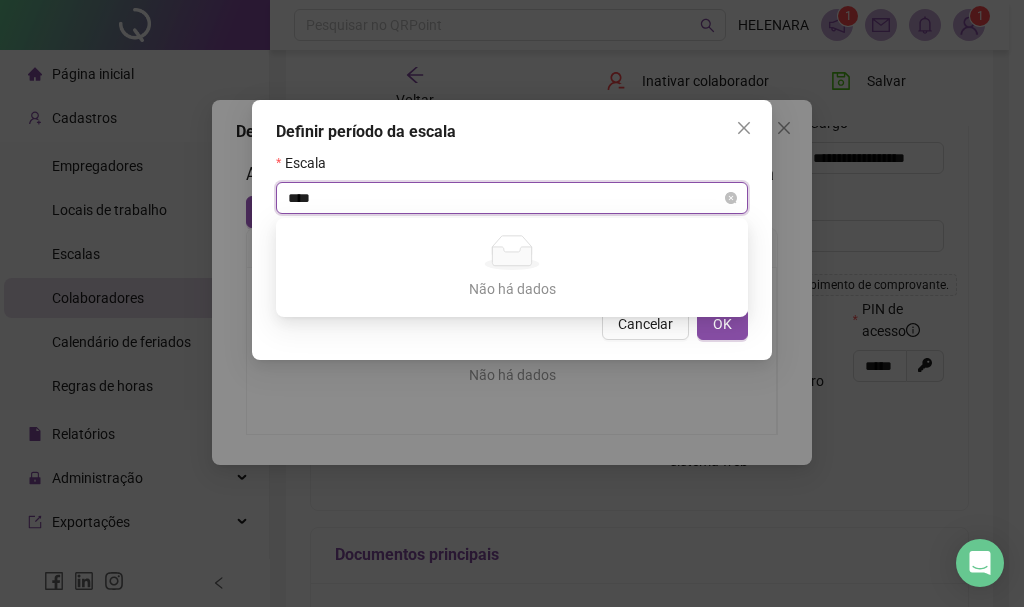 type on "***" 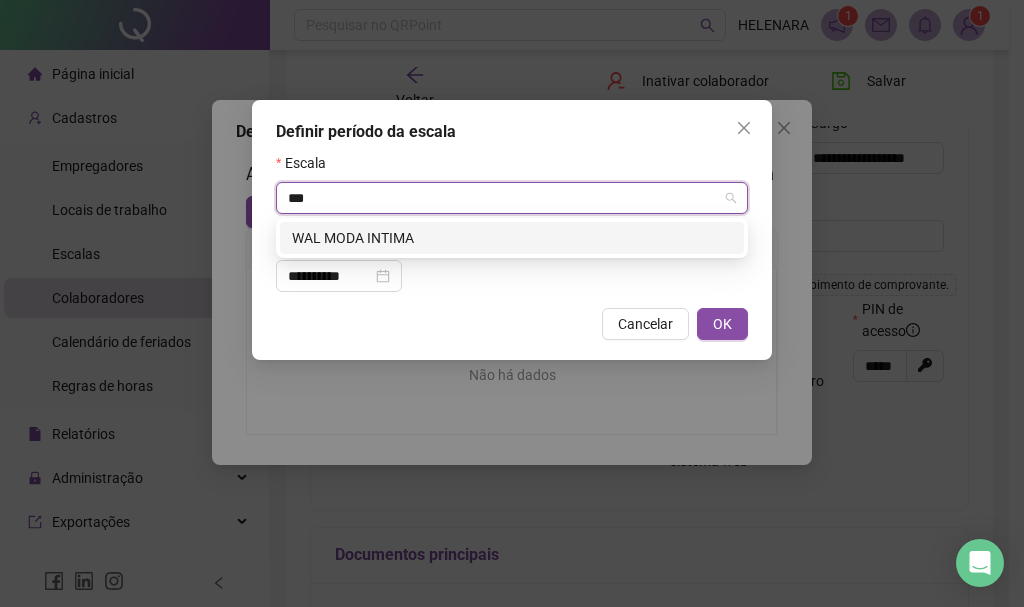 click on "WAL MODA INTIMA" at bounding box center [512, 238] 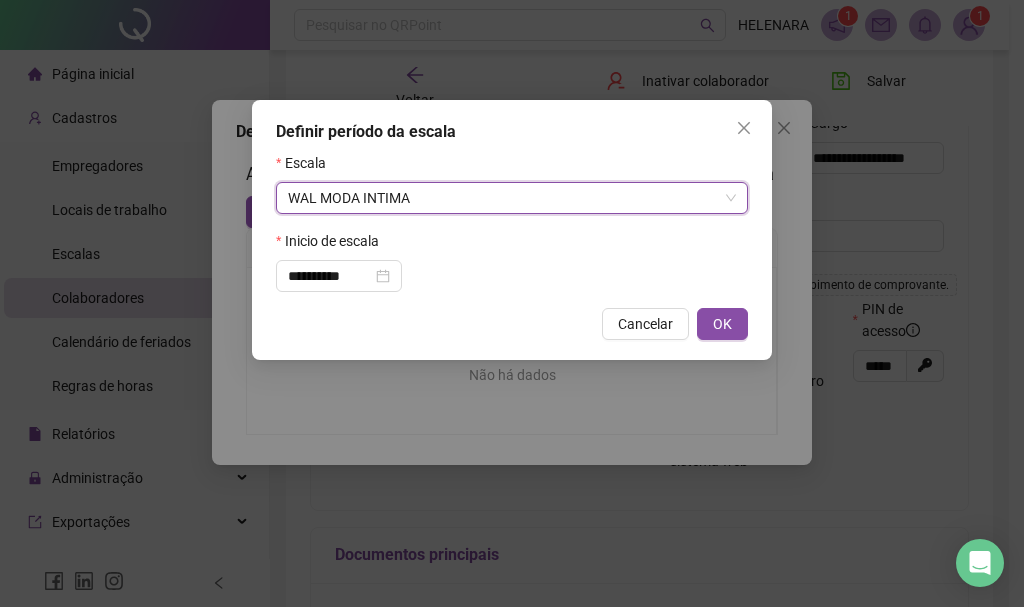 click on "Inicio de escala" at bounding box center [512, 245] 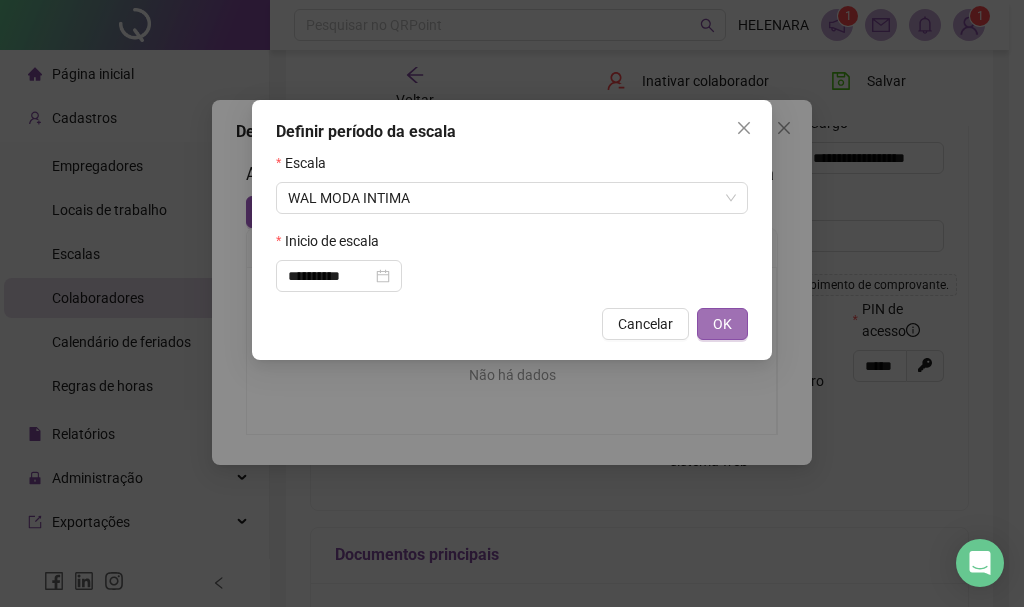 click on "OK" at bounding box center [722, 324] 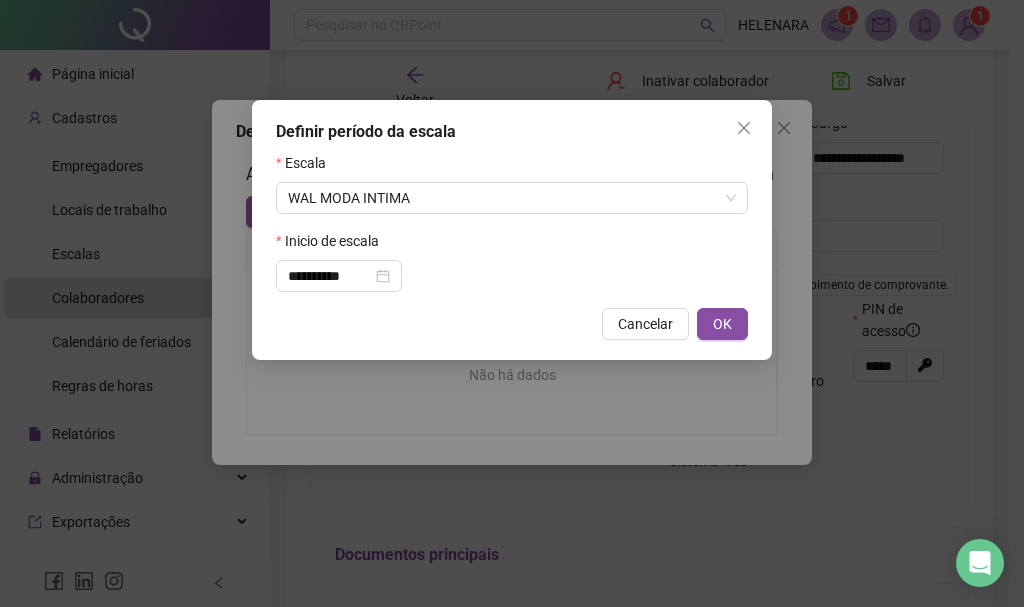 type on "**********" 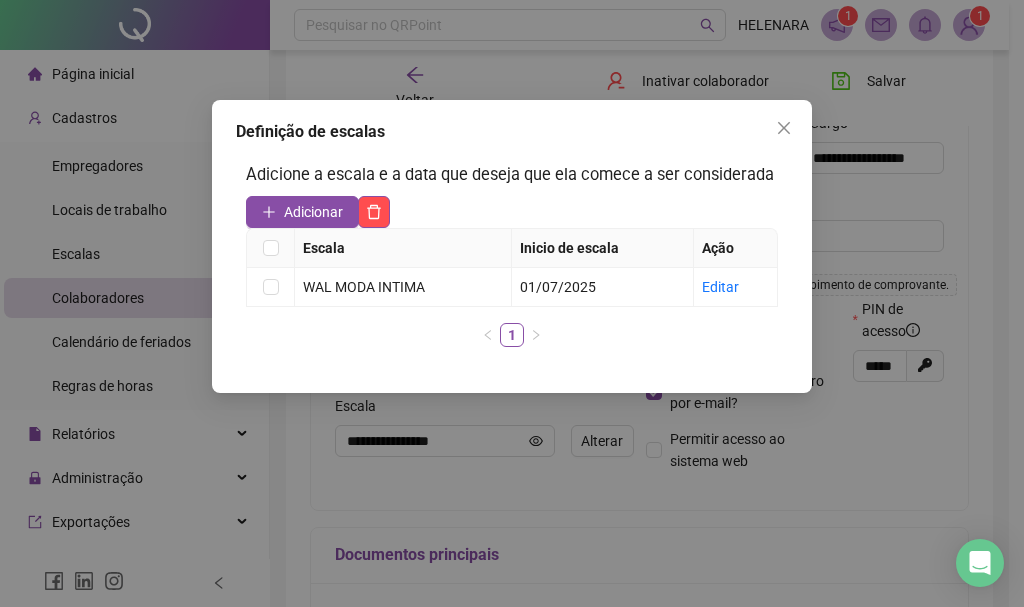 click 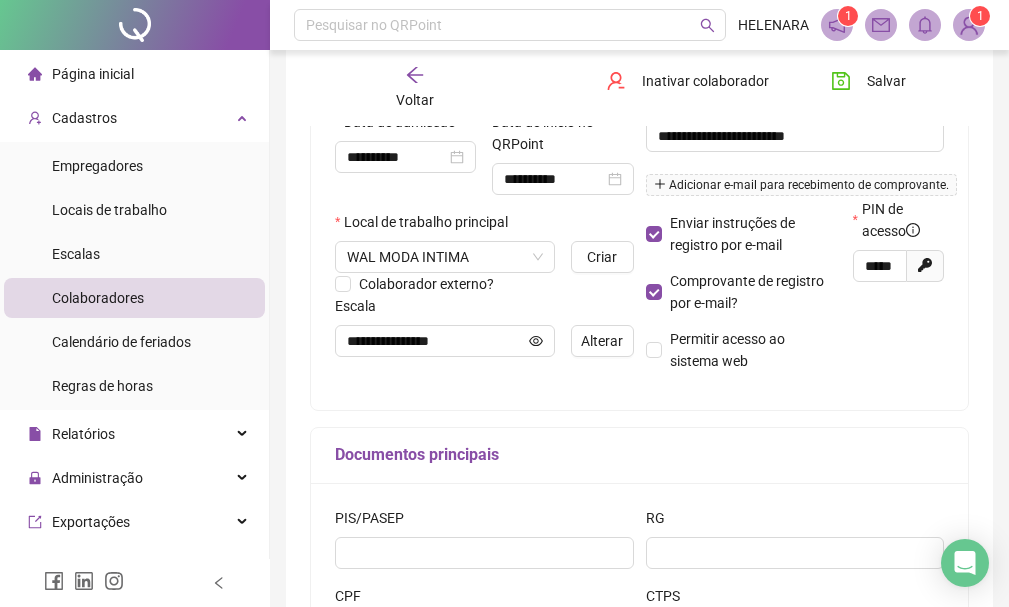 scroll, scrollTop: 500, scrollLeft: 0, axis: vertical 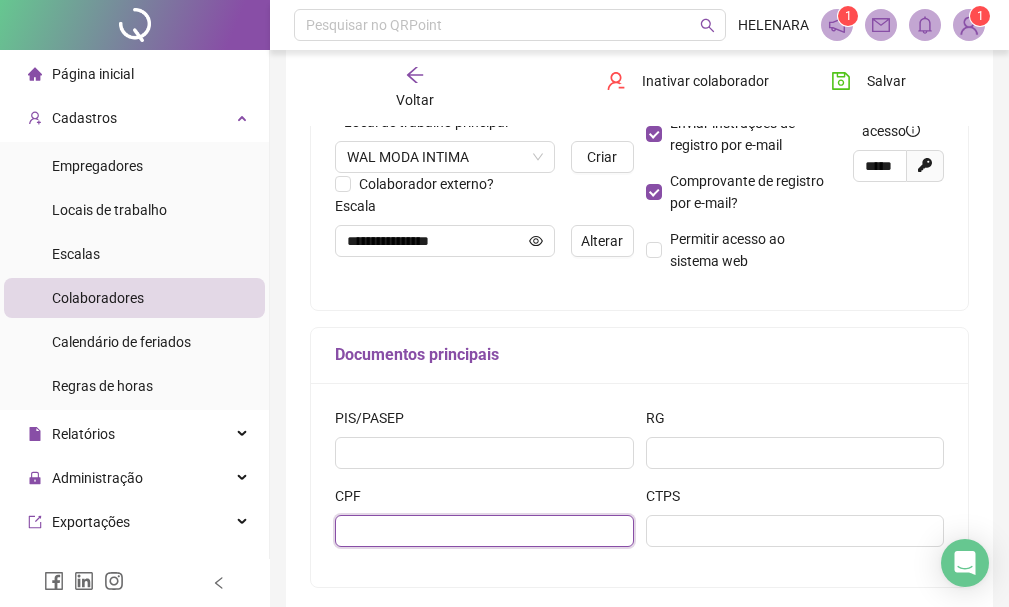 click at bounding box center [484, 531] 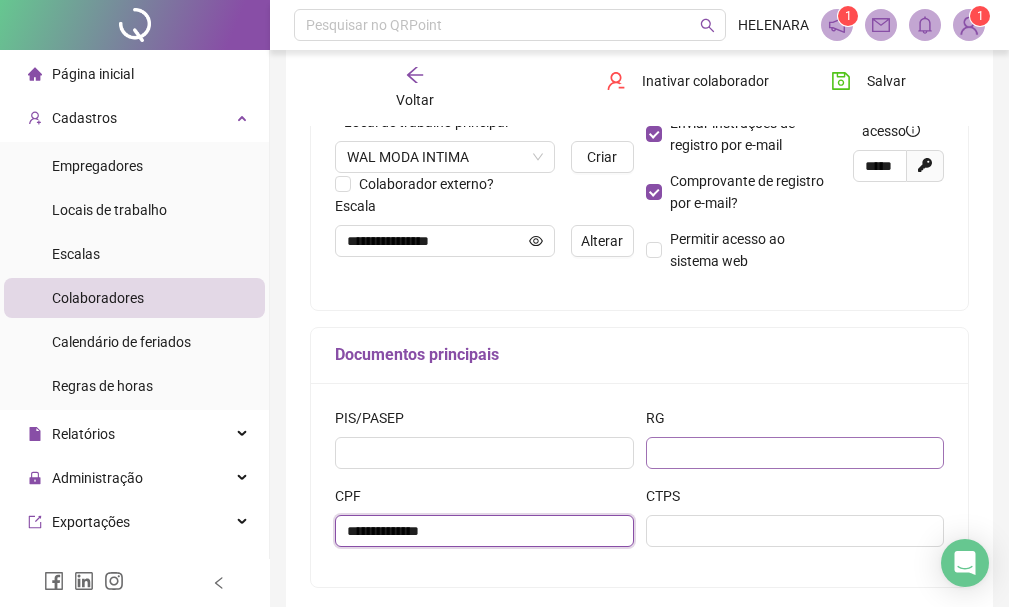 type on "**********" 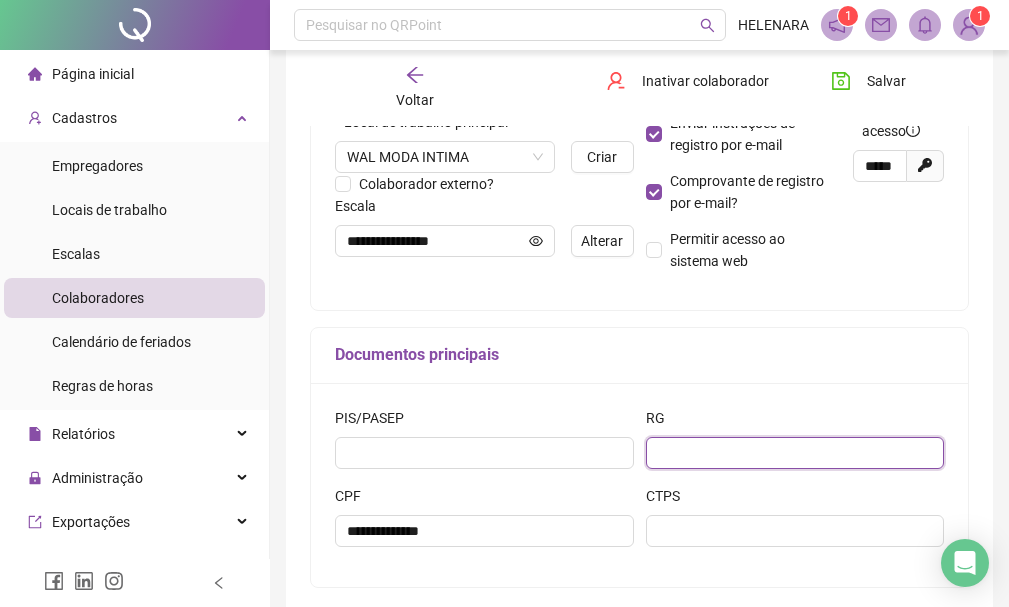 click at bounding box center [795, 453] 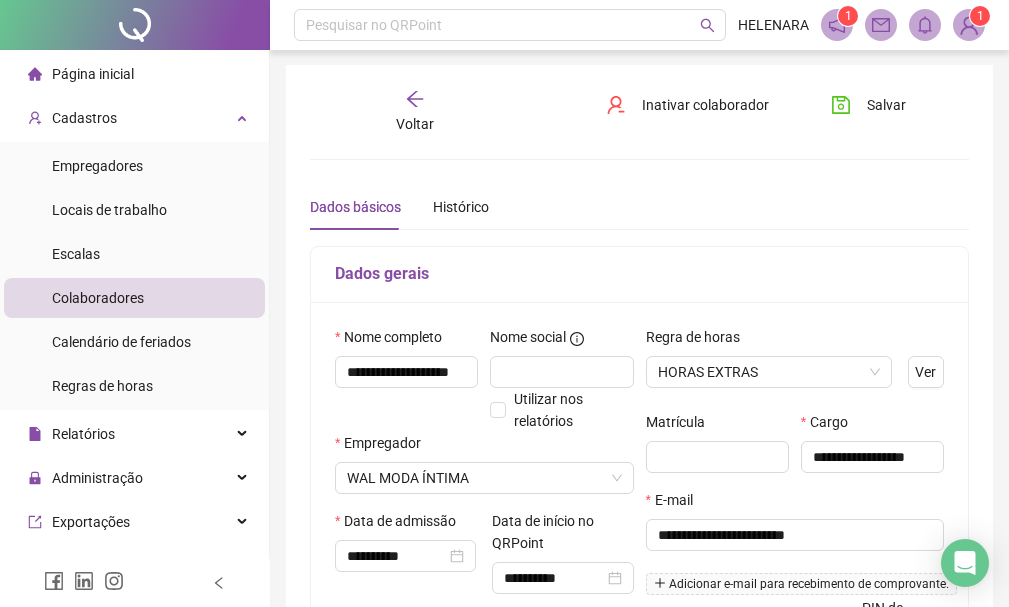 scroll, scrollTop: 0, scrollLeft: 0, axis: both 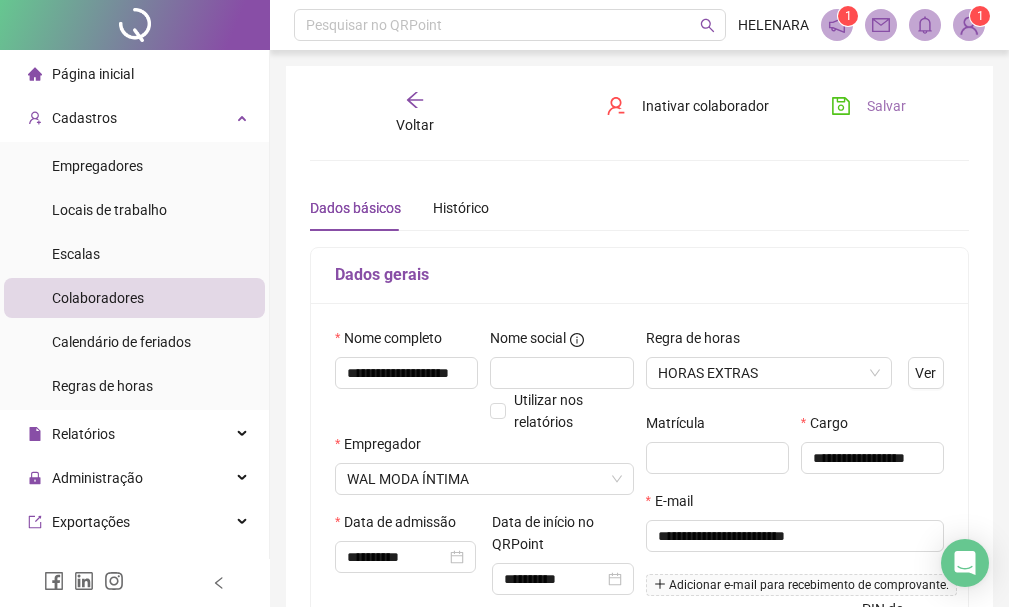 type on "********" 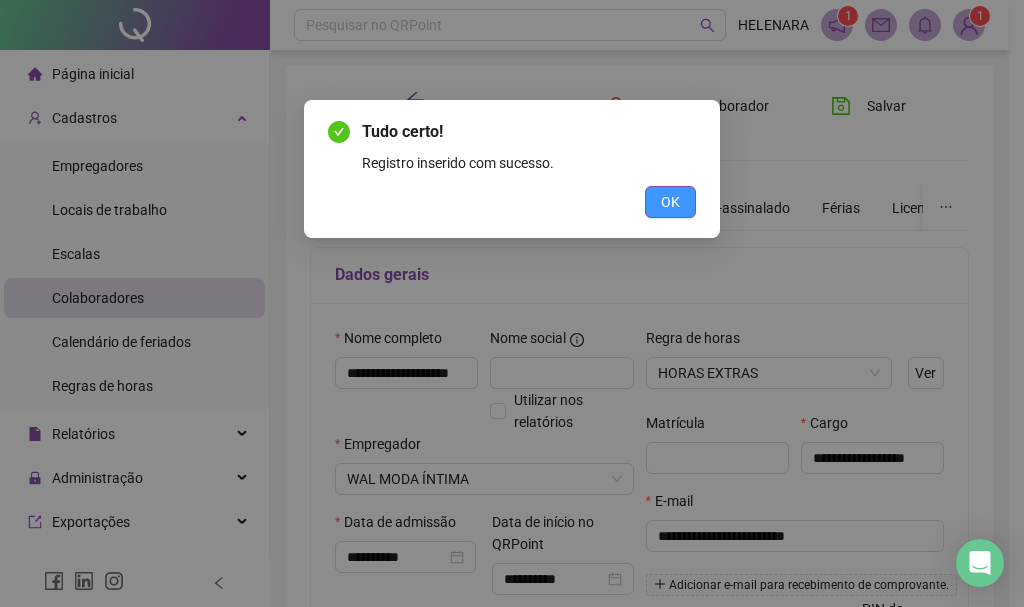 click on "OK" at bounding box center [670, 202] 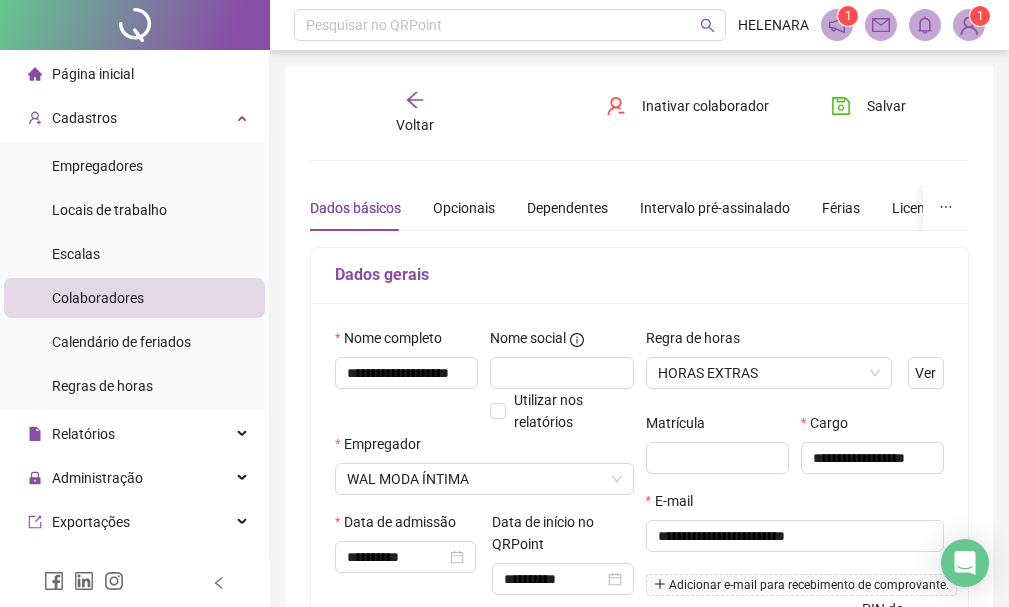 click on "Voltar" at bounding box center [414, 113] 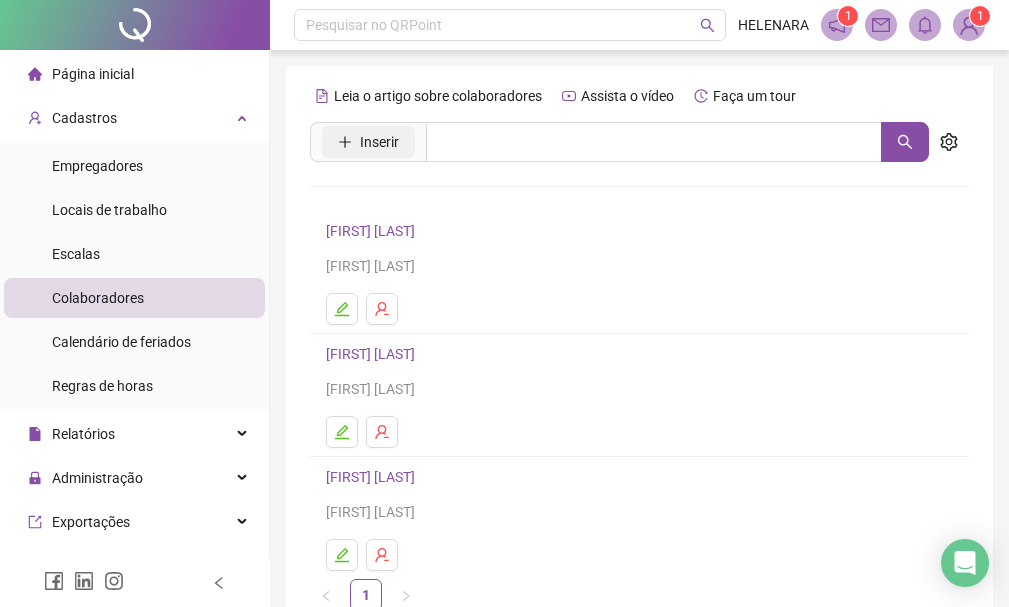 click on "Inserir" at bounding box center (379, 142) 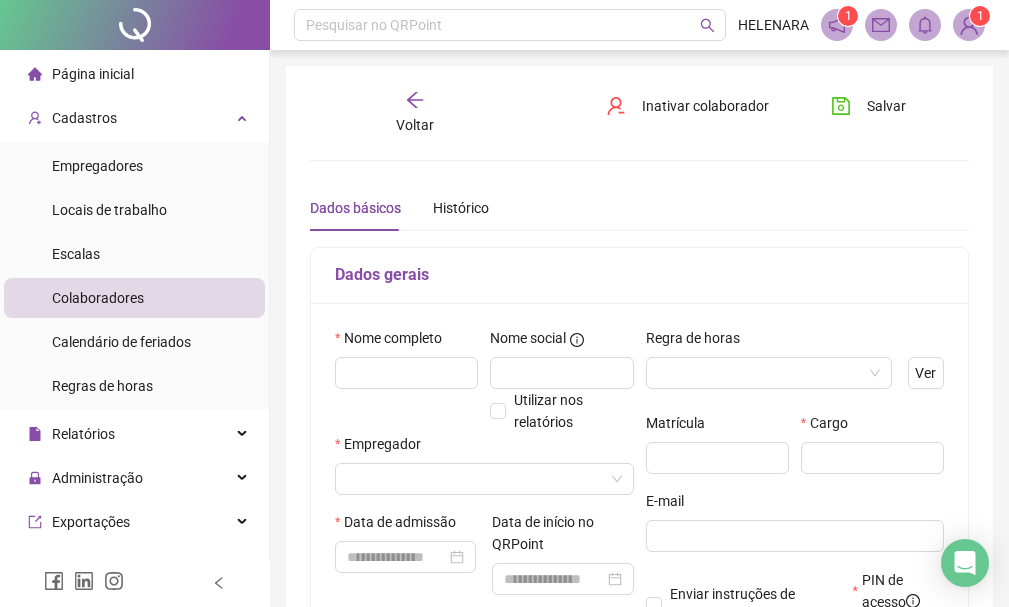 type on "*****" 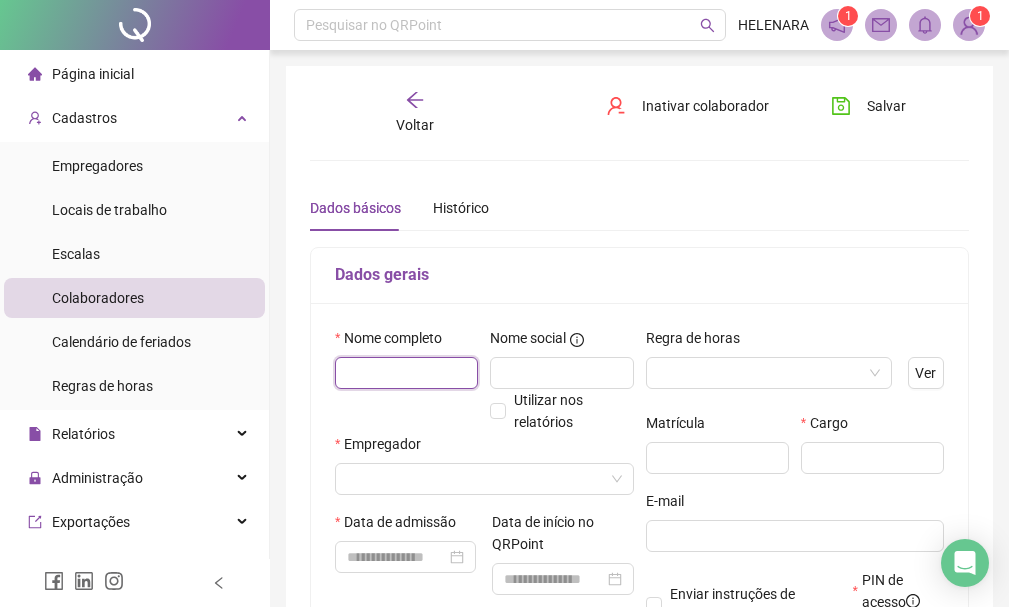 click at bounding box center [406, 373] 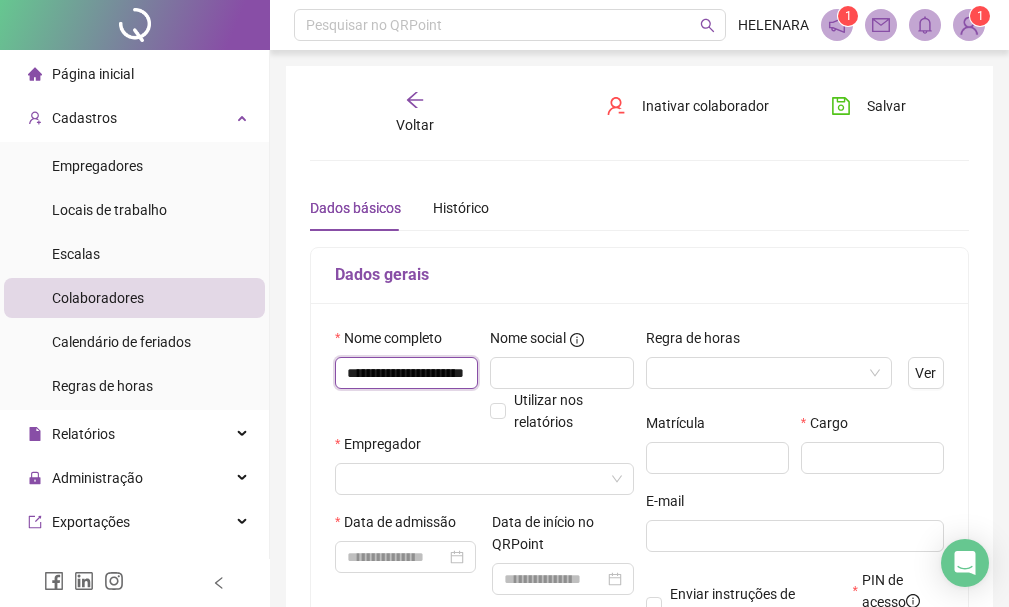 scroll, scrollTop: 0, scrollLeft: 56, axis: horizontal 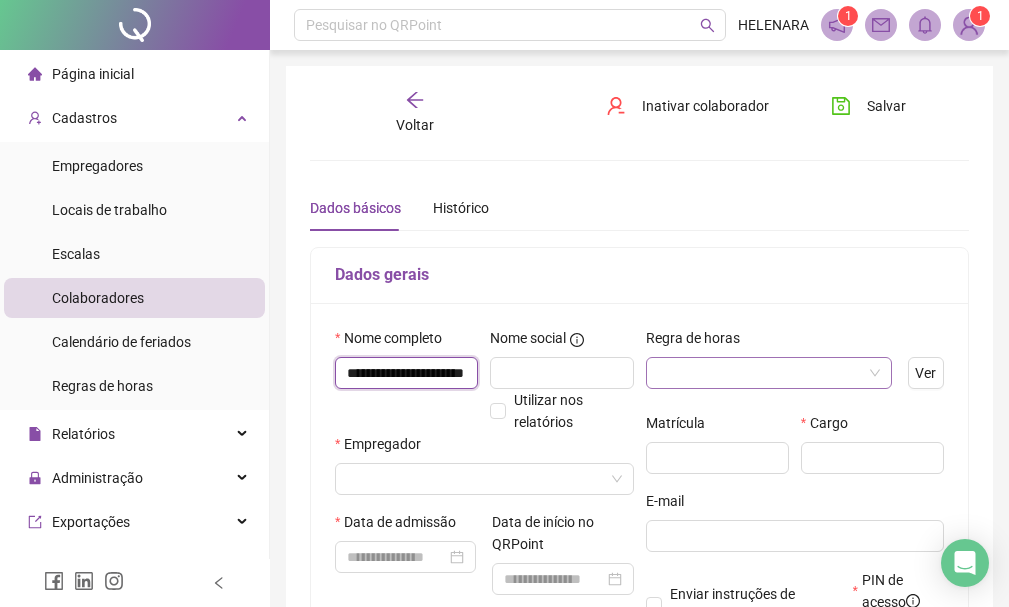 type on "**********" 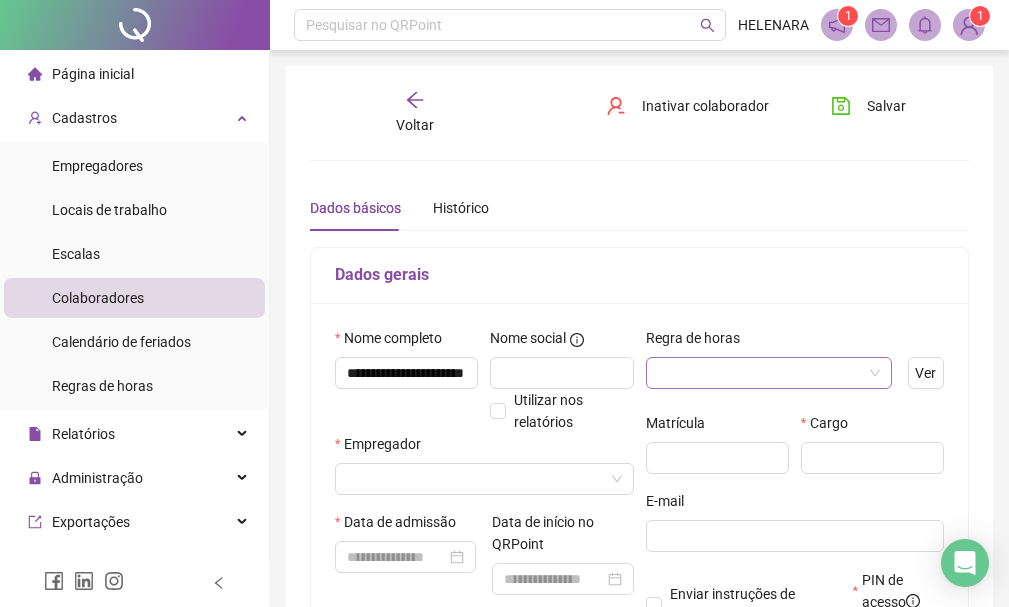 click at bounding box center [763, 373] 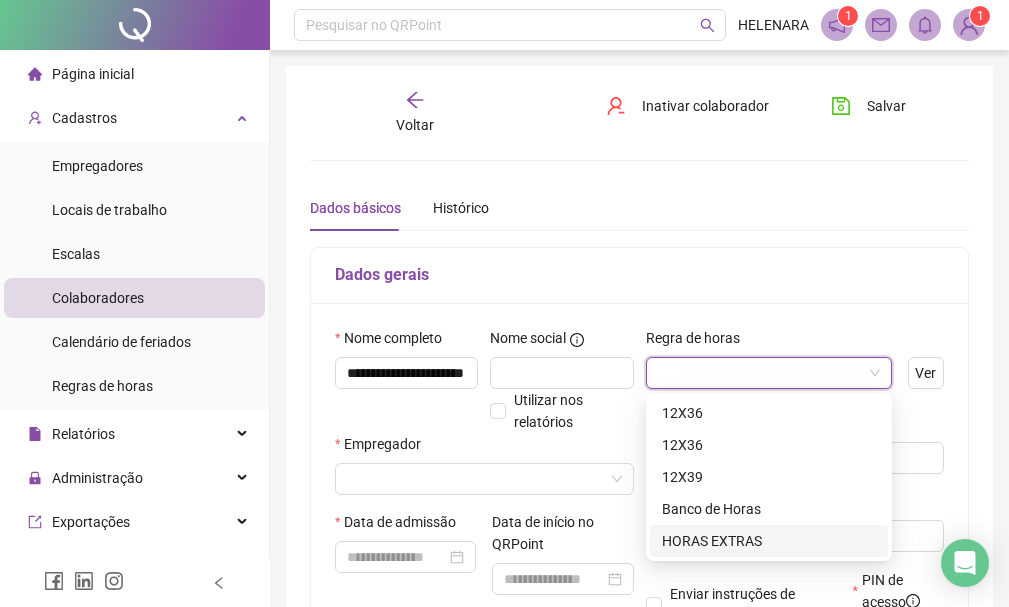 click on "HORAS EXTRAS" at bounding box center (769, 541) 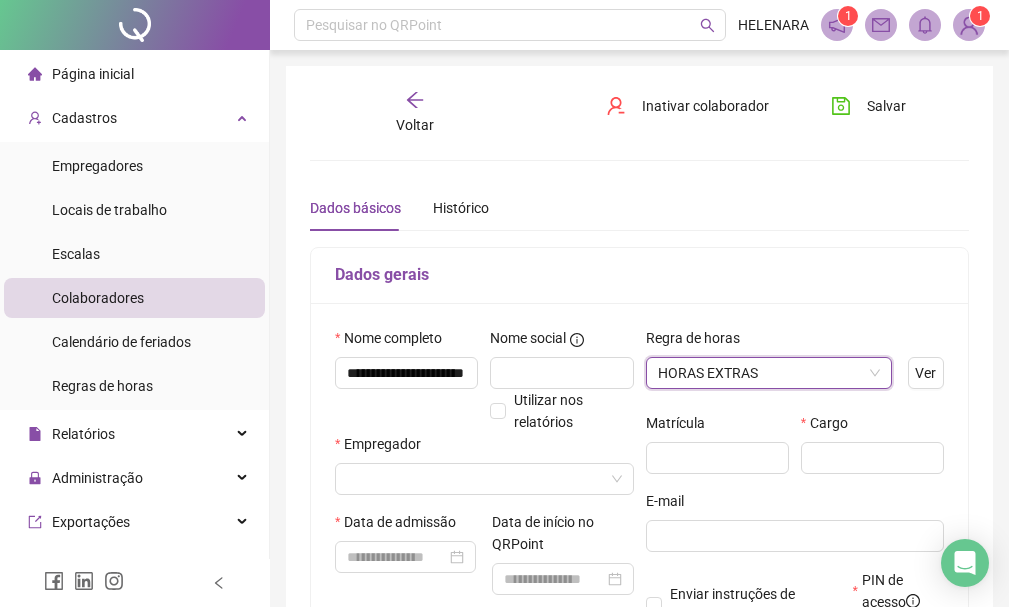 click on "Empregador" at bounding box center [484, 472] 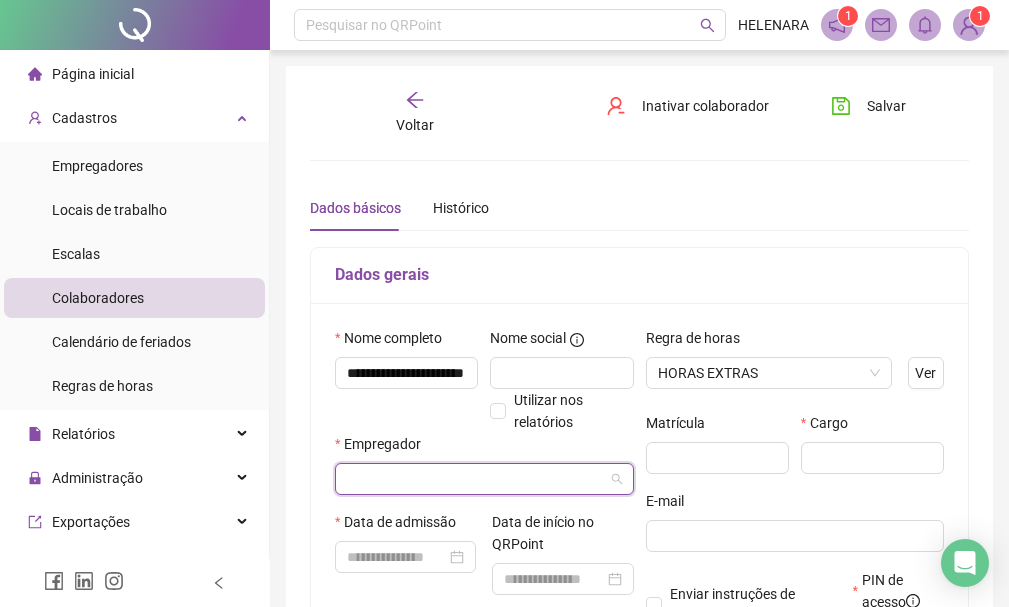 click at bounding box center (478, 479) 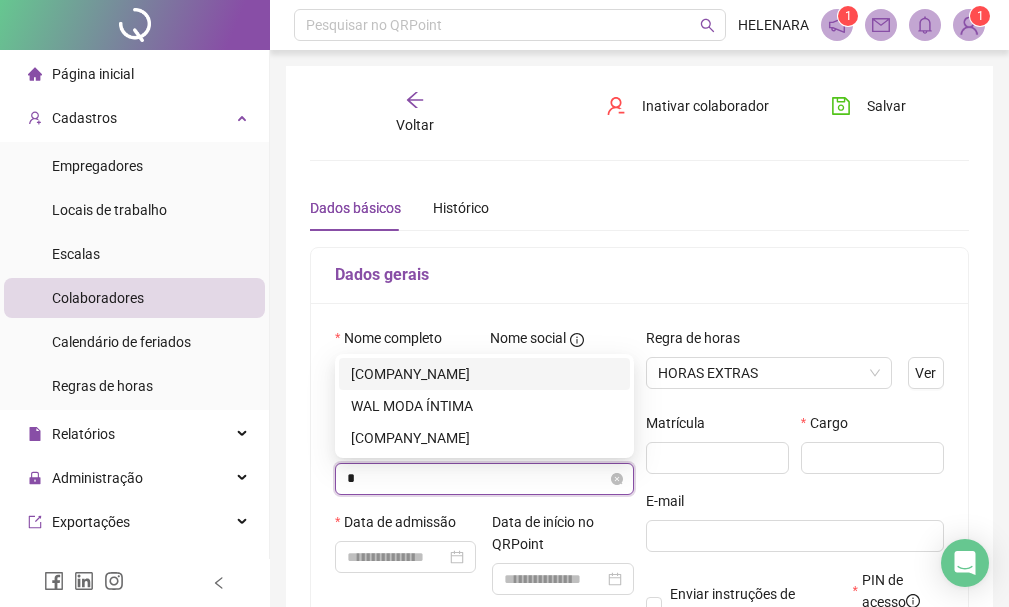 type on "**" 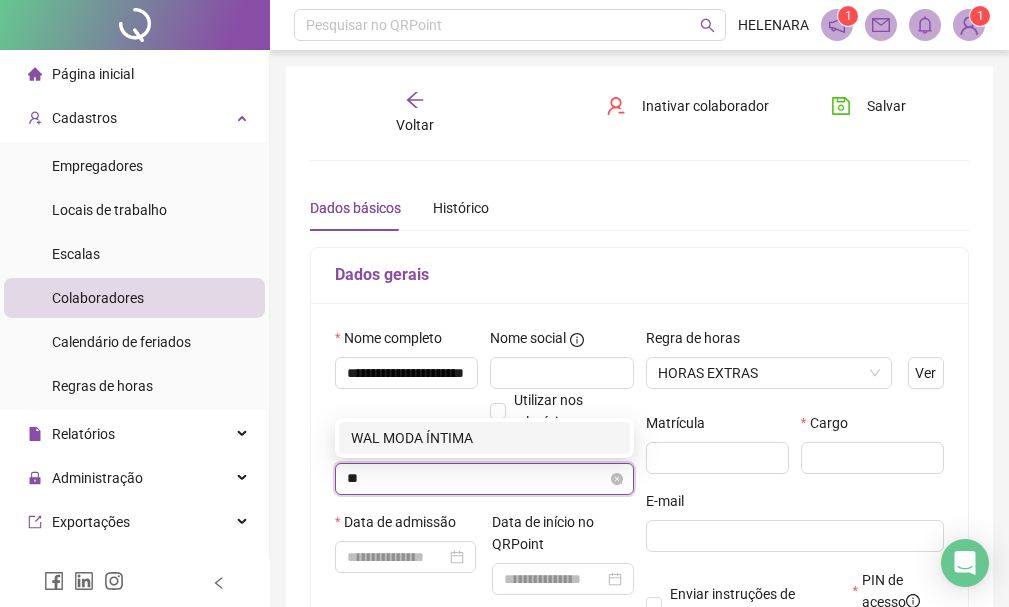 click on "WAL MODA ÍNTIMA" at bounding box center (484, 438) 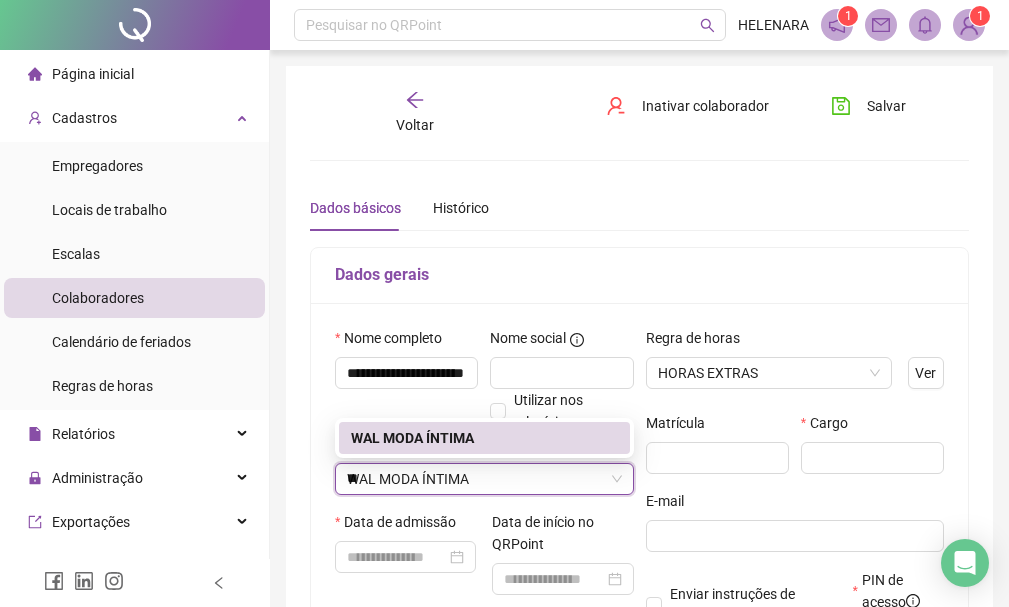 type 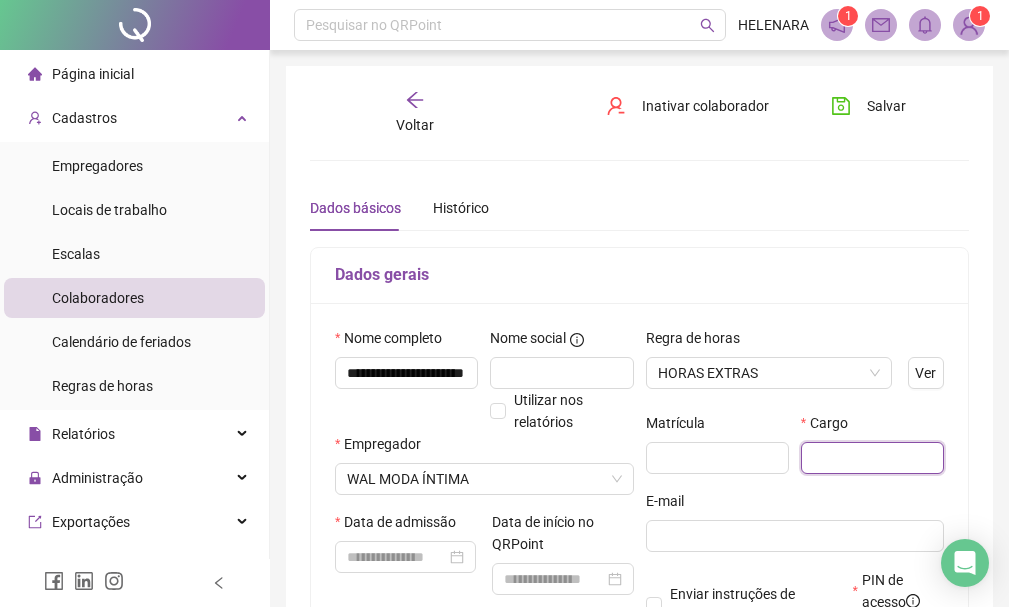 click at bounding box center [872, 458] 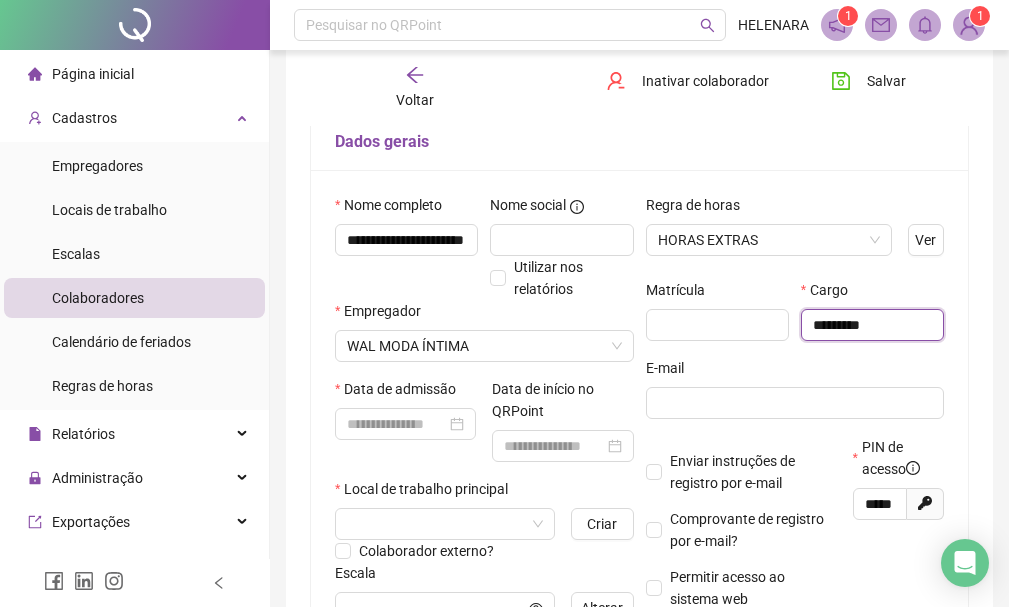scroll, scrollTop: 200, scrollLeft: 0, axis: vertical 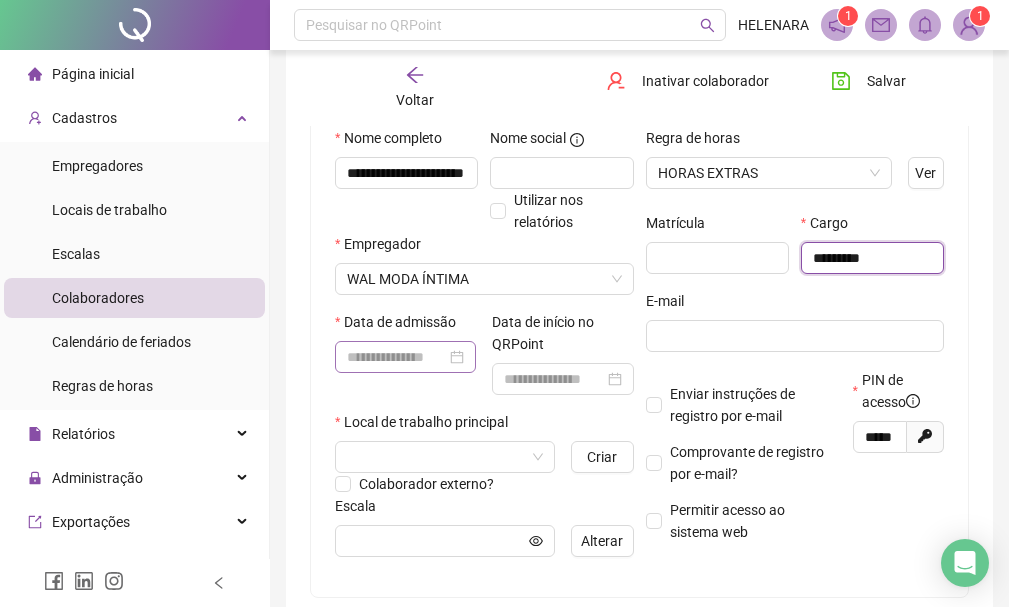 type on "*********" 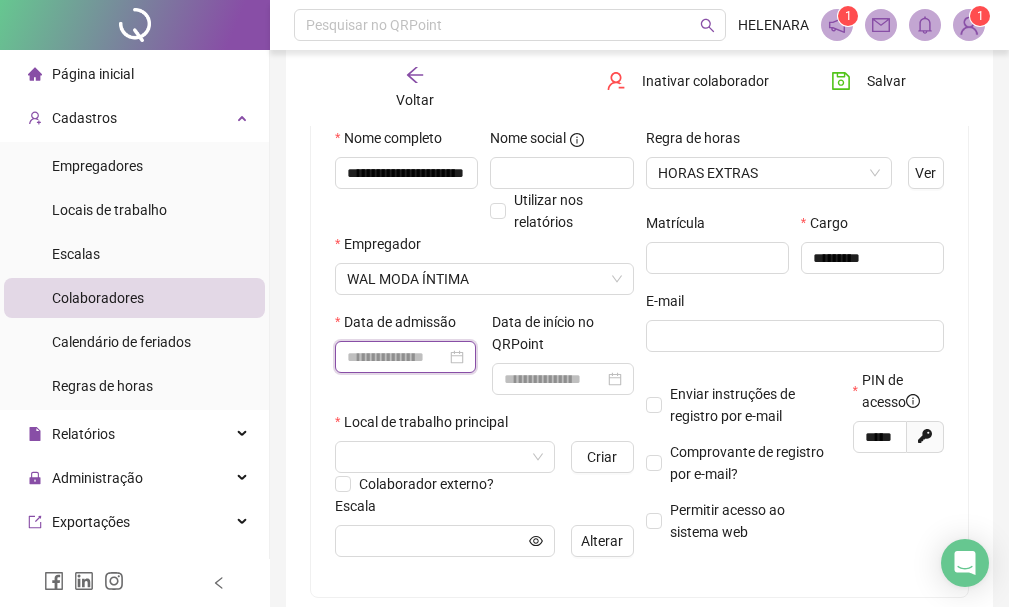 click at bounding box center (396, 357) 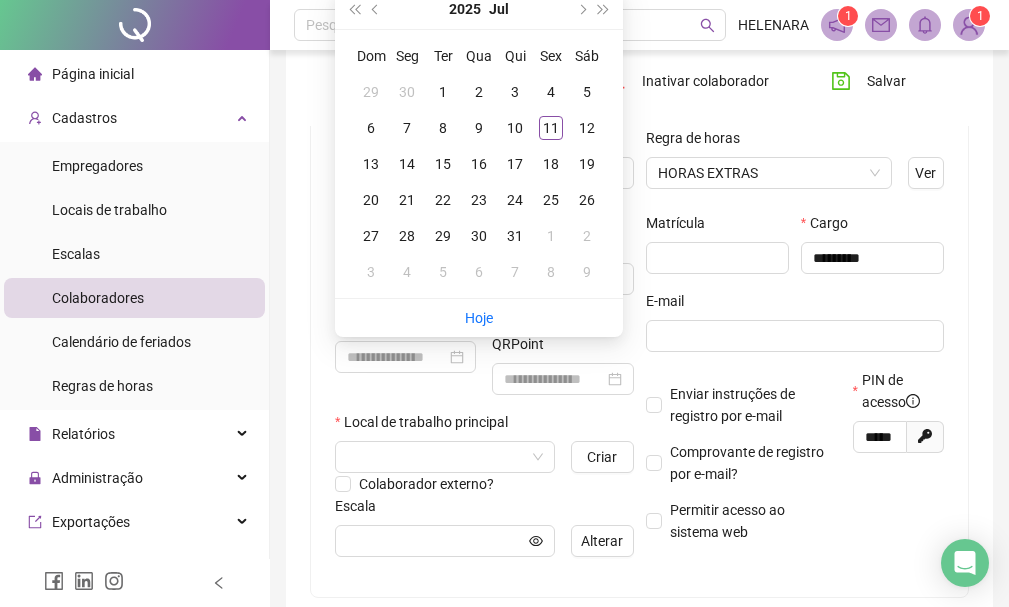 click on "Data de admissão" at bounding box center [405, 361] 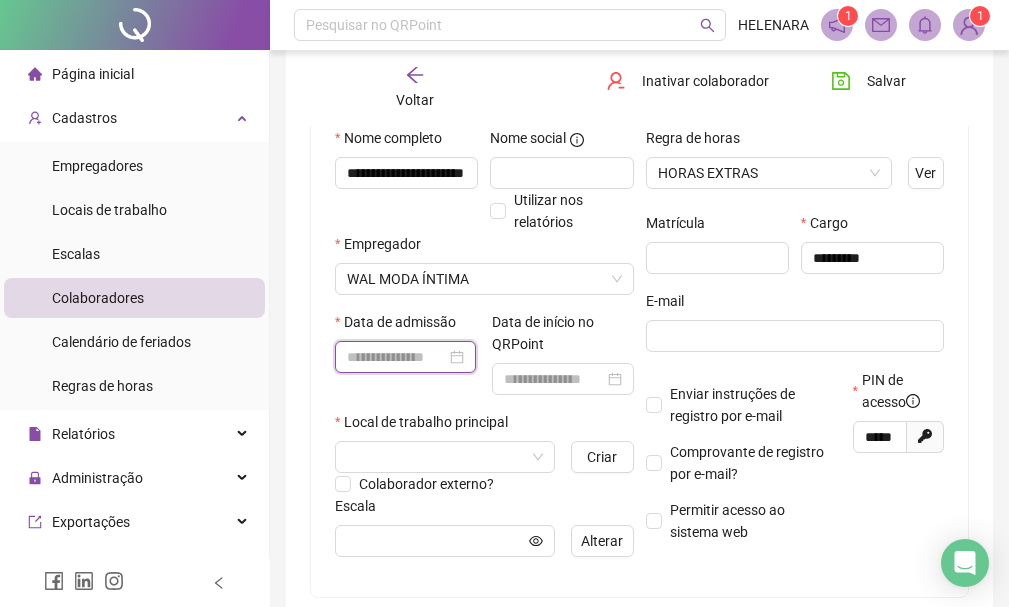 click at bounding box center (396, 357) 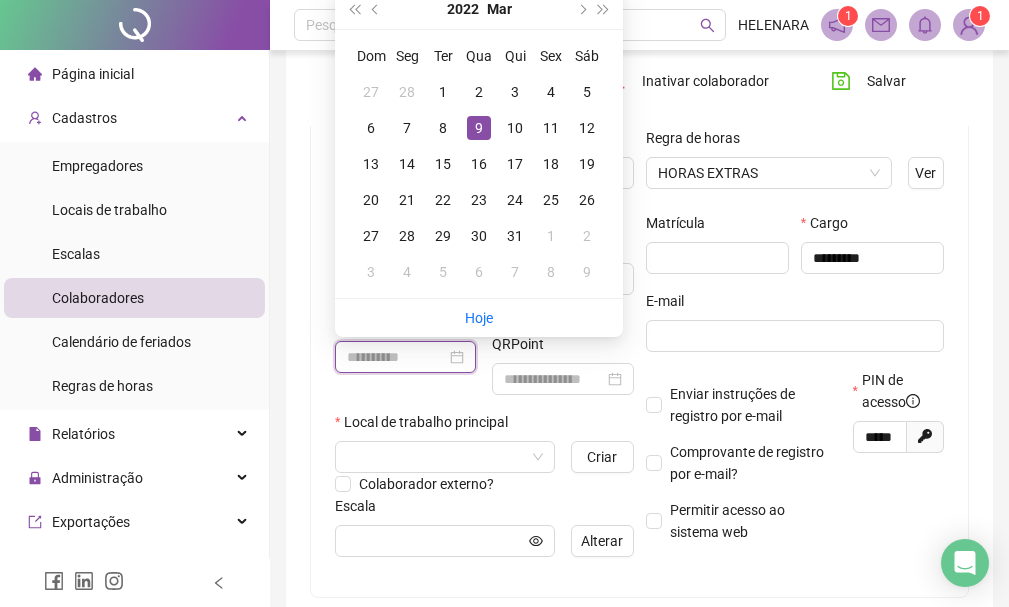 type on "**********" 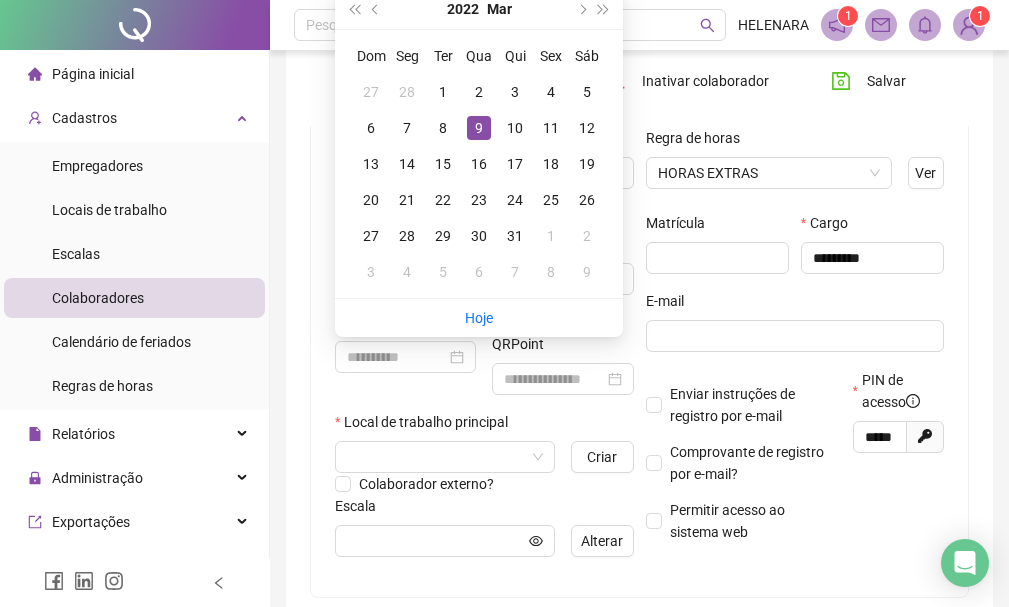 click on "9" at bounding box center [479, 128] 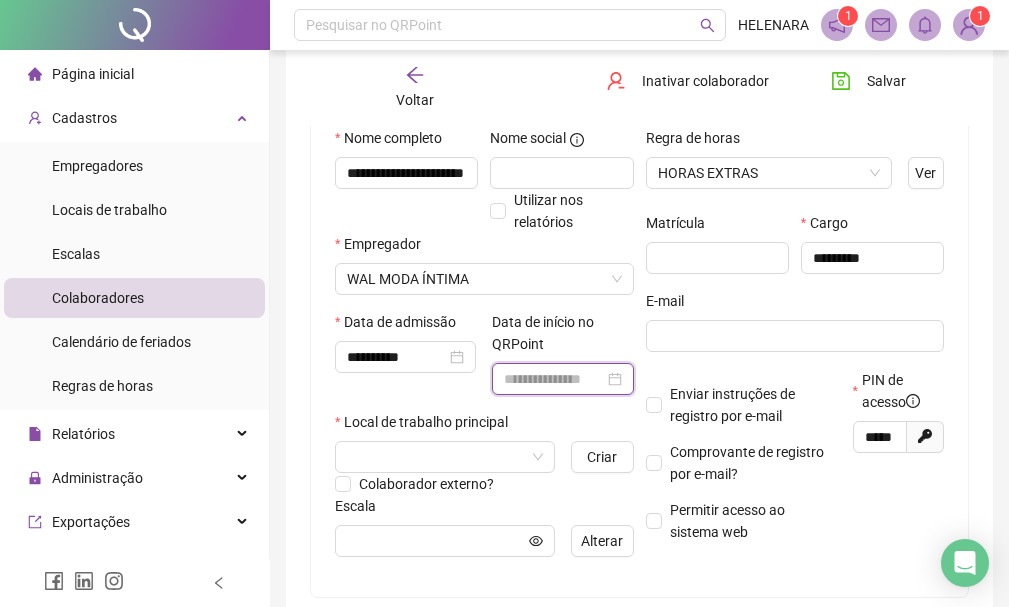 click at bounding box center [553, 379] 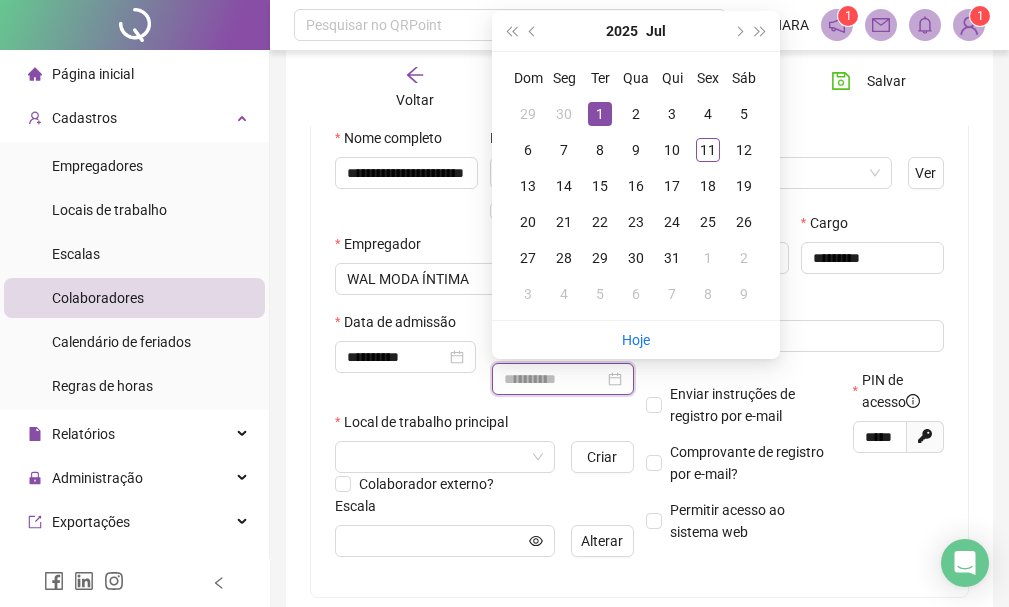 type on "**********" 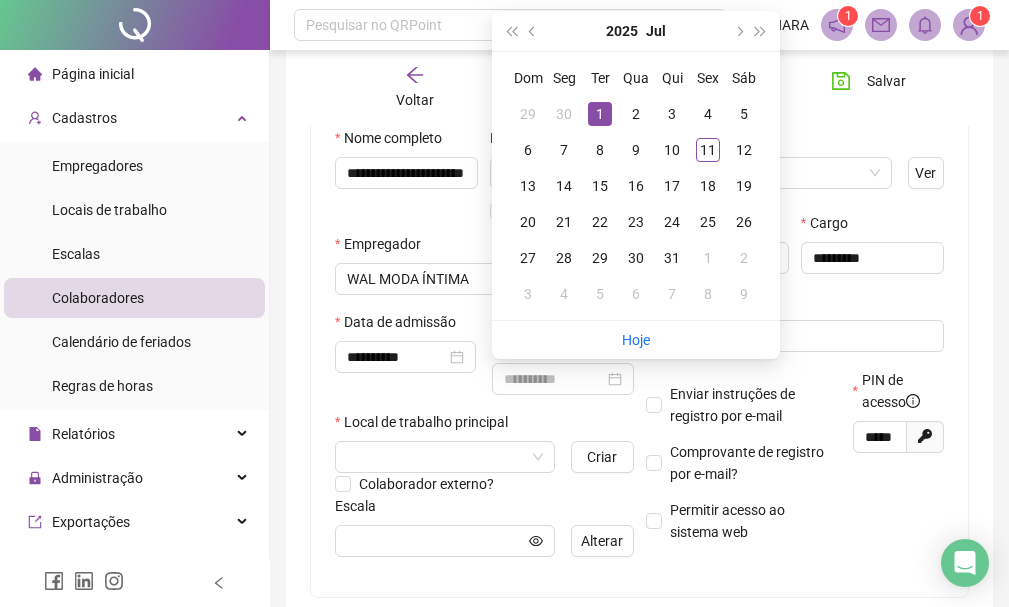 click on "1" at bounding box center [600, 114] 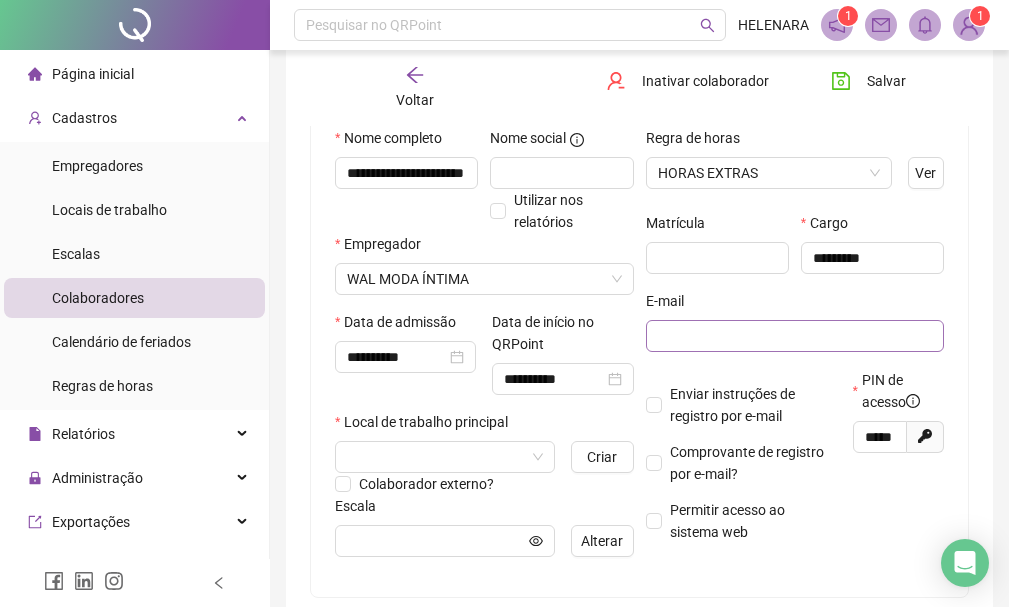 click at bounding box center (795, 336) 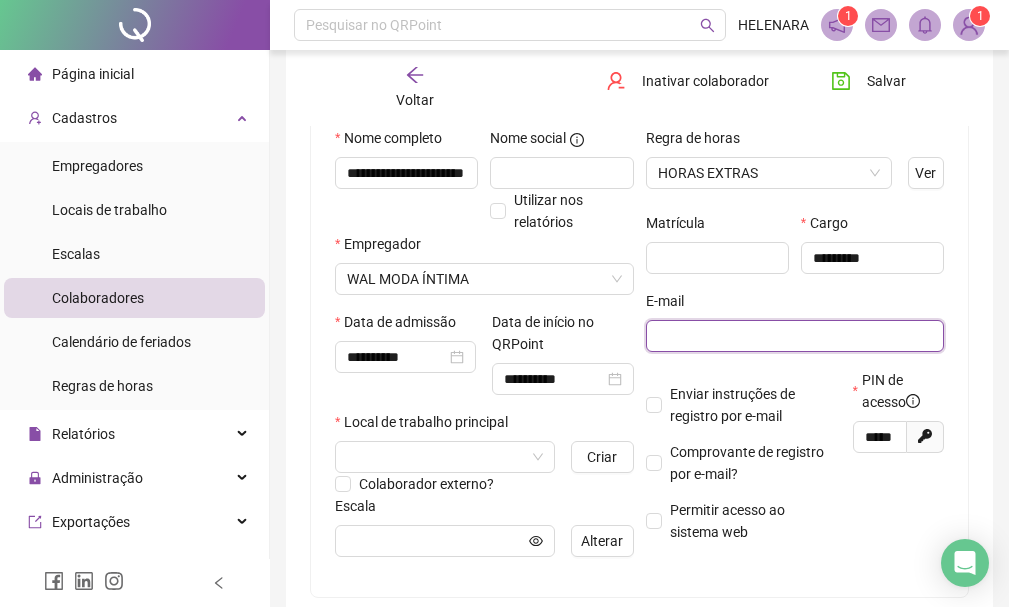 click at bounding box center [793, 336] 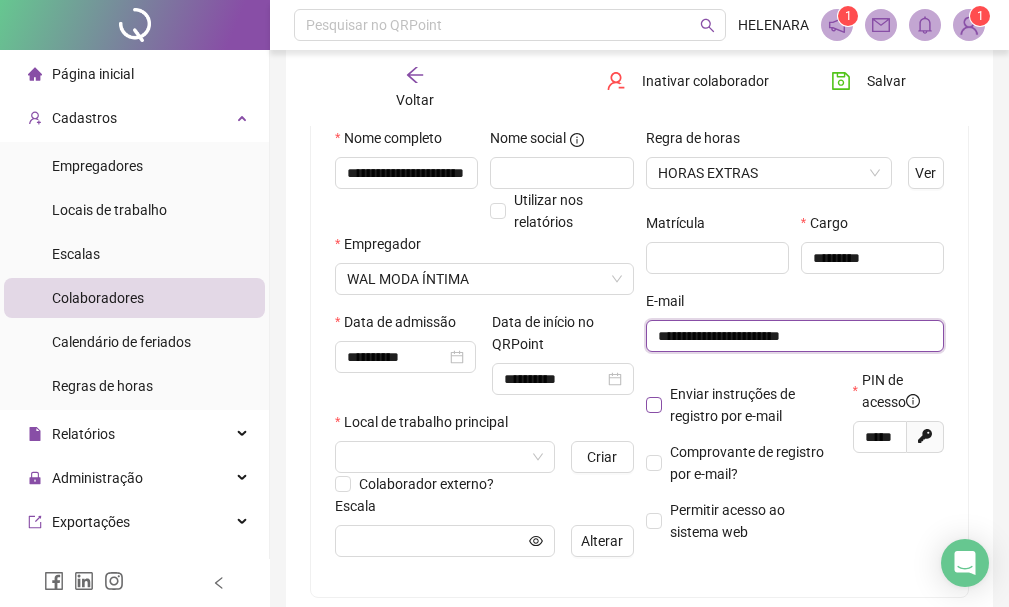 type on "**********" 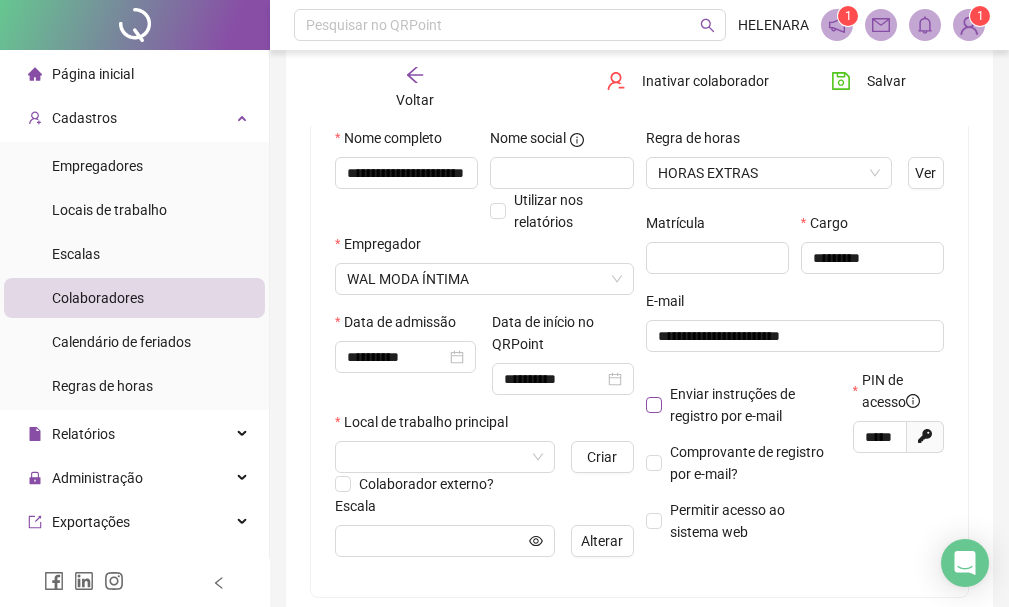 click on "Enviar instruções de registro por e-mail" at bounding box center (732, 405) 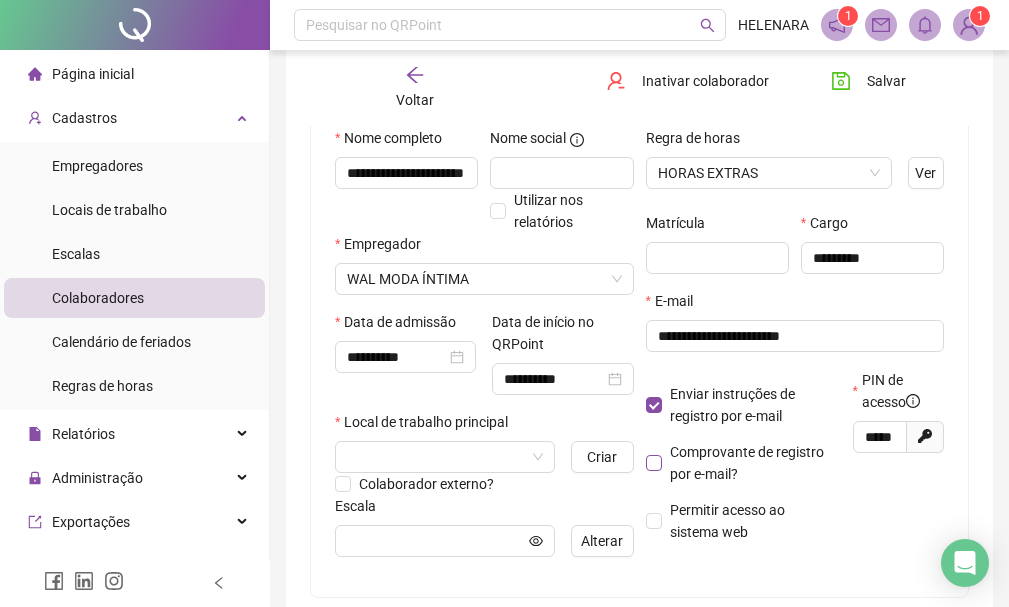 click on "Comprovante de registro por e-mail?" at bounding box center (751, 463) 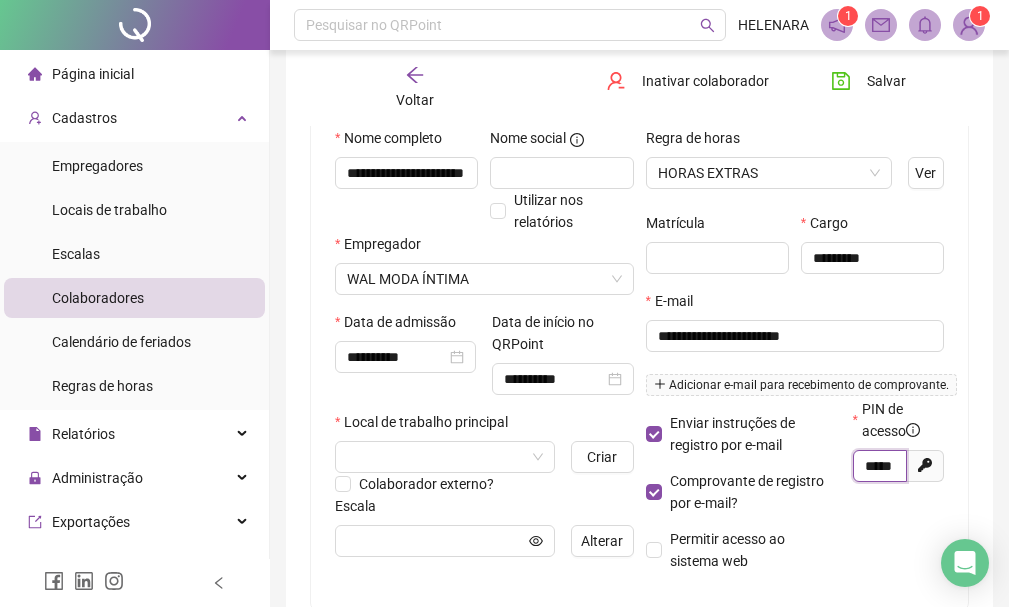 click on "*****" at bounding box center (878, 466) 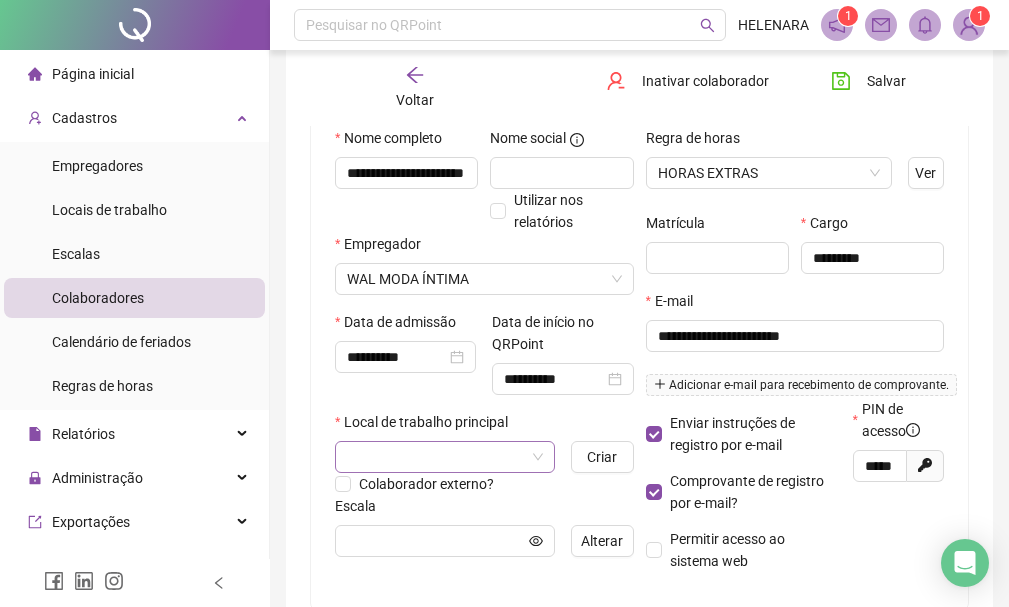 click at bounding box center [439, 457] 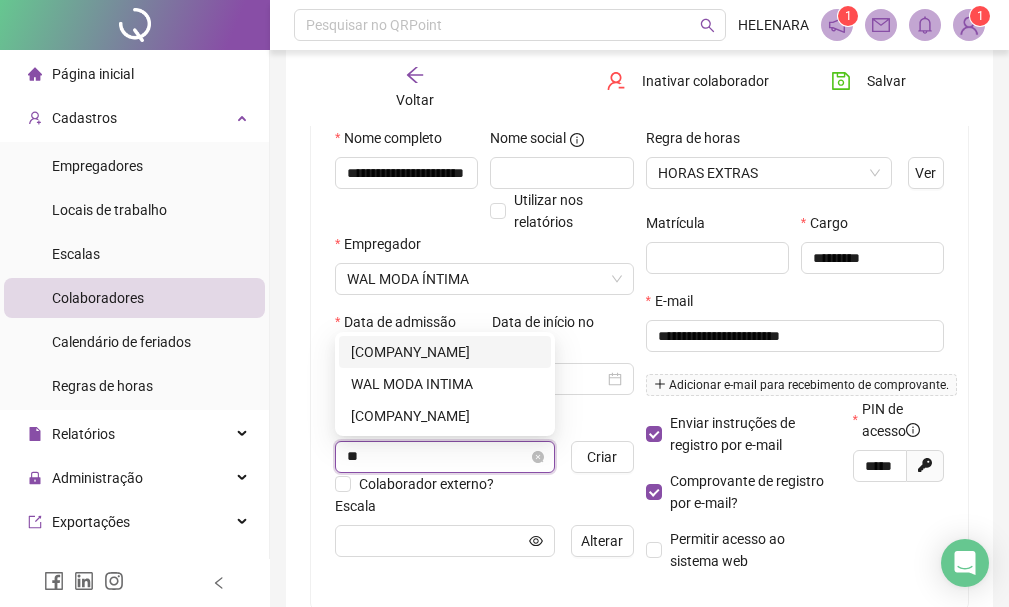 type on "***" 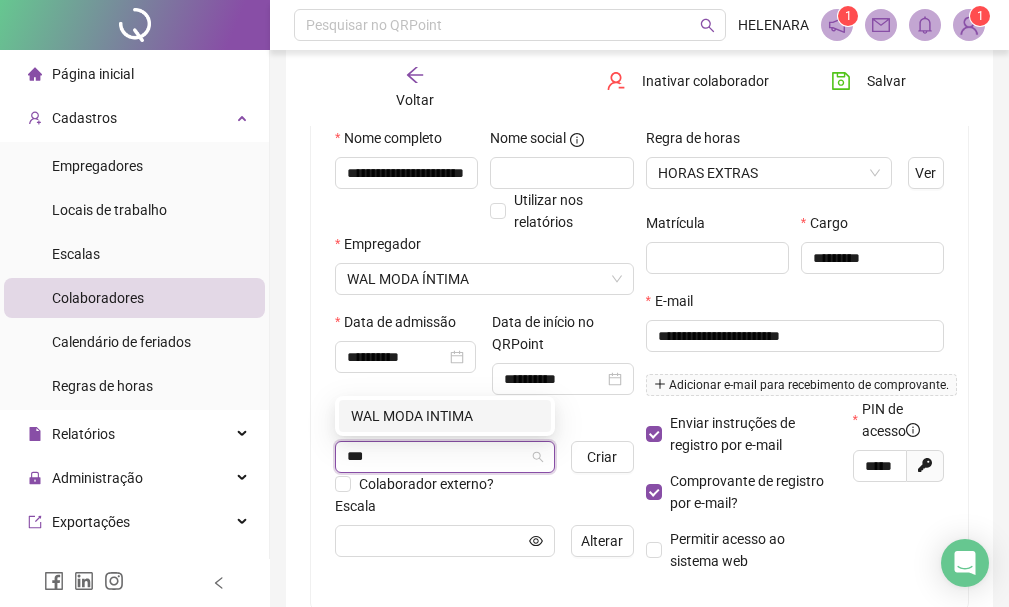 click on "WAL MODA INTIMA" at bounding box center (445, 416) 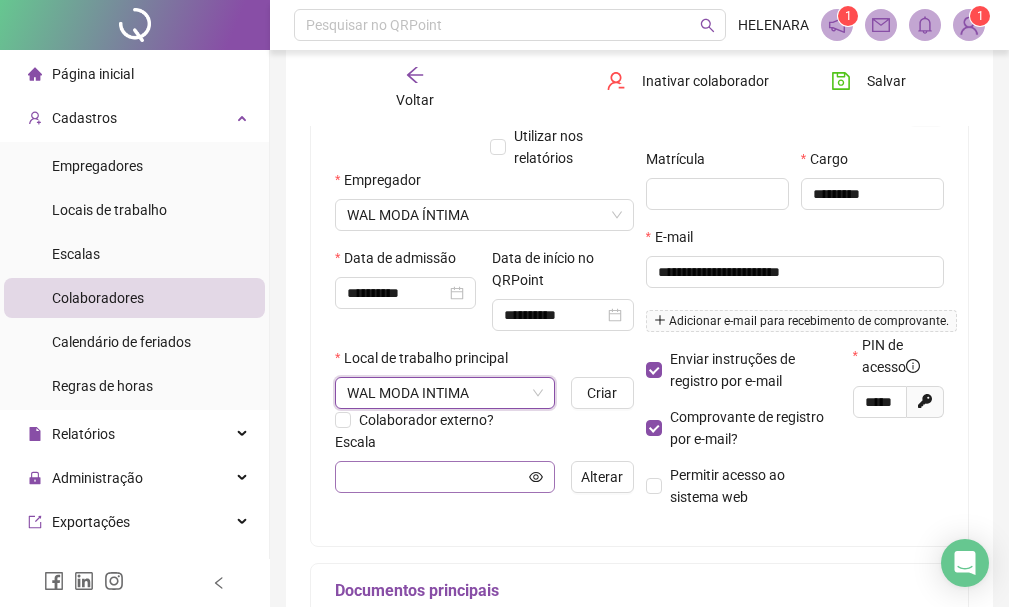 scroll, scrollTop: 300, scrollLeft: 0, axis: vertical 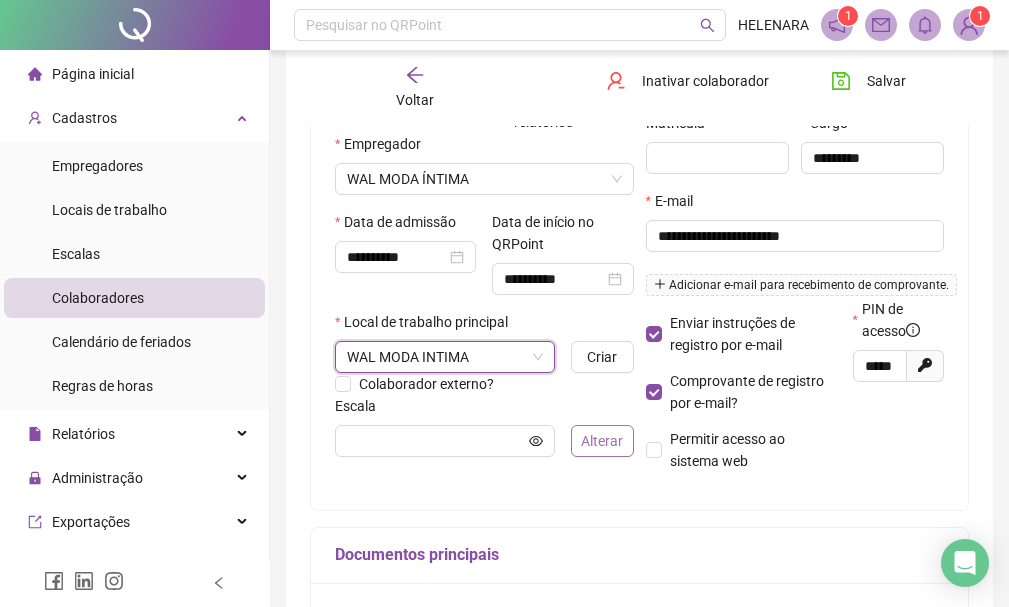 click on "Alterar" at bounding box center (602, 441) 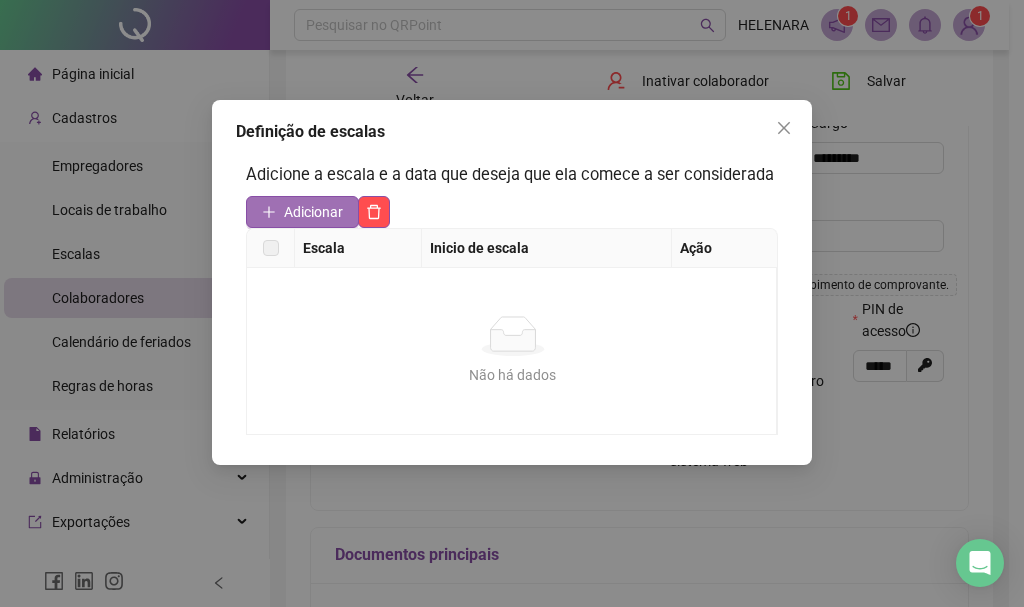 click 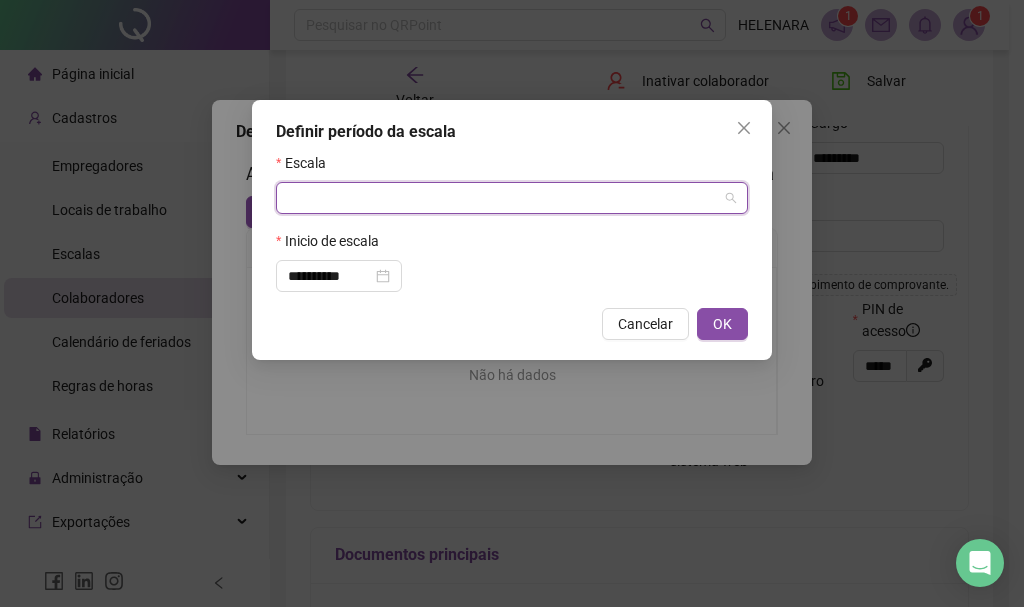 click at bounding box center [506, 198] 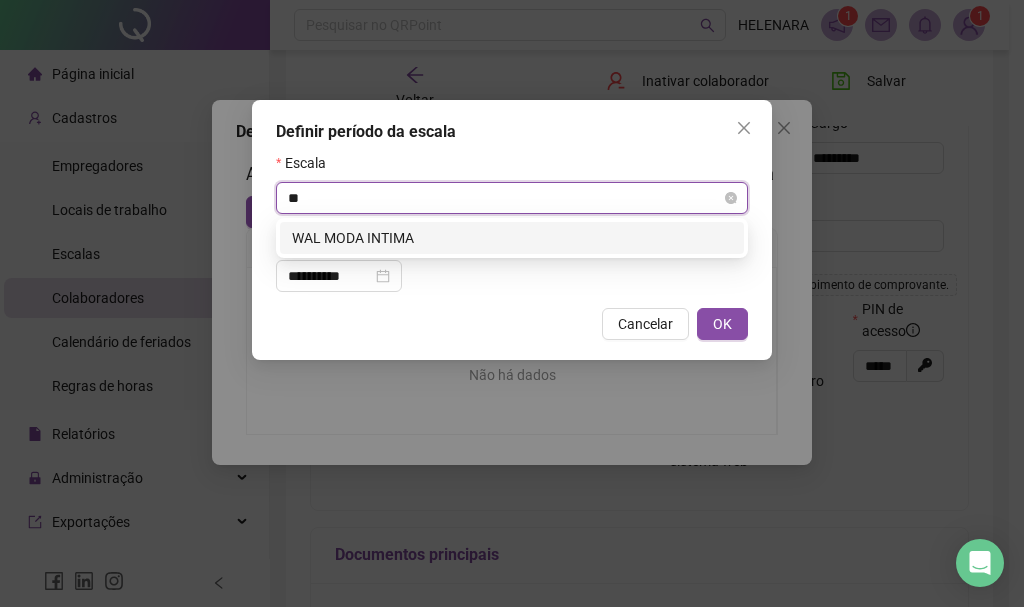 type on "***" 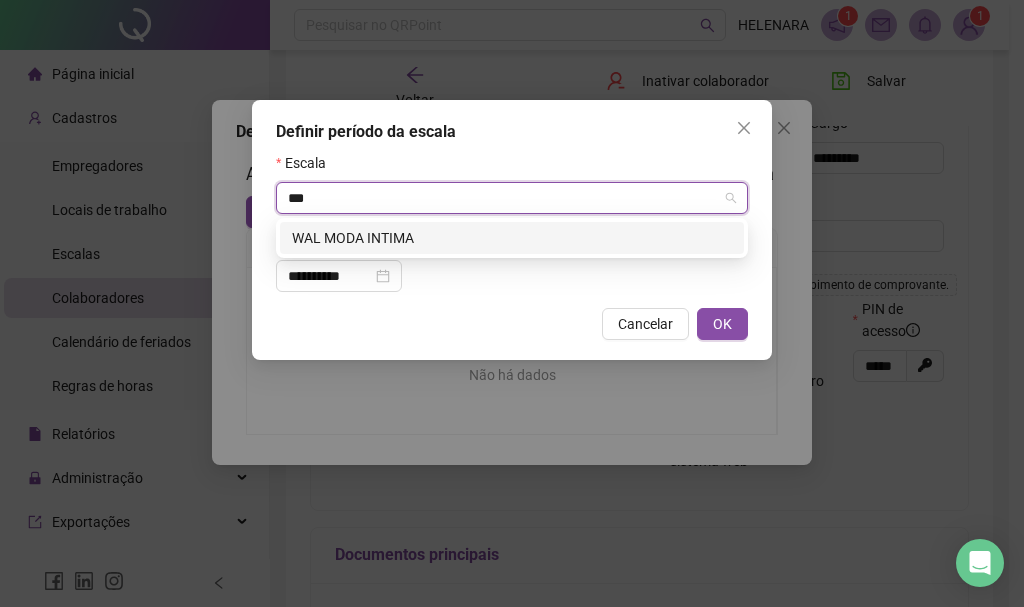 click on "WAL MODA INTIMA" at bounding box center (512, 238) 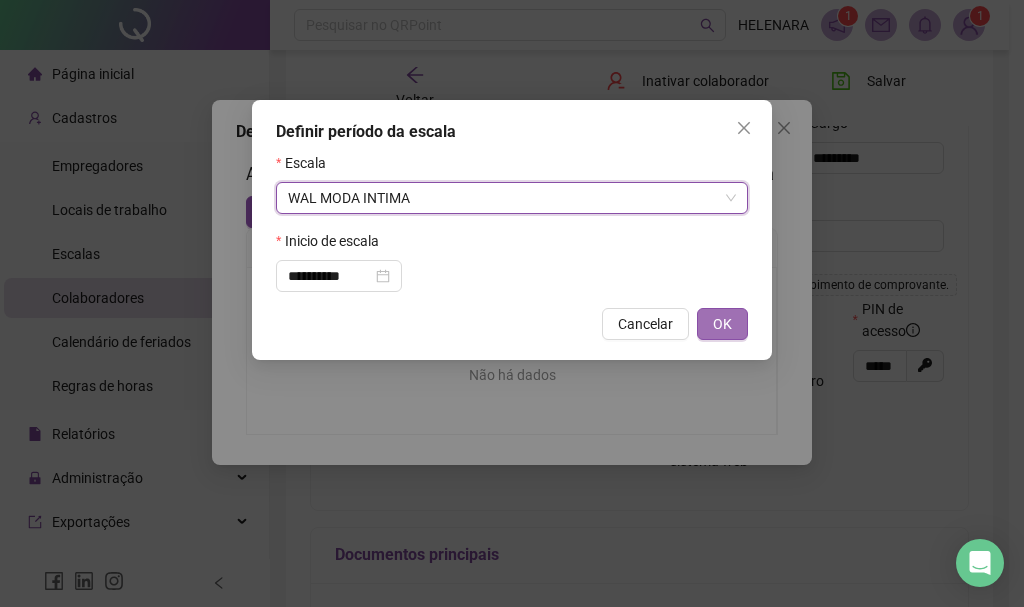 click on "OK" at bounding box center (722, 324) 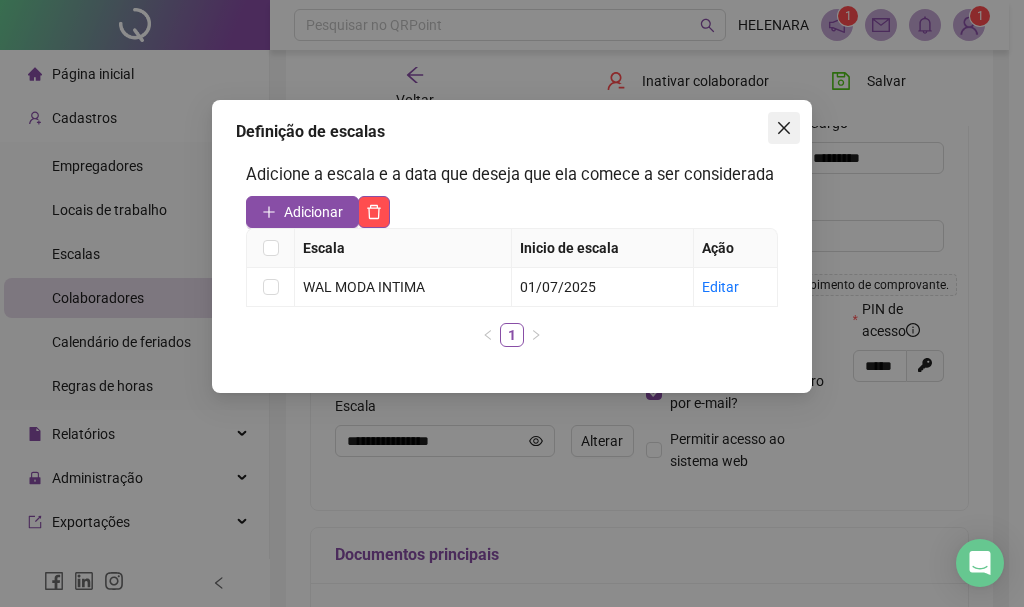click 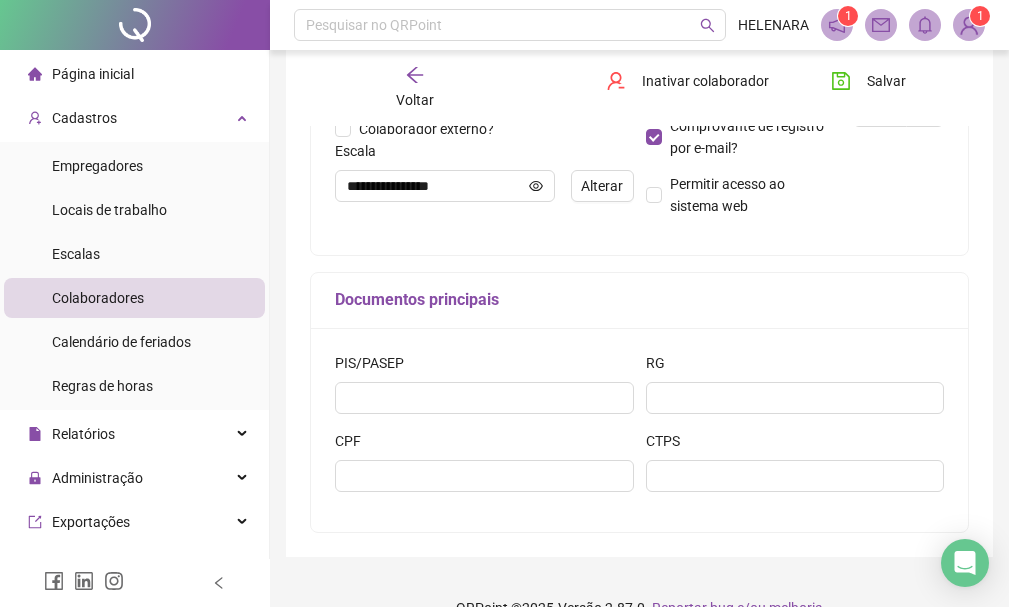 scroll, scrollTop: 591, scrollLeft: 0, axis: vertical 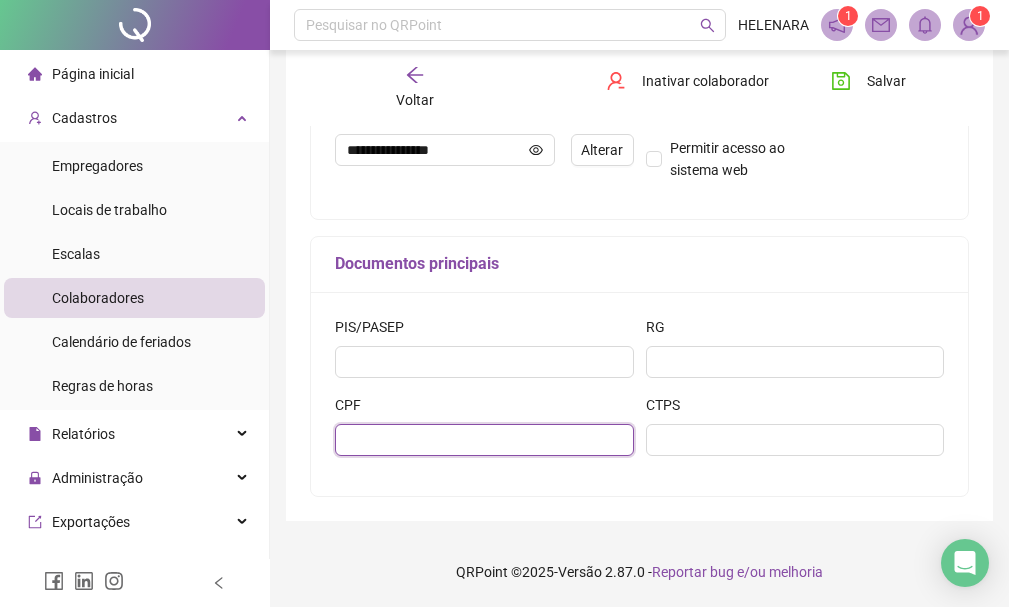 click at bounding box center [484, 440] 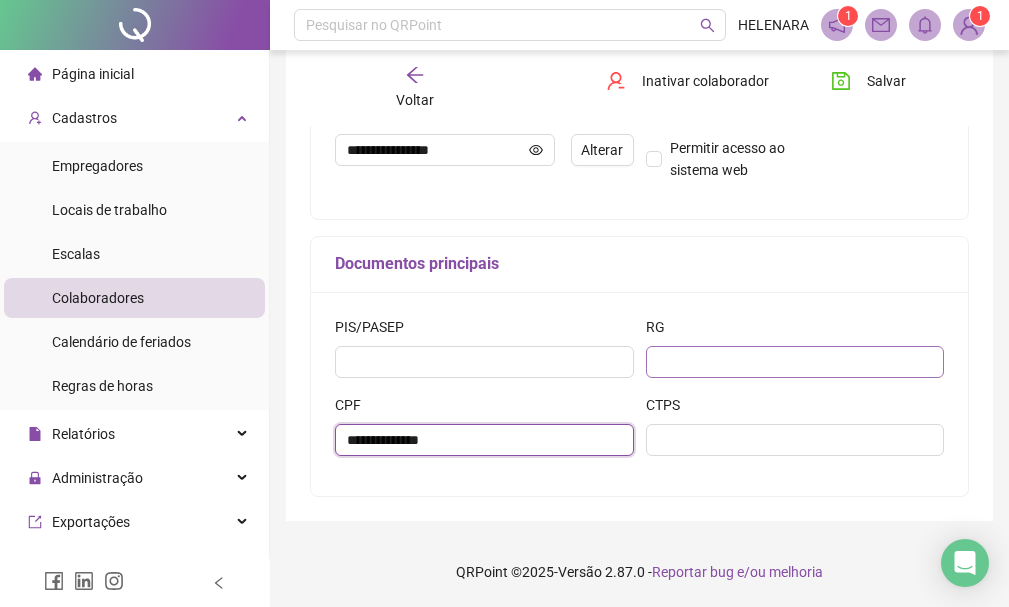 type on "**********" 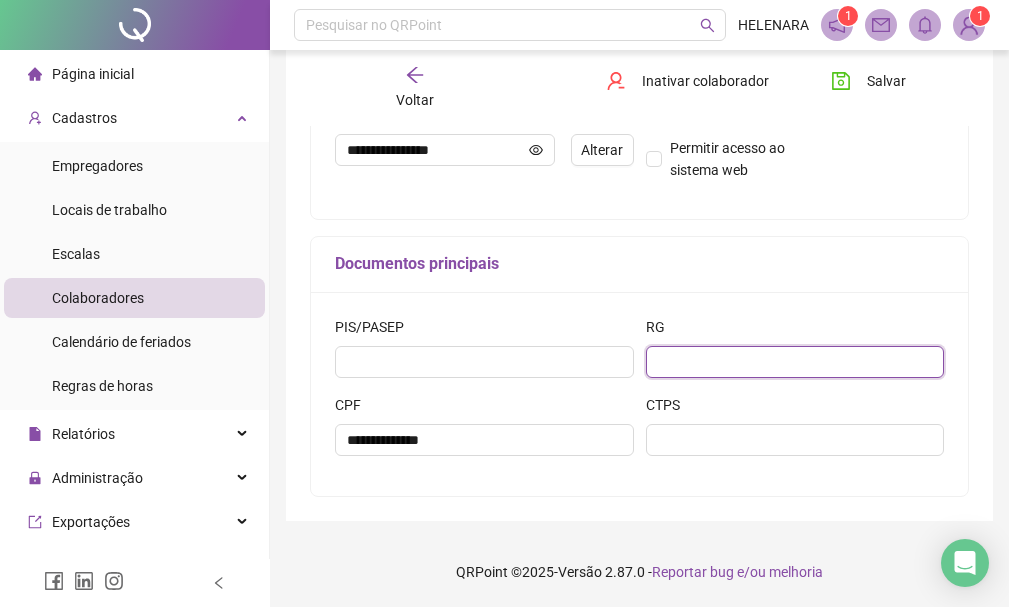 click at bounding box center [795, 362] 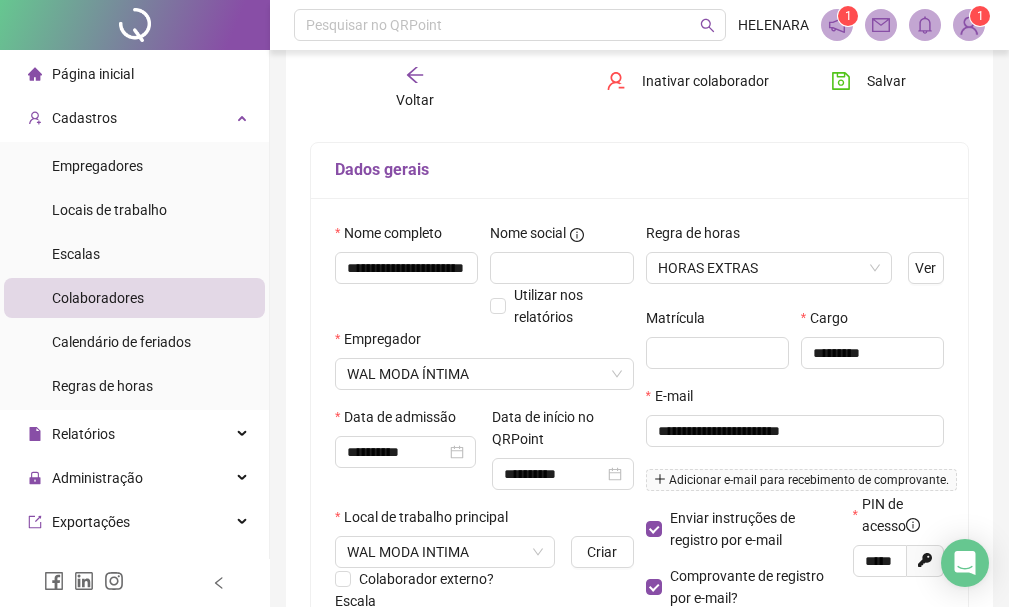 scroll, scrollTop: 0, scrollLeft: 0, axis: both 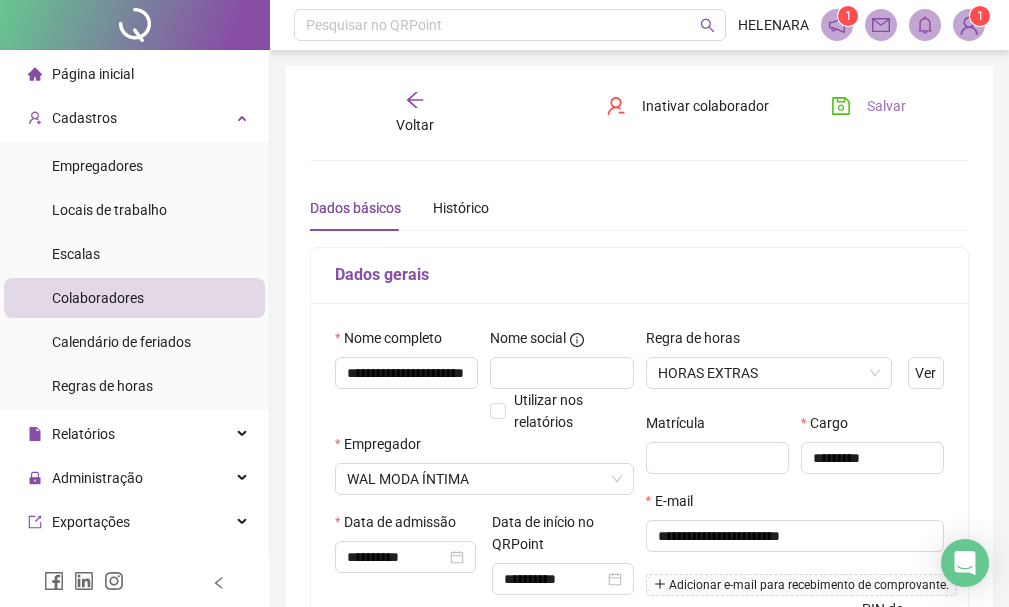 type on "********" 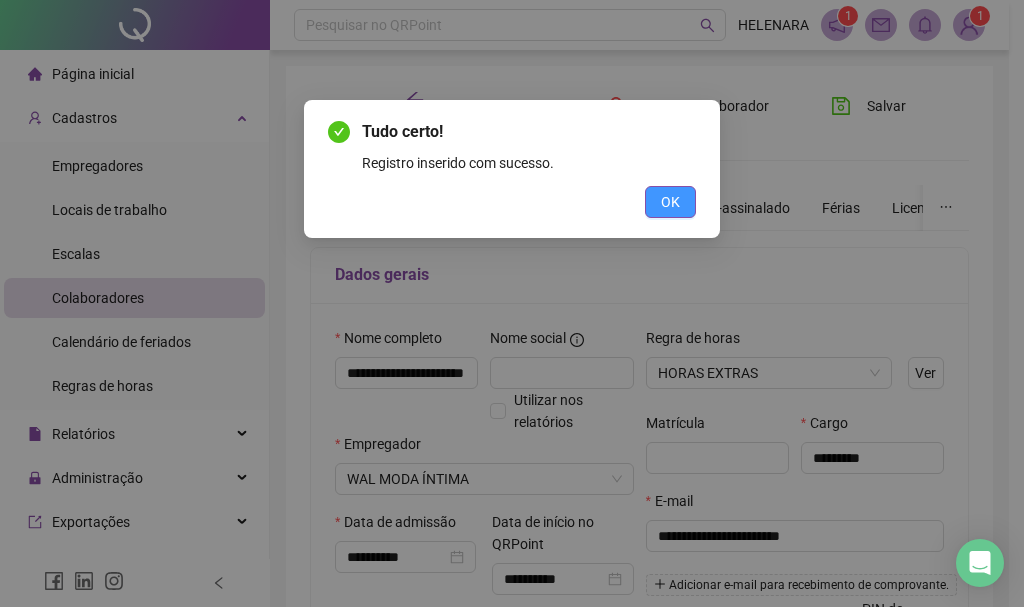 click on "OK" at bounding box center [670, 202] 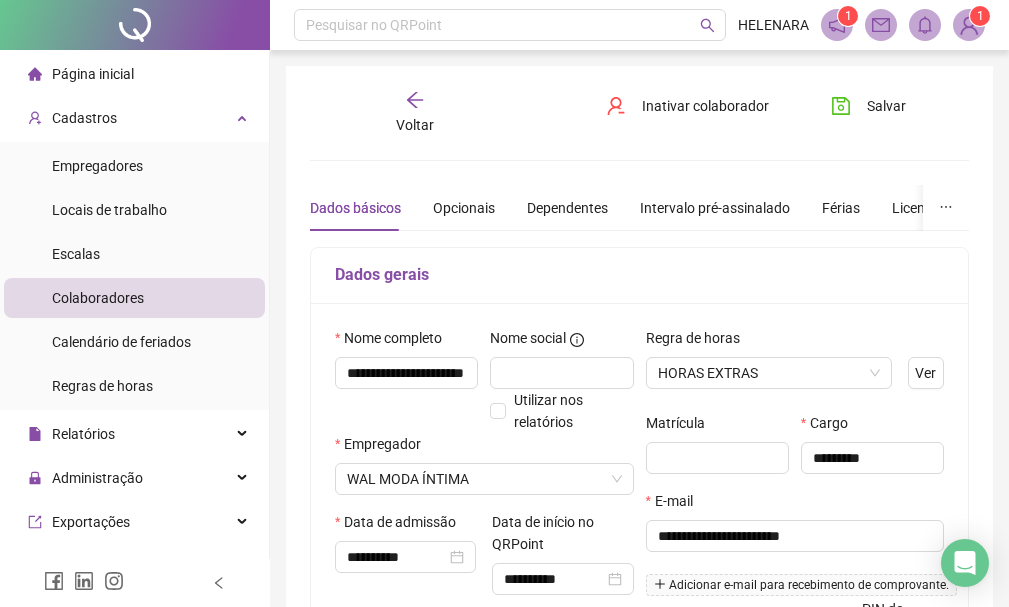 click on "Voltar" at bounding box center [415, 125] 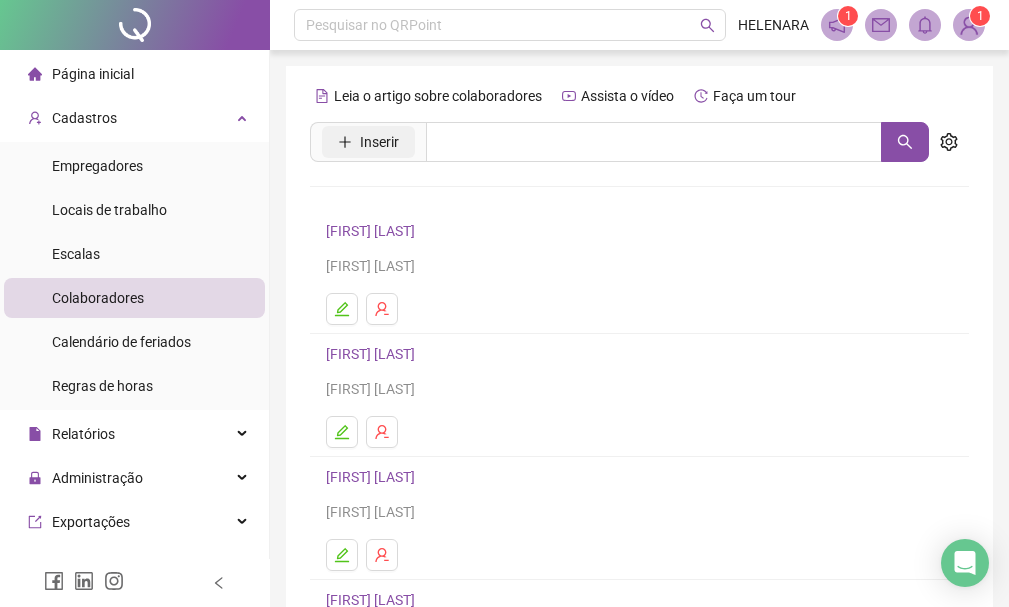 click on "Inserir" at bounding box center (379, 142) 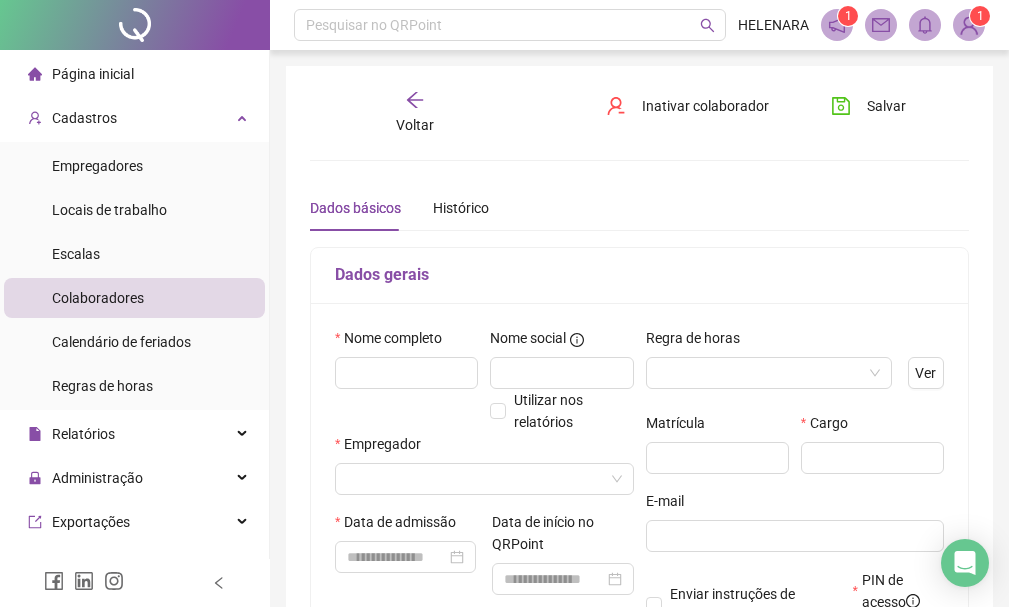 type on "*****" 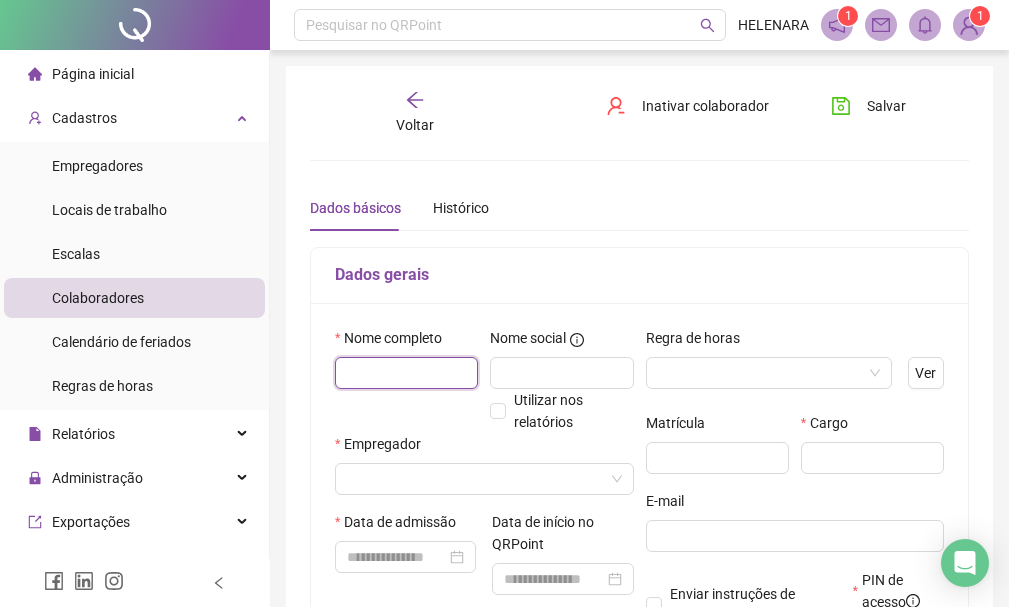 click at bounding box center (406, 373) 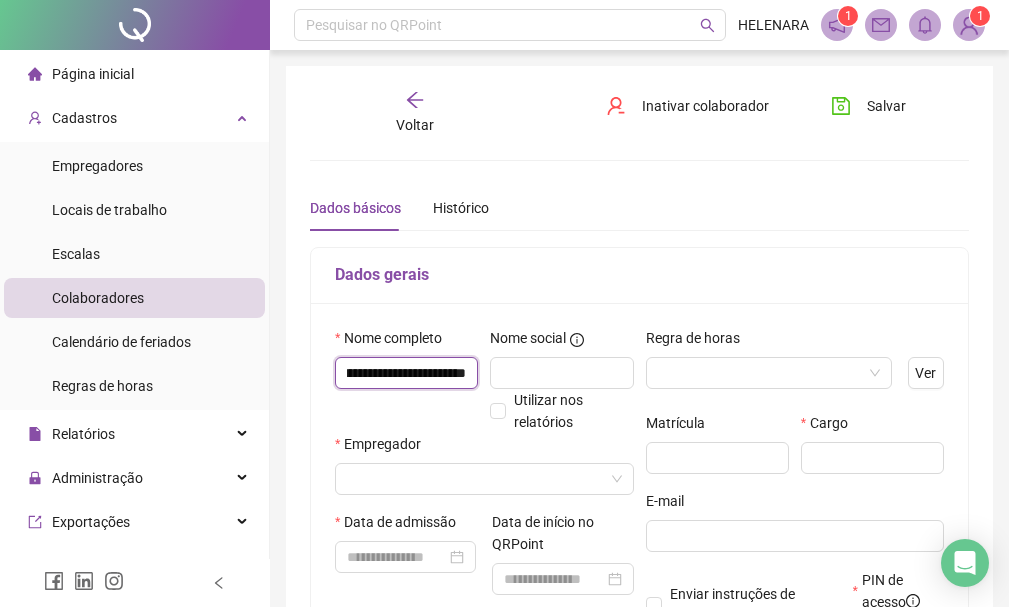 scroll, scrollTop: 0, scrollLeft: 77, axis: horizontal 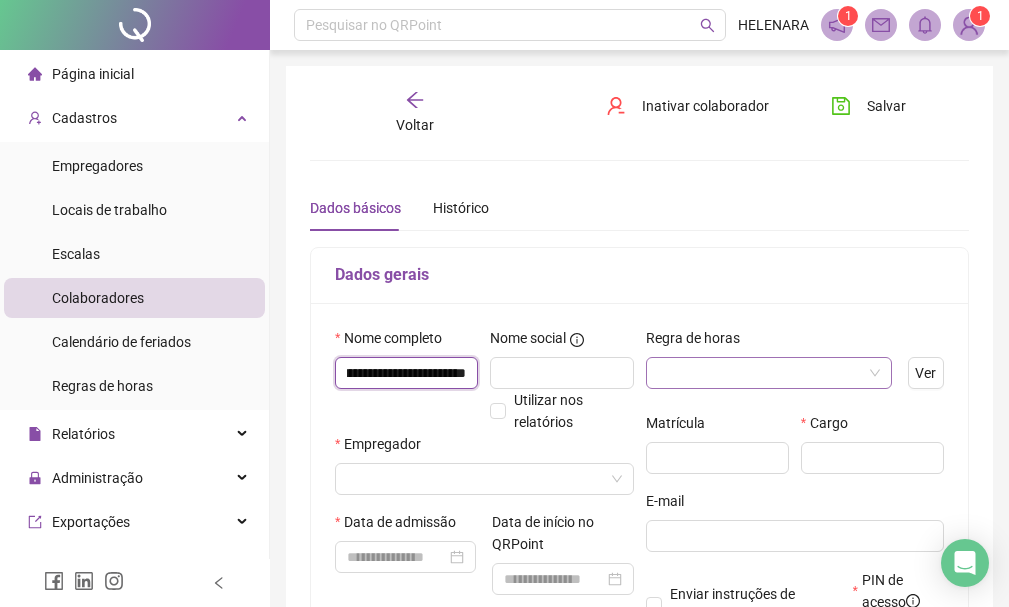 type on "**********" 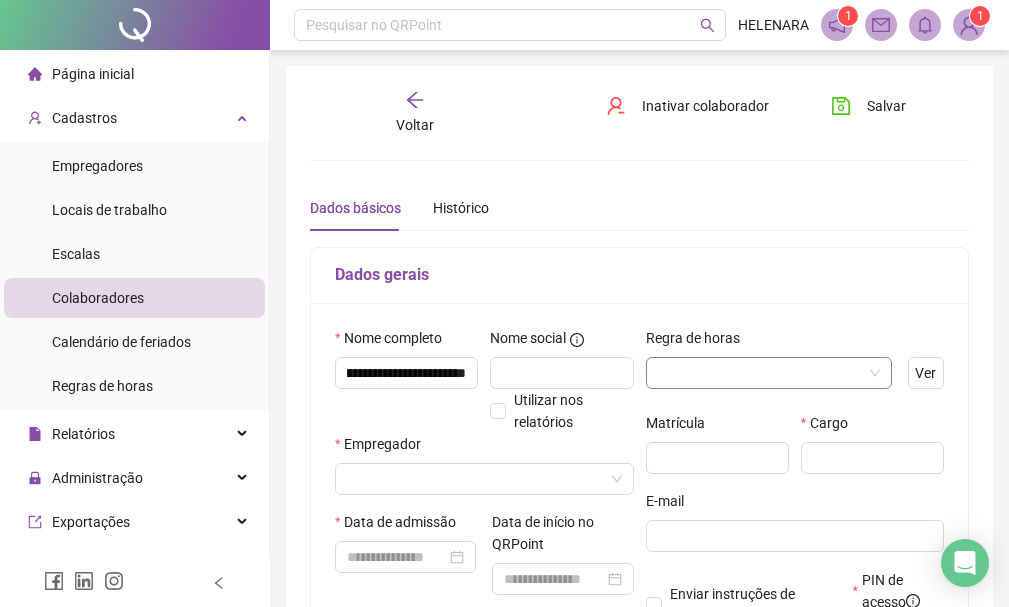 click at bounding box center [763, 373] 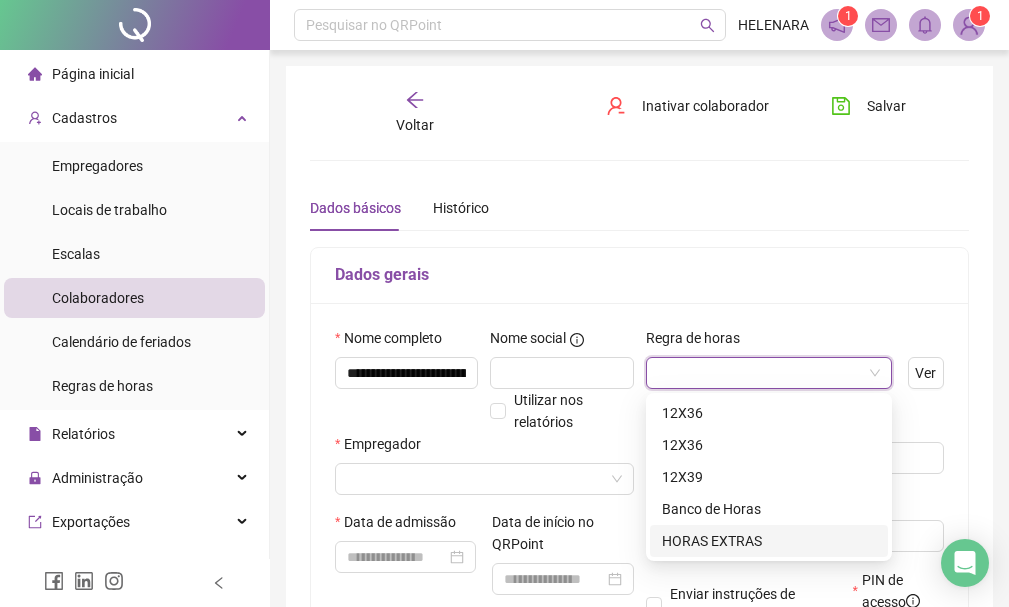 click on "HORAS EXTRAS" at bounding box center (769, 541) 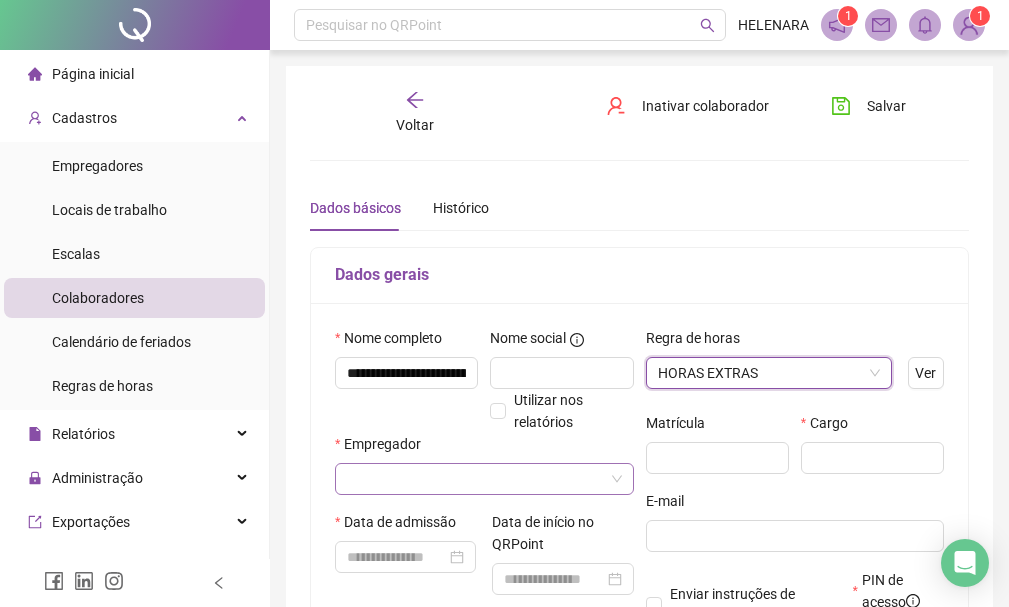 click at bounding box center (478, 479) 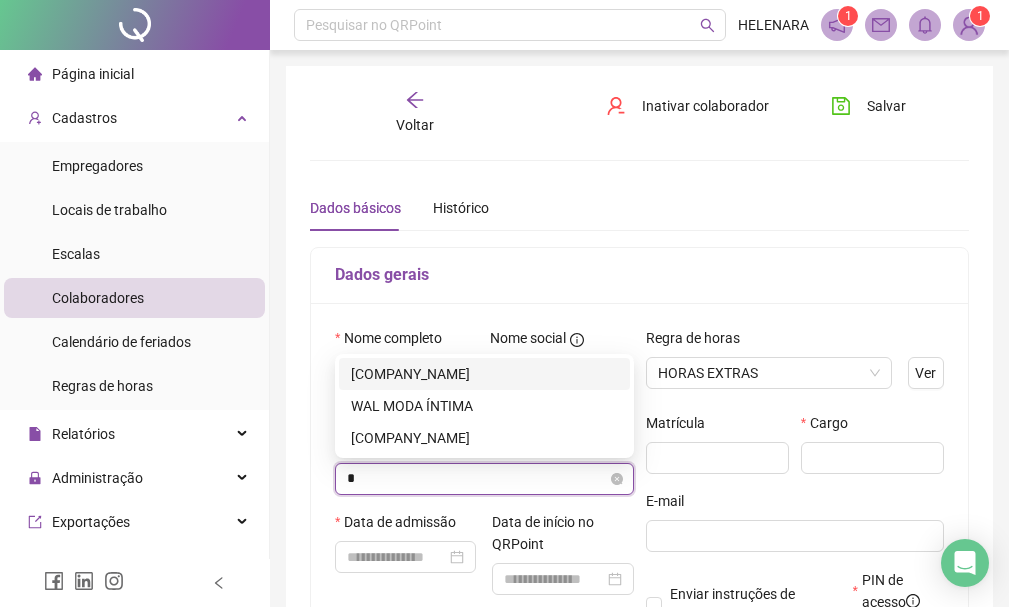 type on "**" 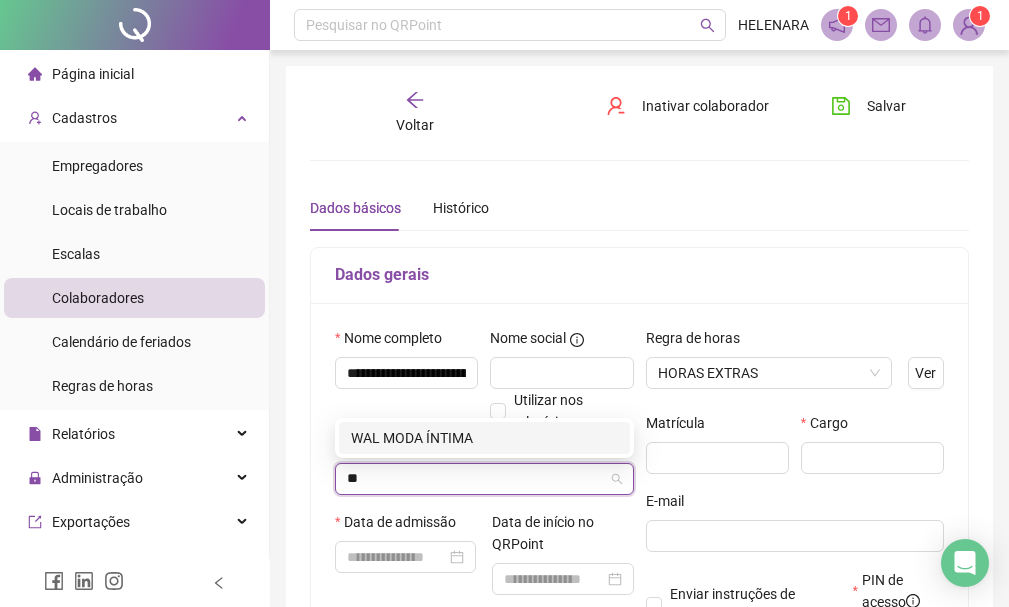 click on "WAL MODA ÍNTIMA" at bounding box center [484, 438] 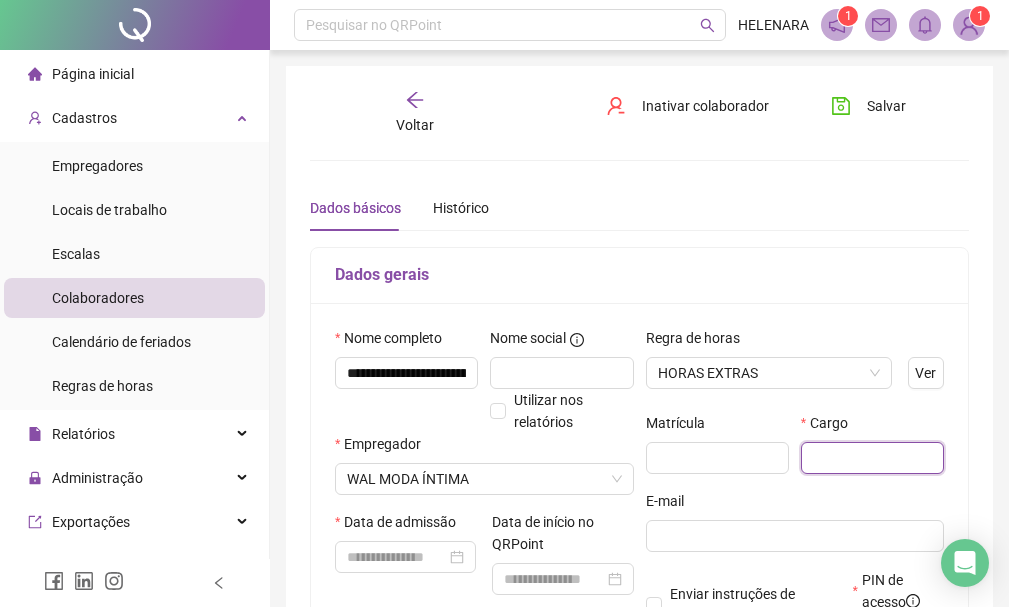 click at bounding box center (872, 458) 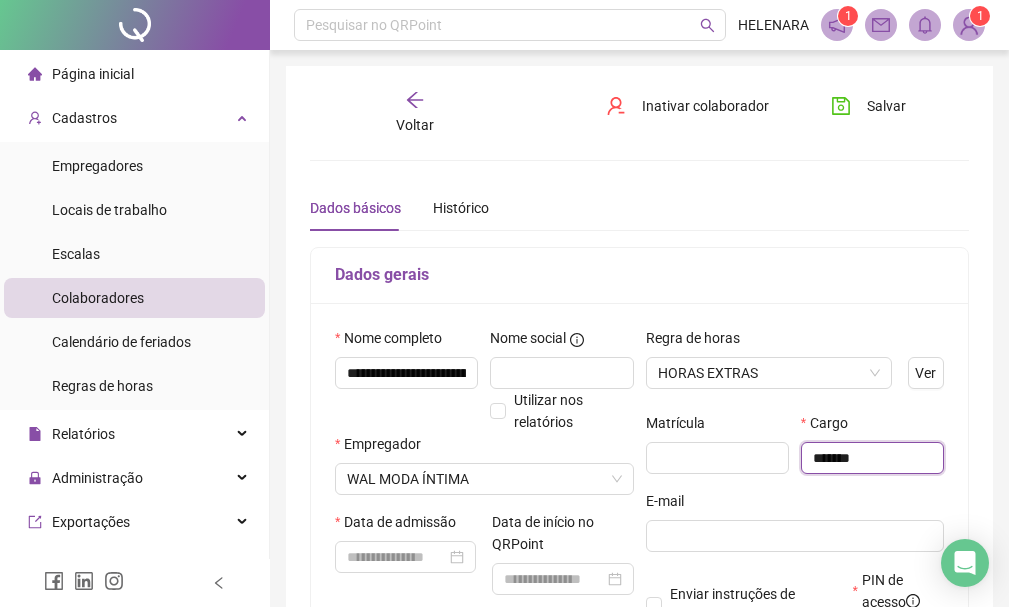 click on "*******" at bounding box center [872, 458] 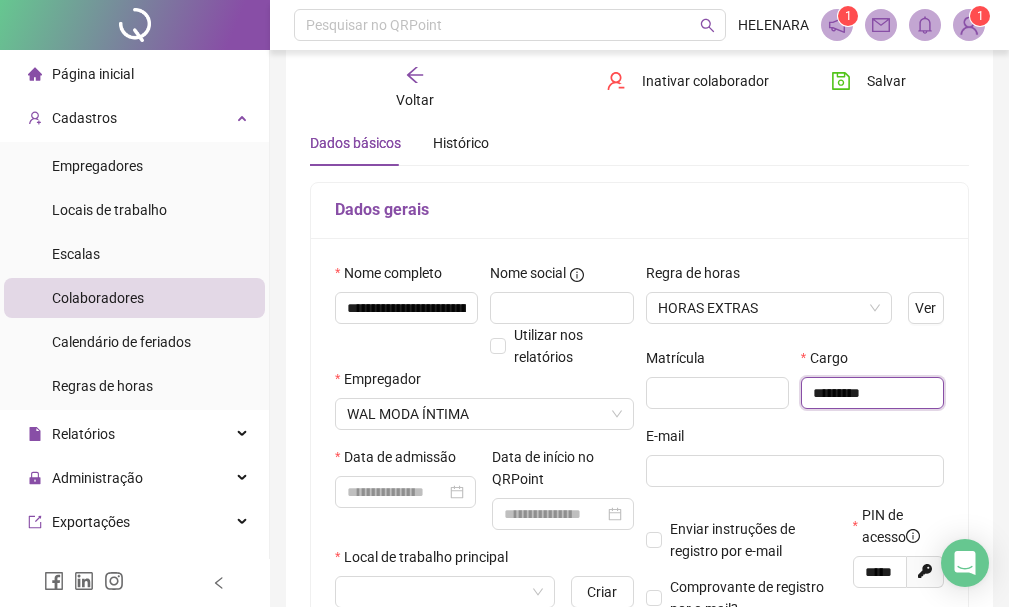 scroll, scrollTop: 100, scrollLeft: 0, axis: vertical 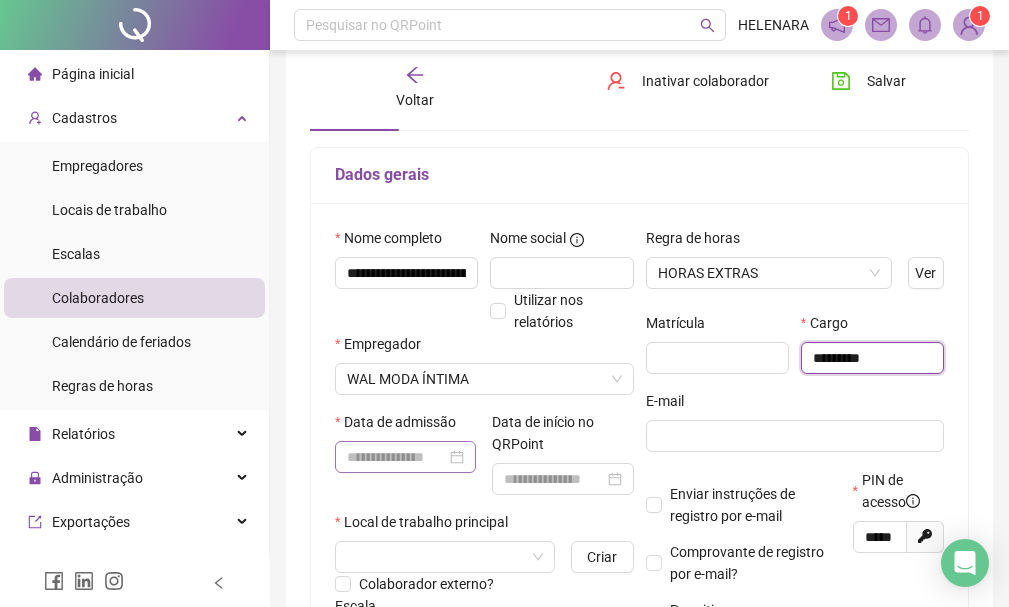 type on "*********" 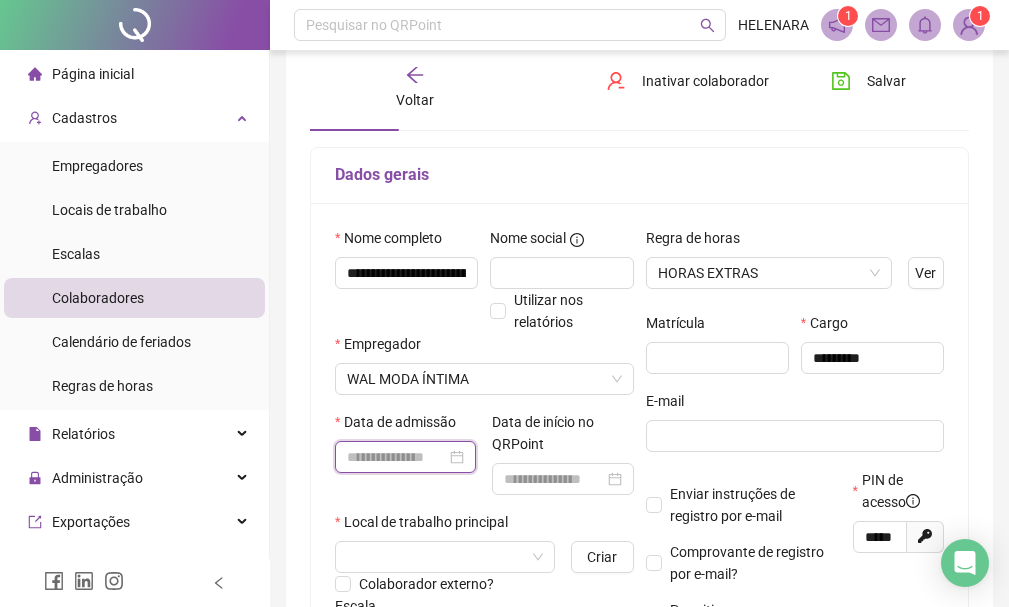 click at bounding box center (396, 457) 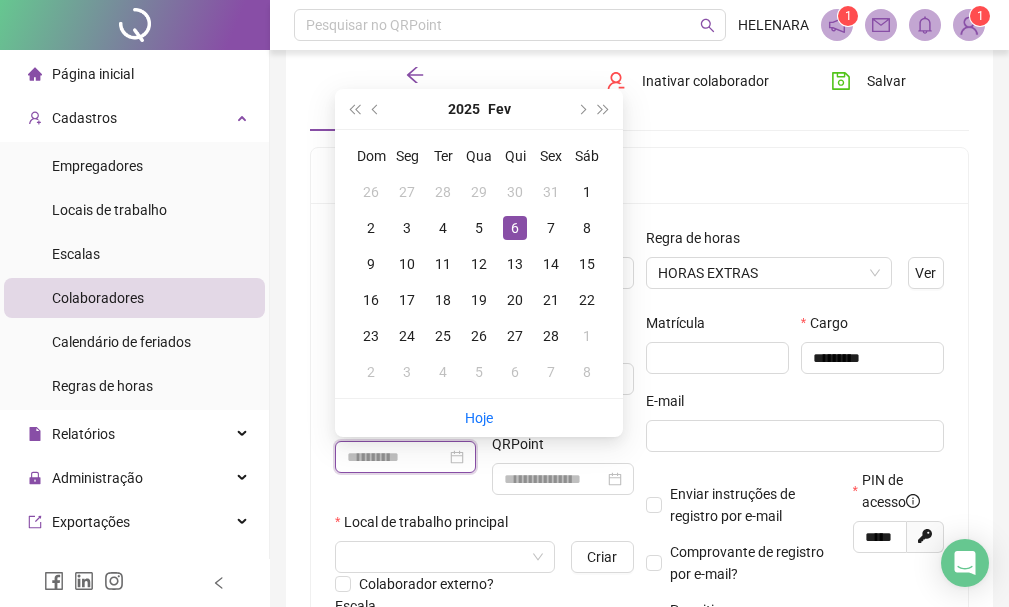 type on "**********" 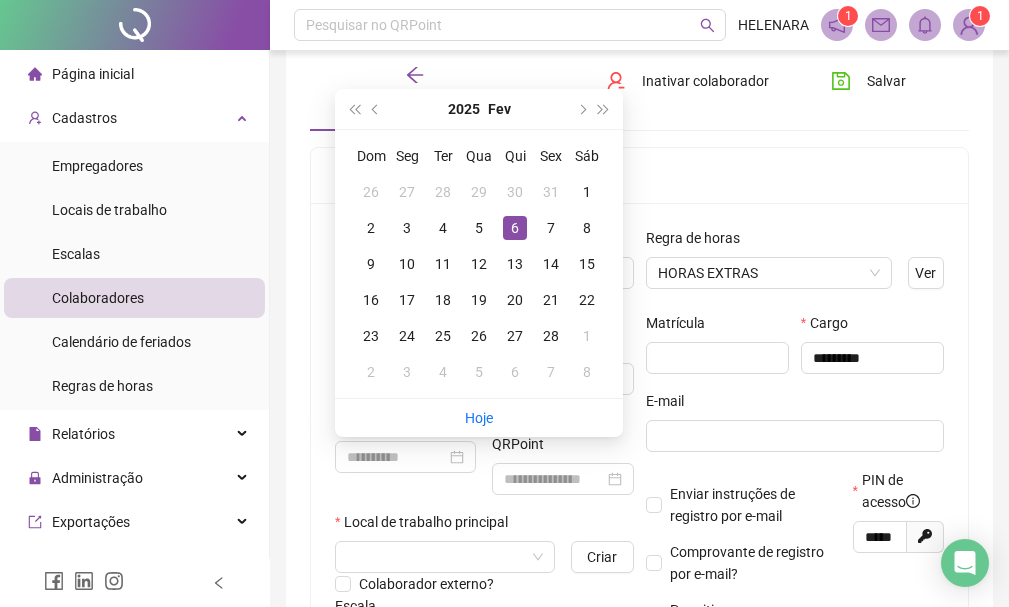 click on "6" at bounding box center (515, 228) 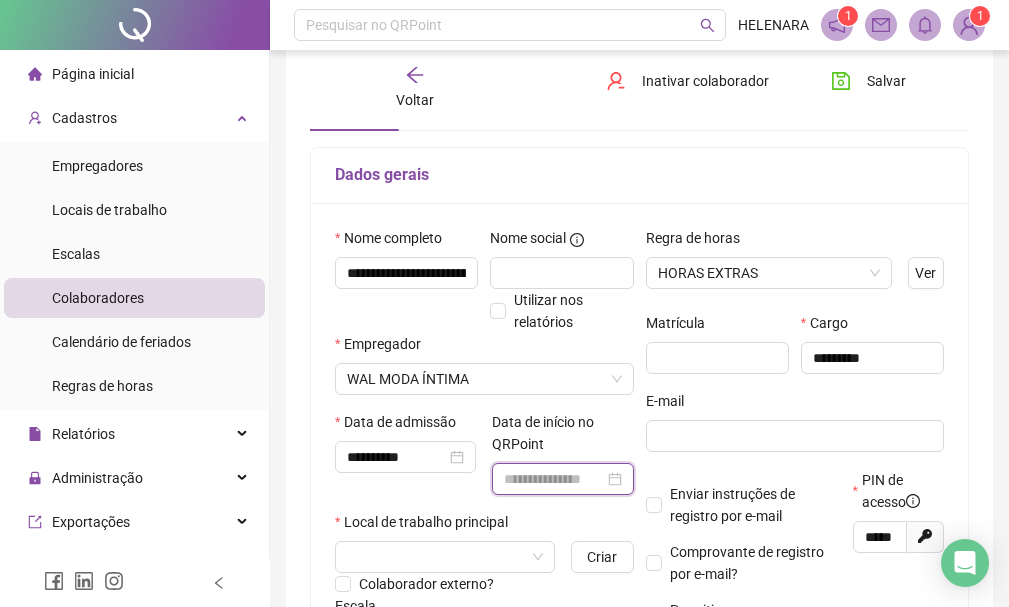 click at bounding box center [553, 479] 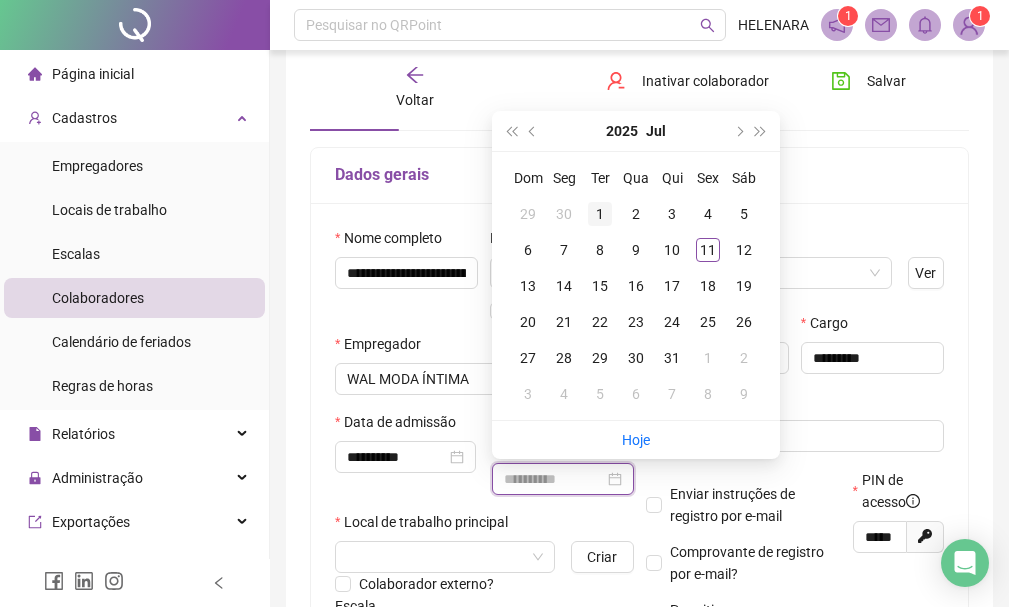 type on "**********" 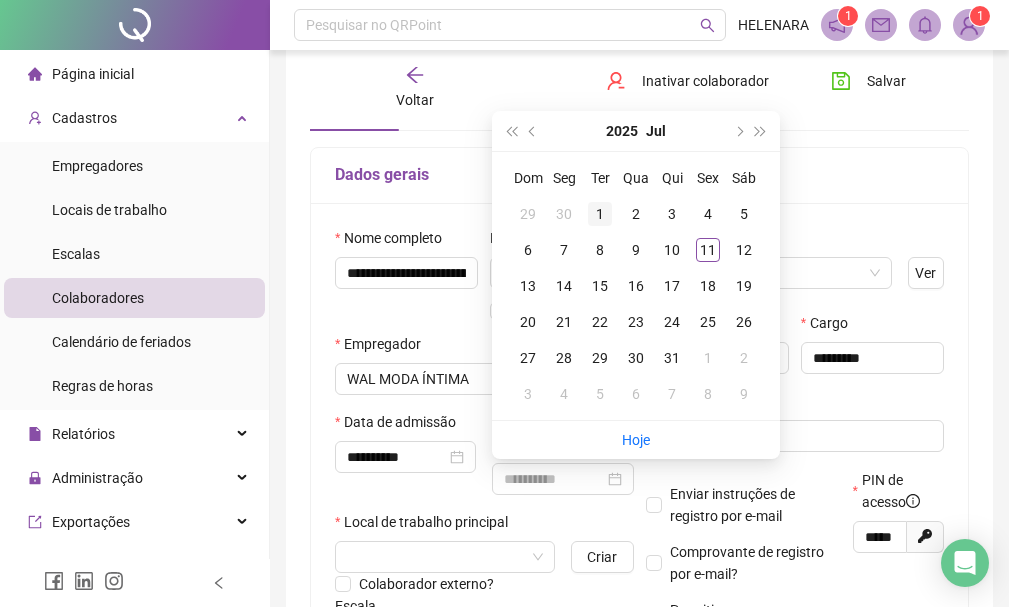 click on "1" at bounding box center [600, 214] 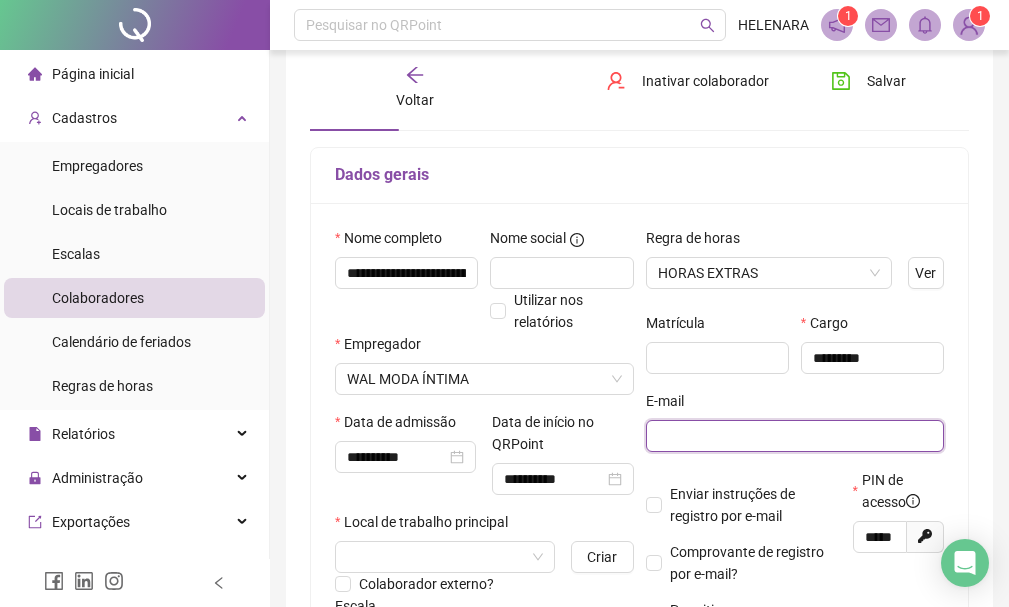 click at bounding box center [793, 436] 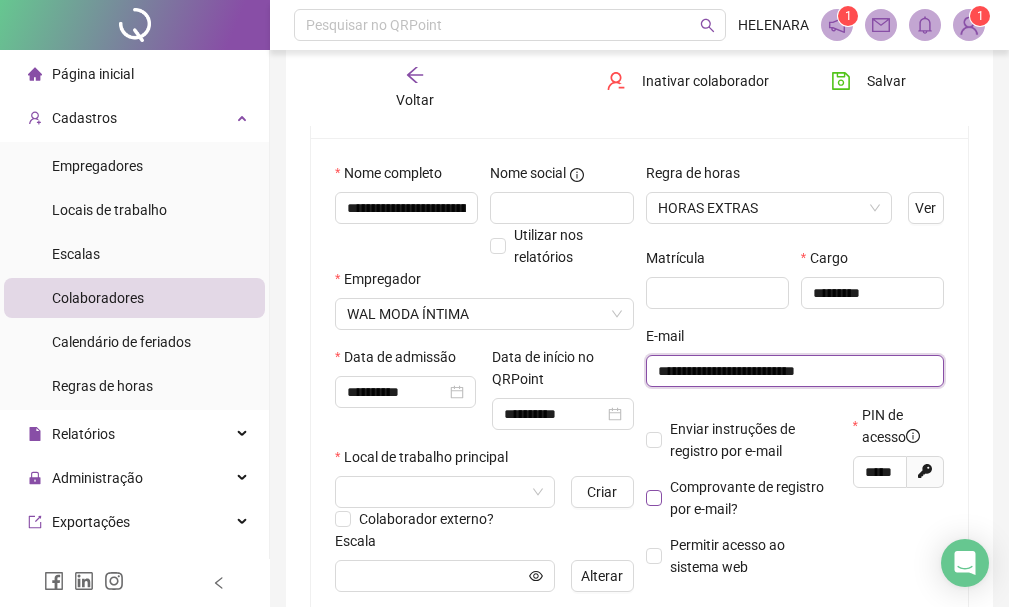scroll, scrollTop: 200, scrollLeft: 0, axis: vertical 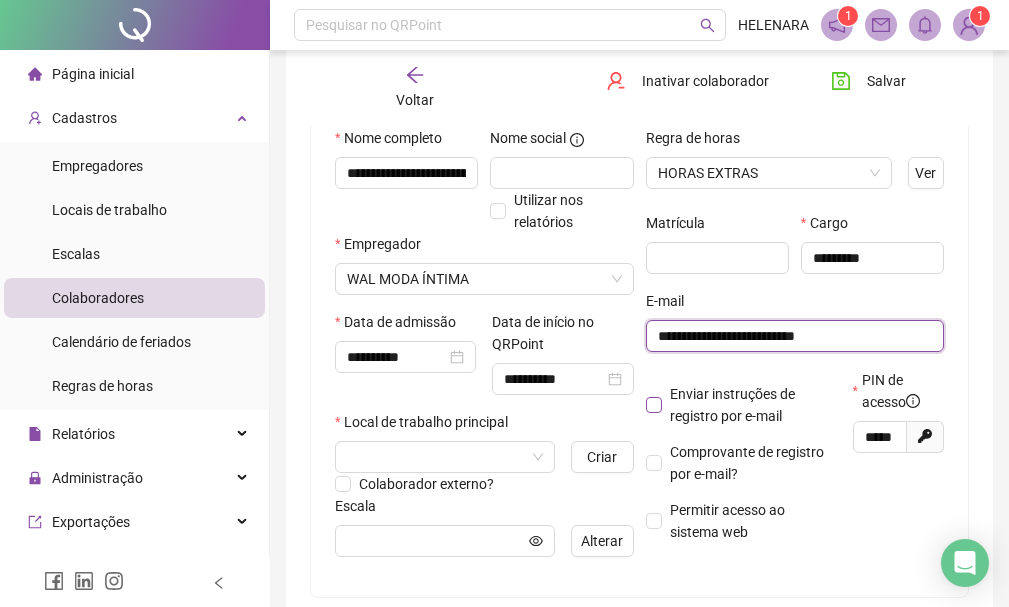 type on "**********" 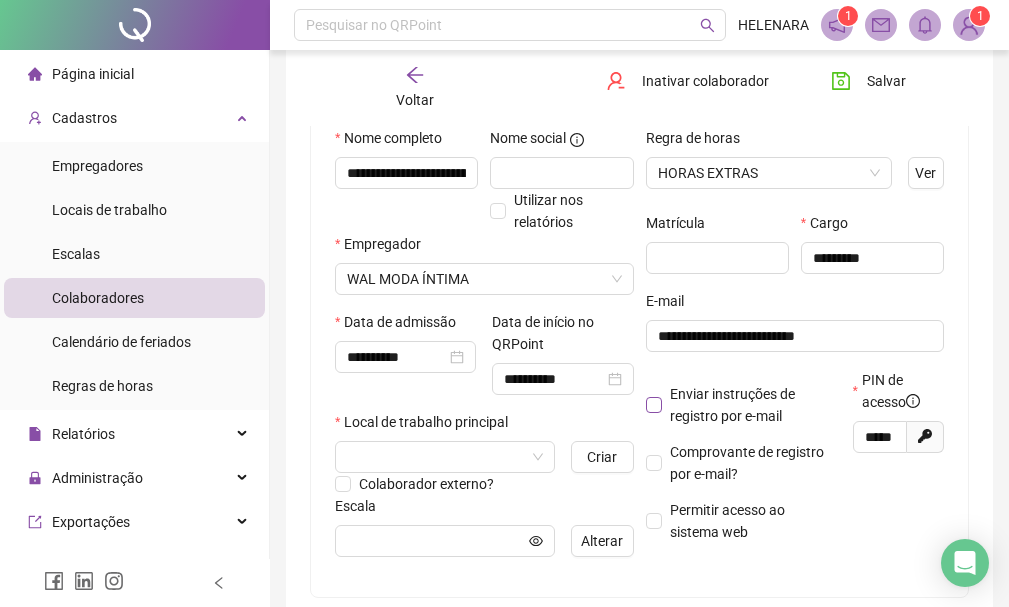 click on "Enviar instruções de registro por e-mail" at bounding box center [751, 405] 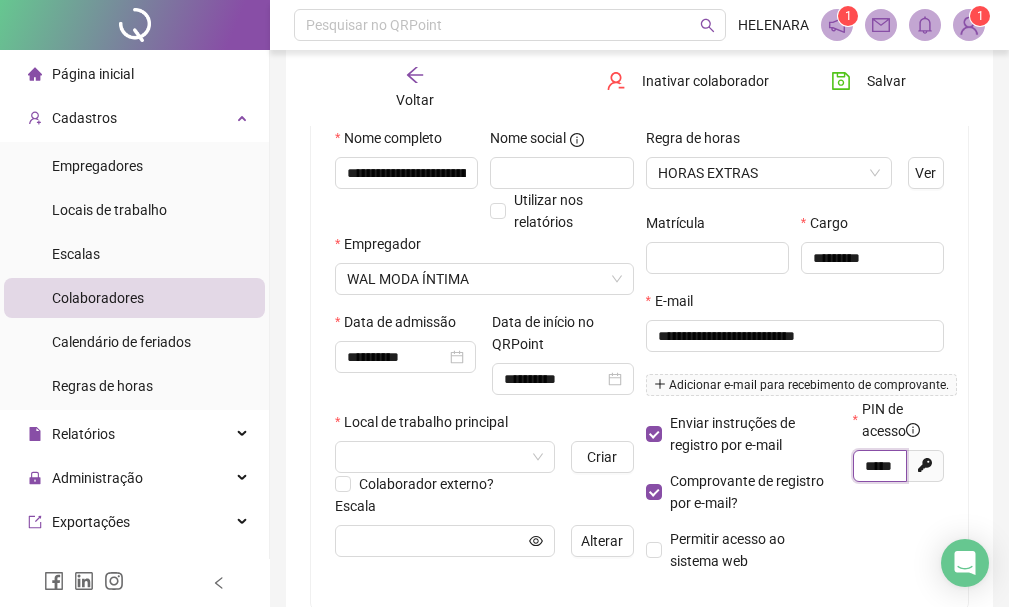 click on "*****" at bounding box center (878, 466) 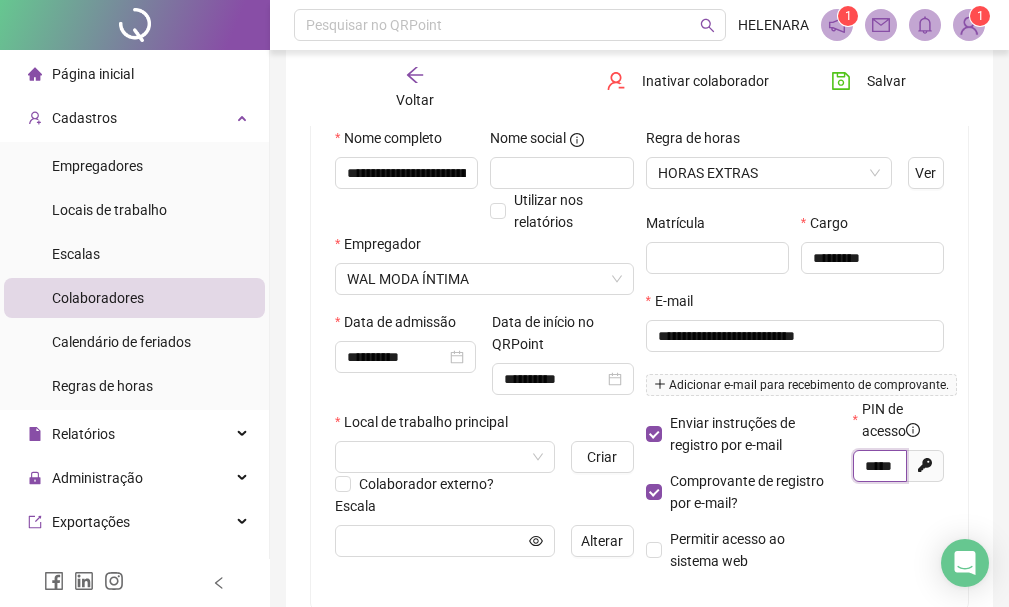 scroll, scrollTop: 0, scrollLeft: 11, axis: horizontal 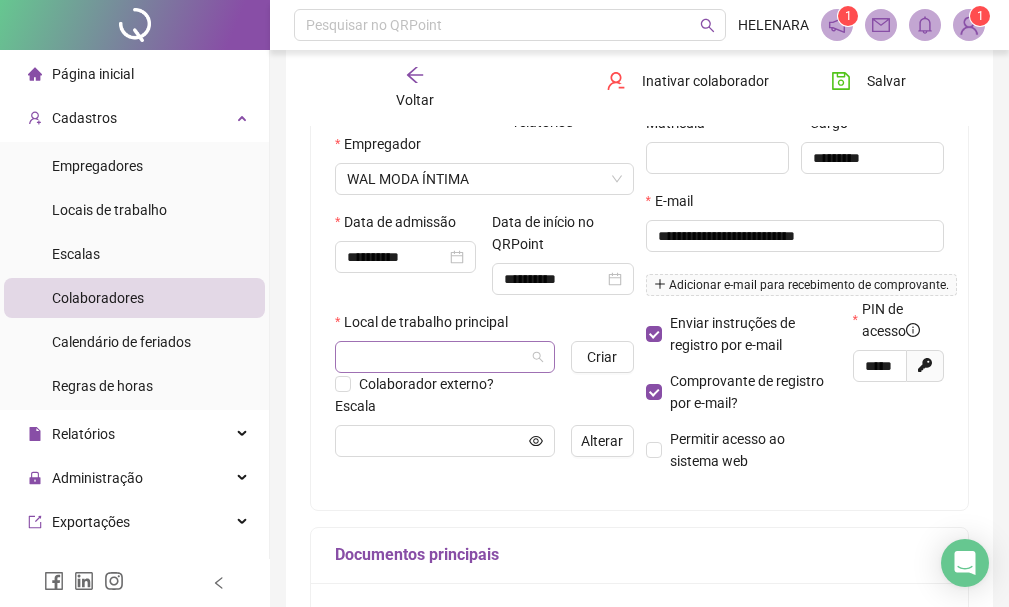 click at bounding box center (439, 357) 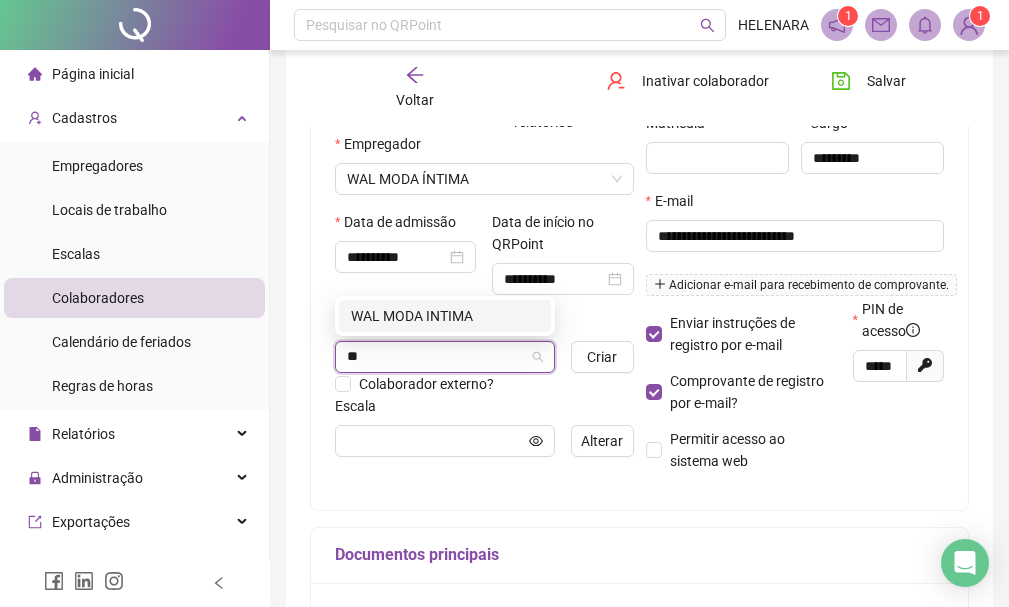 type on "***" 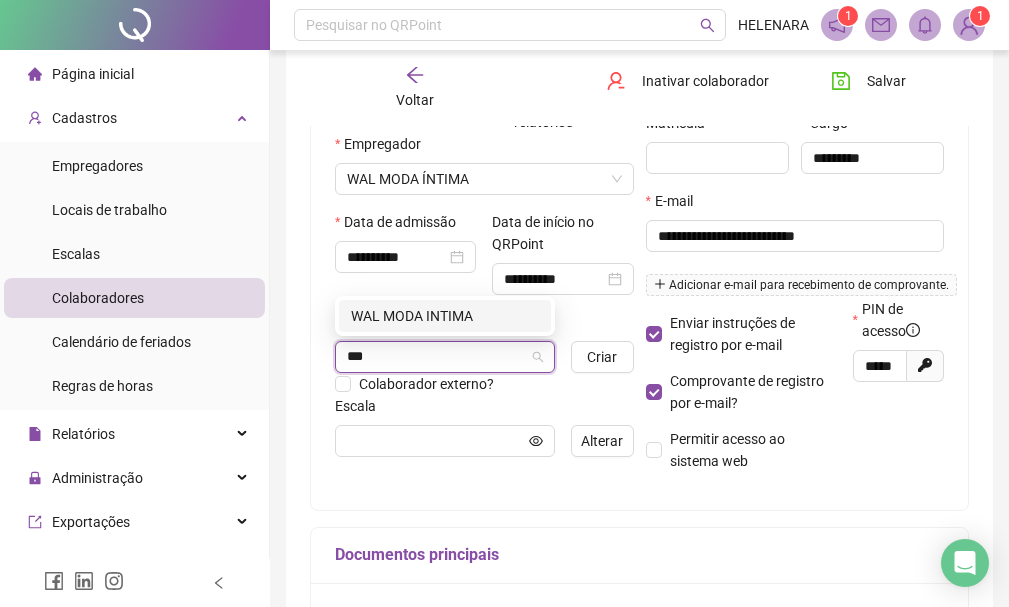 click on "WAL MODA INTIMA" at bounding box center [445, 316] 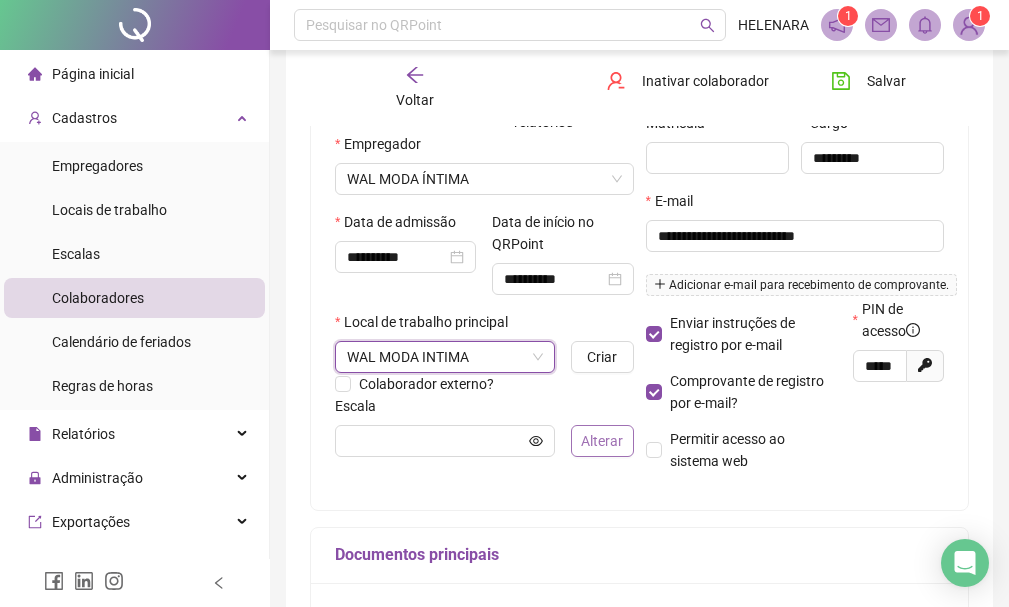 click on "Alterar" at bounding box center (602, 441) 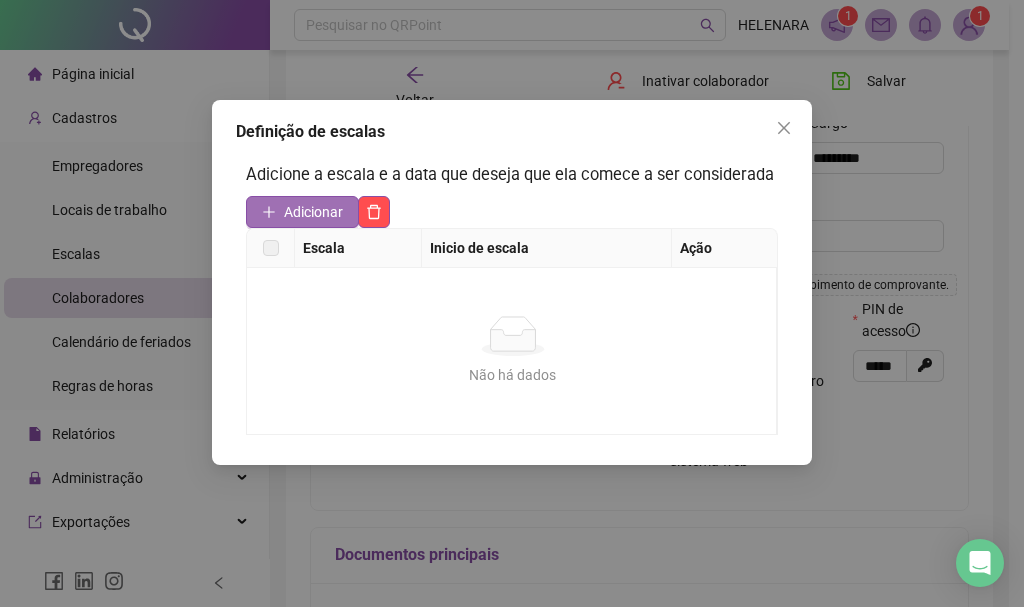 click on "Adicionar" at bounding box center [302, 212] 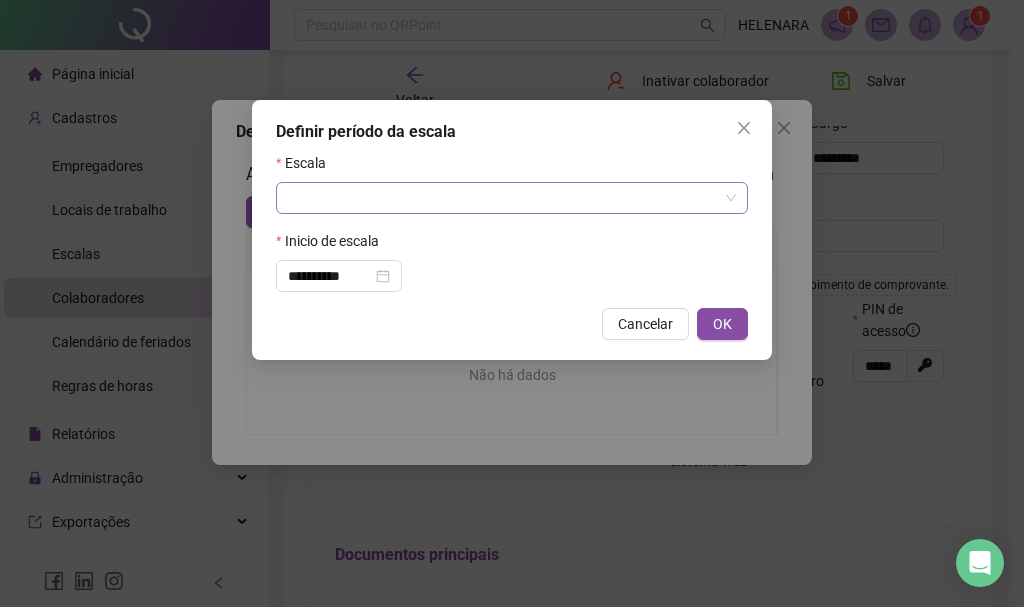 click at bounding box center [506, 198] 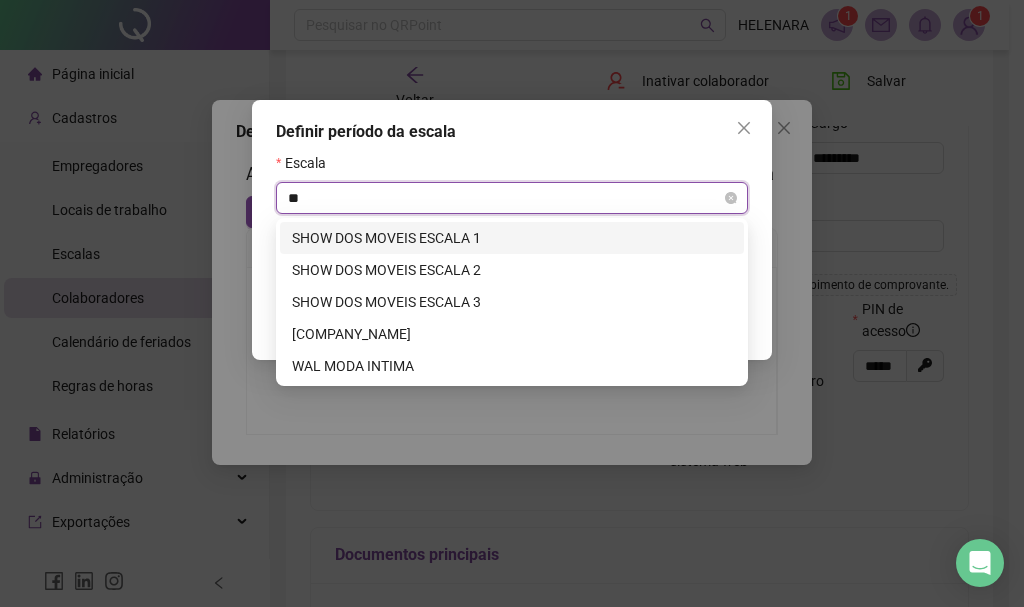 type on "***" 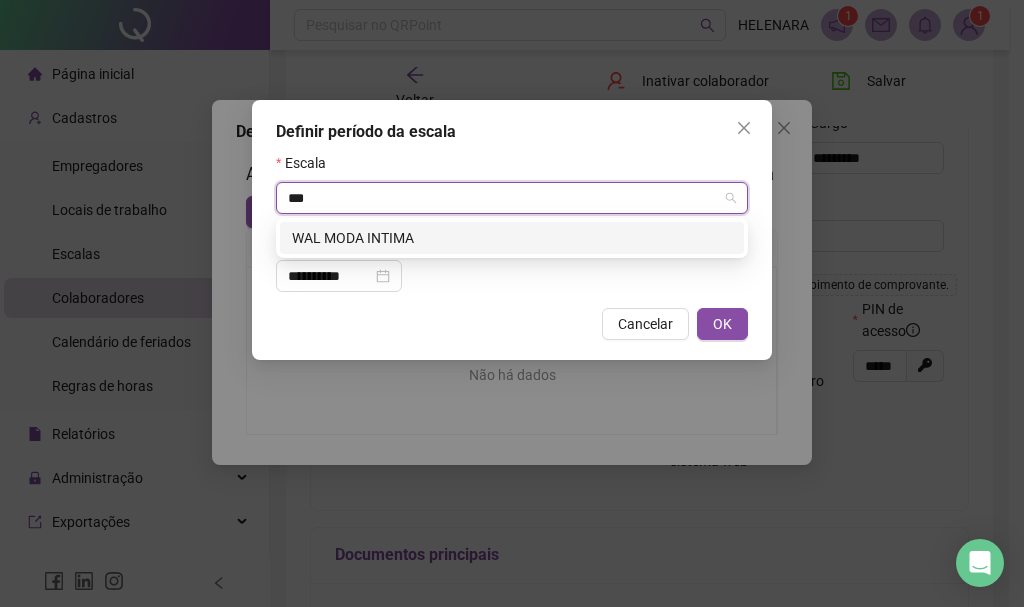 click on "WAL MODA INTIMA" at bounding box center (512, 238) 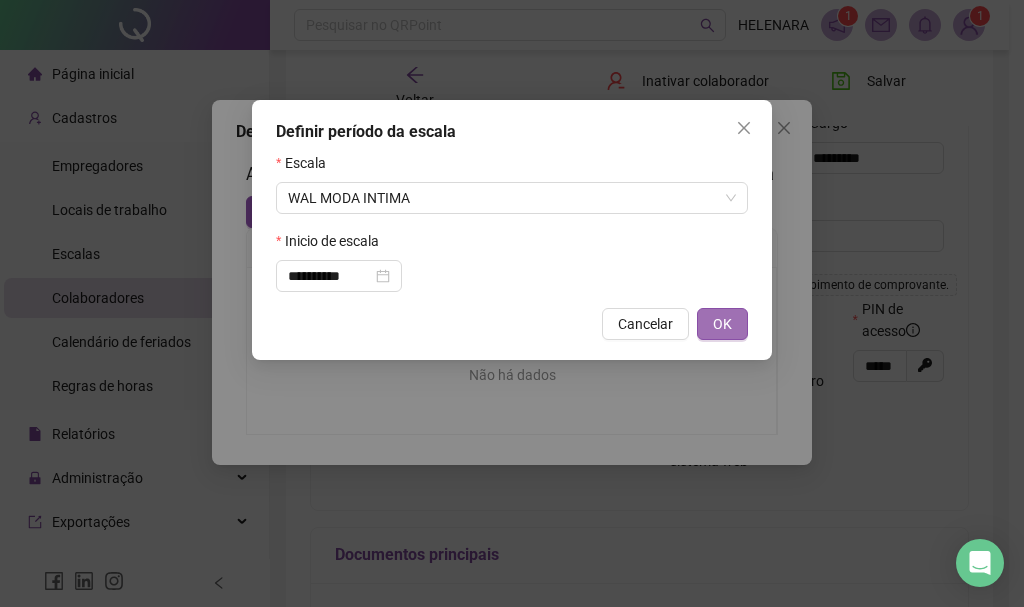 click on "OK" at bounding box center [722, 324] 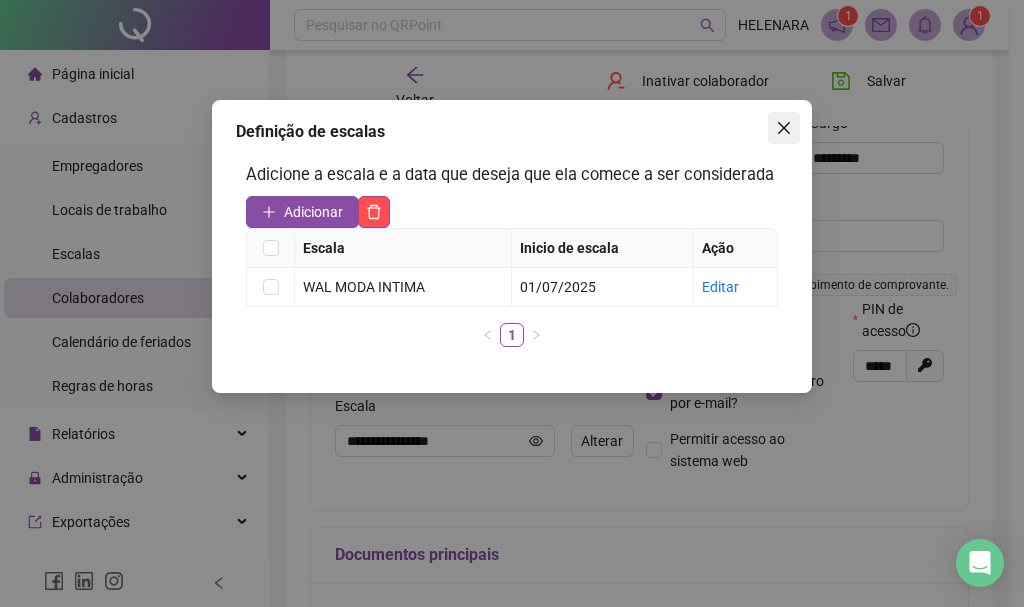 click 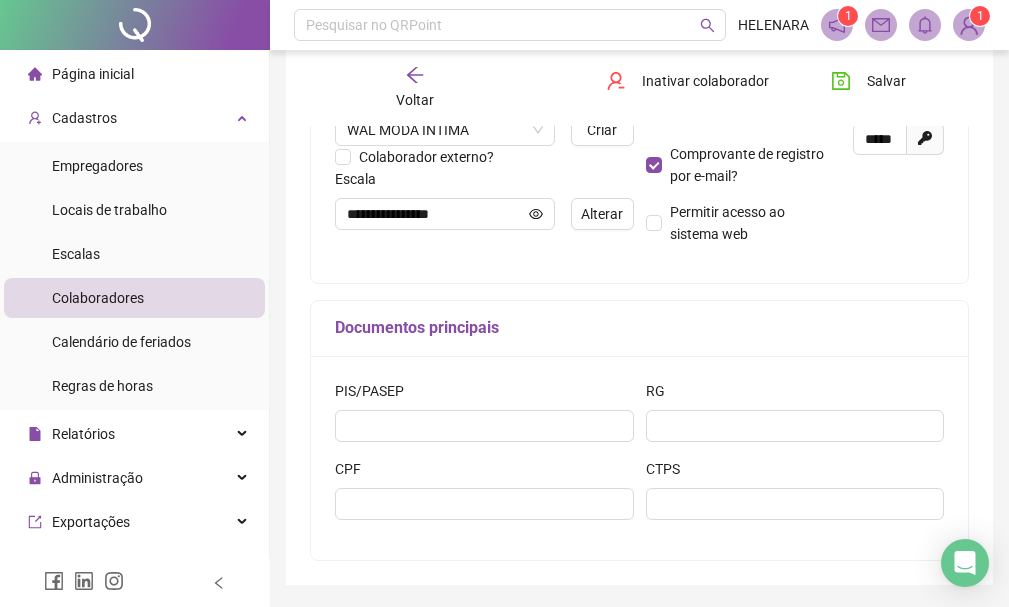 scroll, scrollTop: 591, scrollLeft: 0, axis: vertical 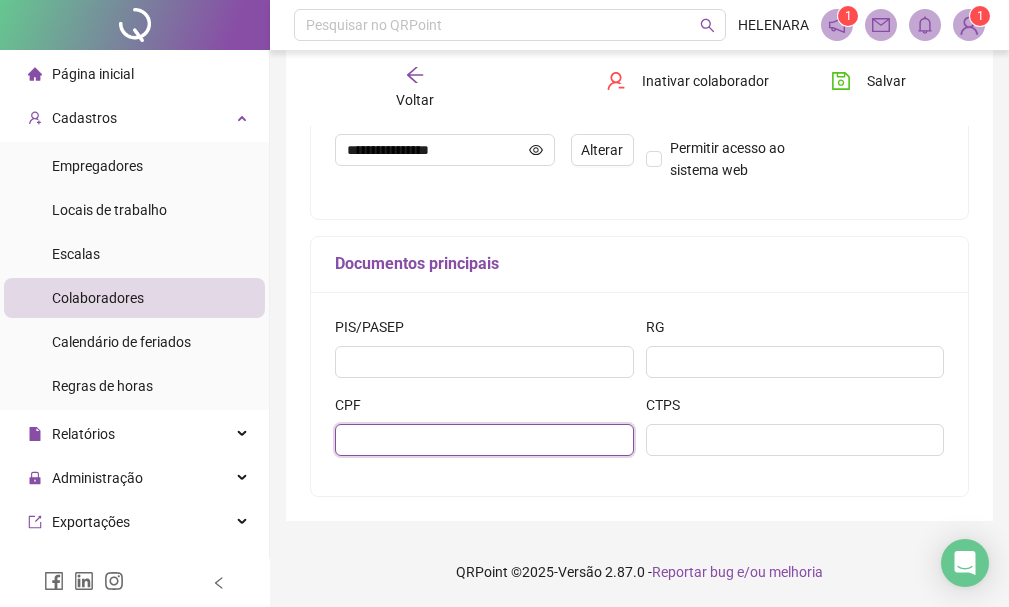 click at bounding box center [484, 440] 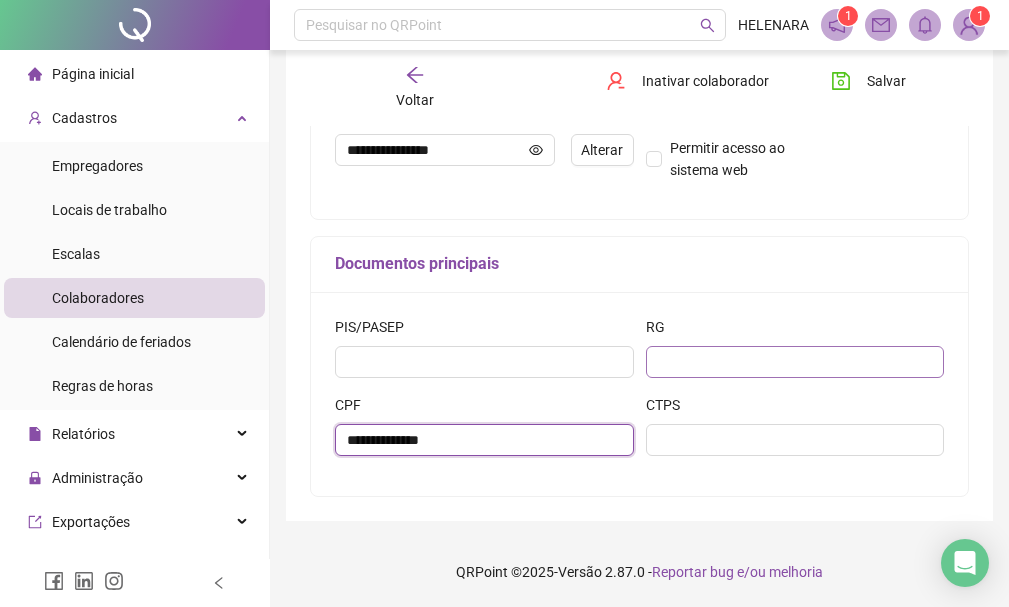 type on "**********" 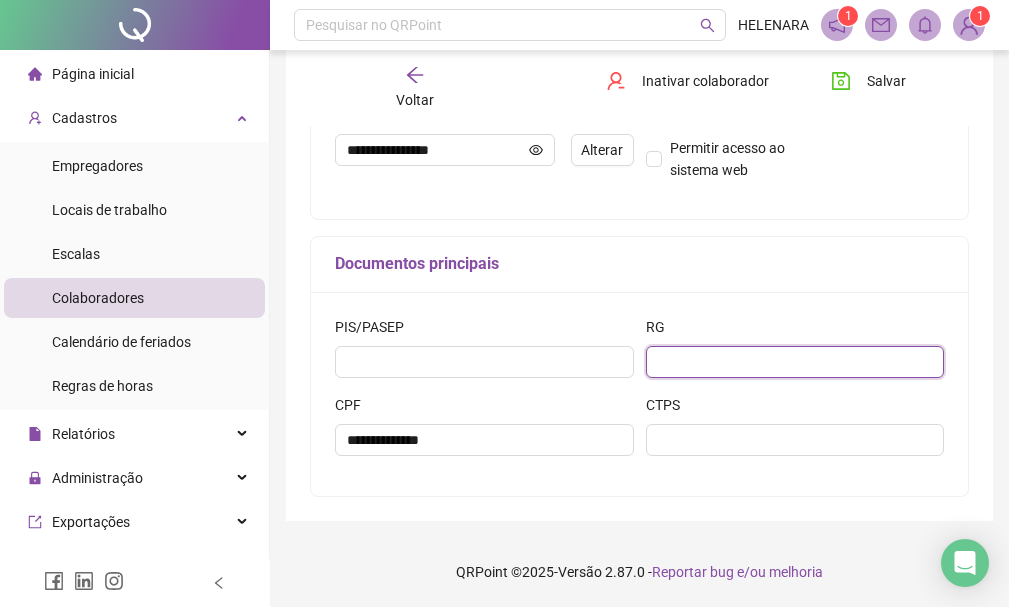 click at bounding box center [795, 362] 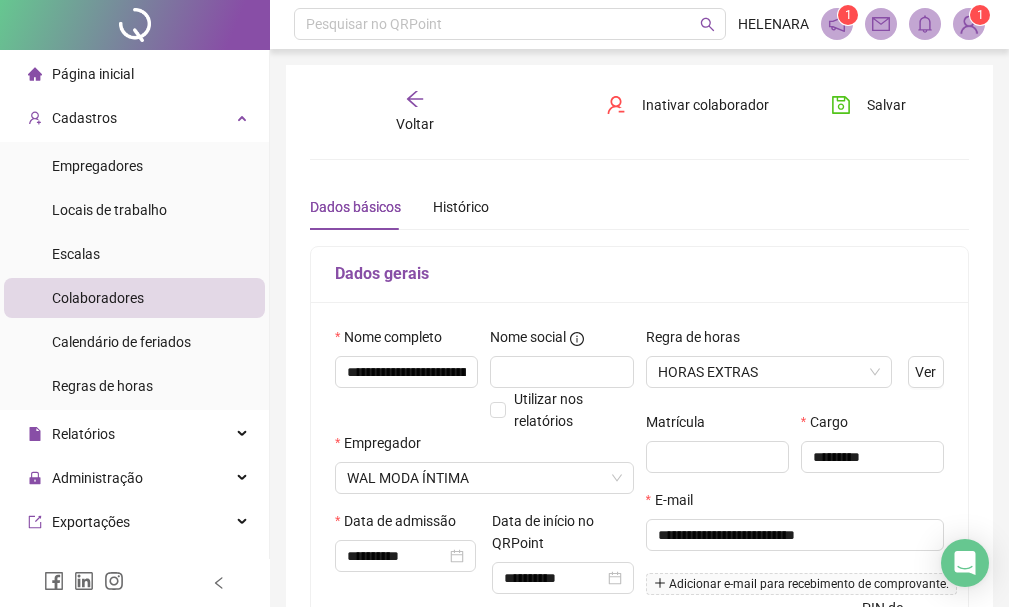 scroll, scrollTop: 0, scrollLeft: 0, axis: both 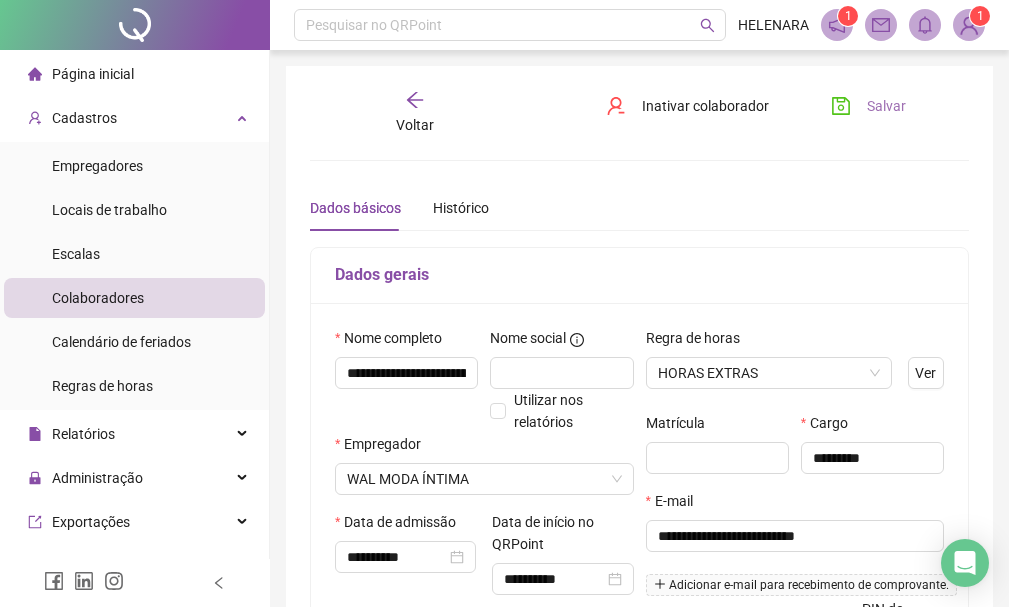 type on "*********" 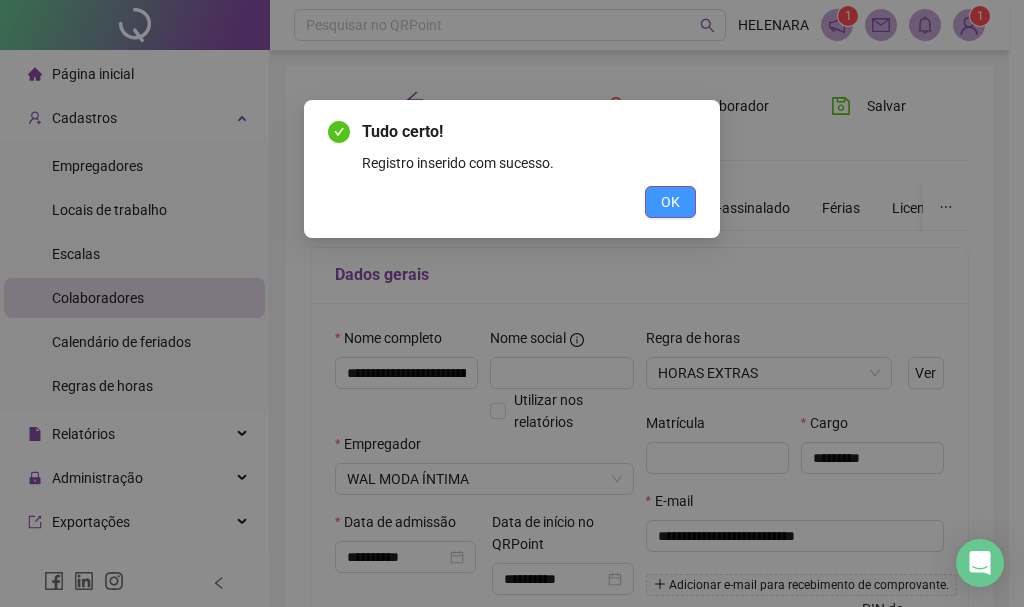 click on "OK" at bounding box center (670, 202) 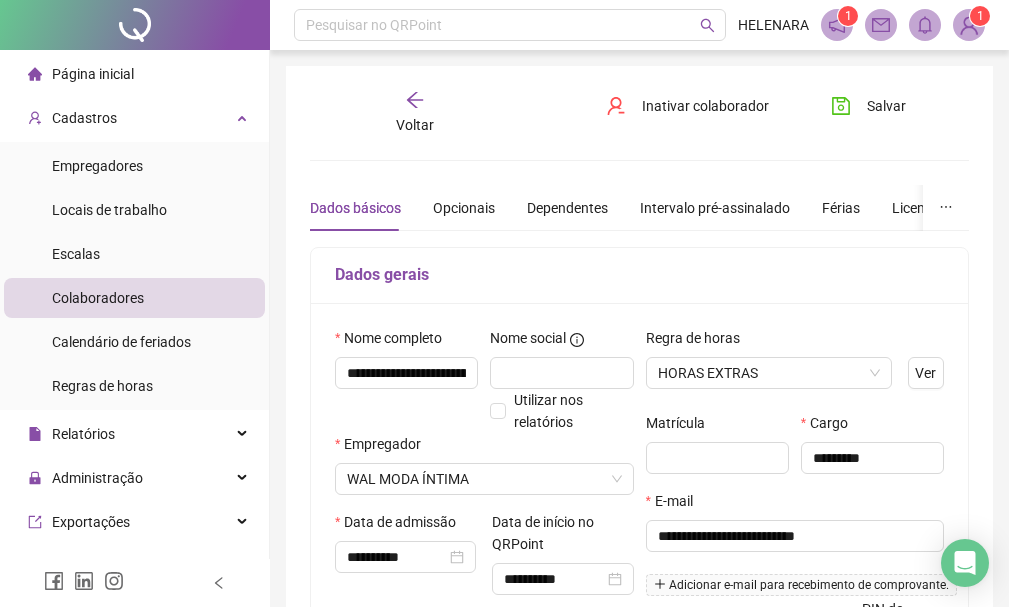 click on "Voltar" at bounding box center (414, 113) 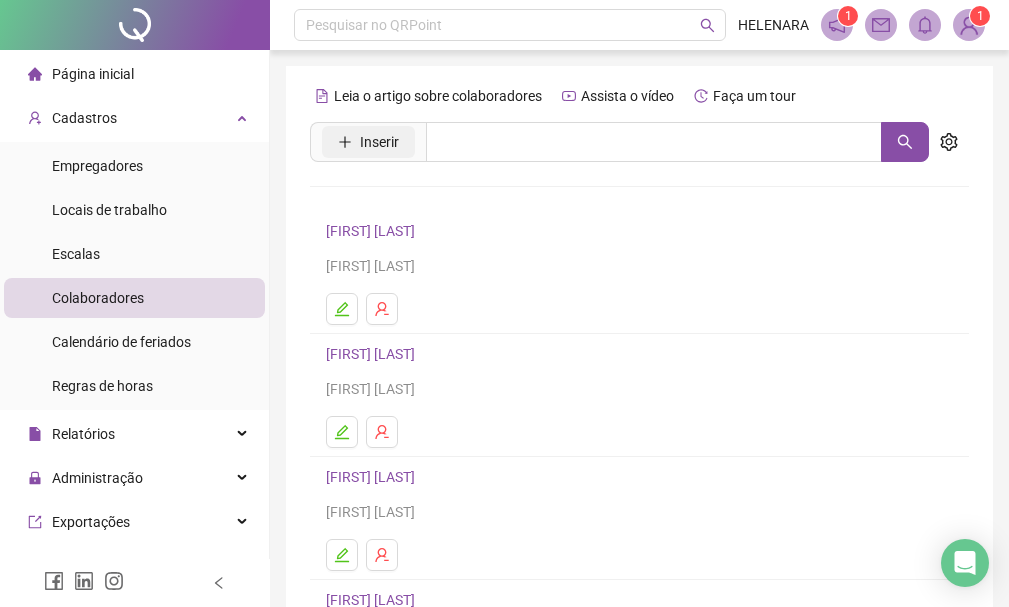click on "Inserir" at bounding box center [379, 142] 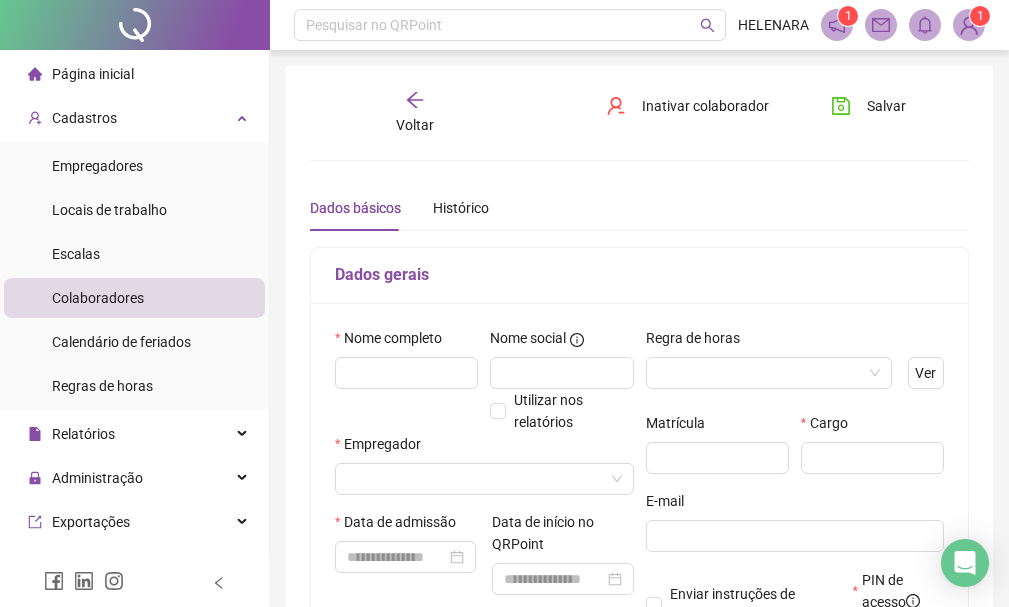 type on "*****" 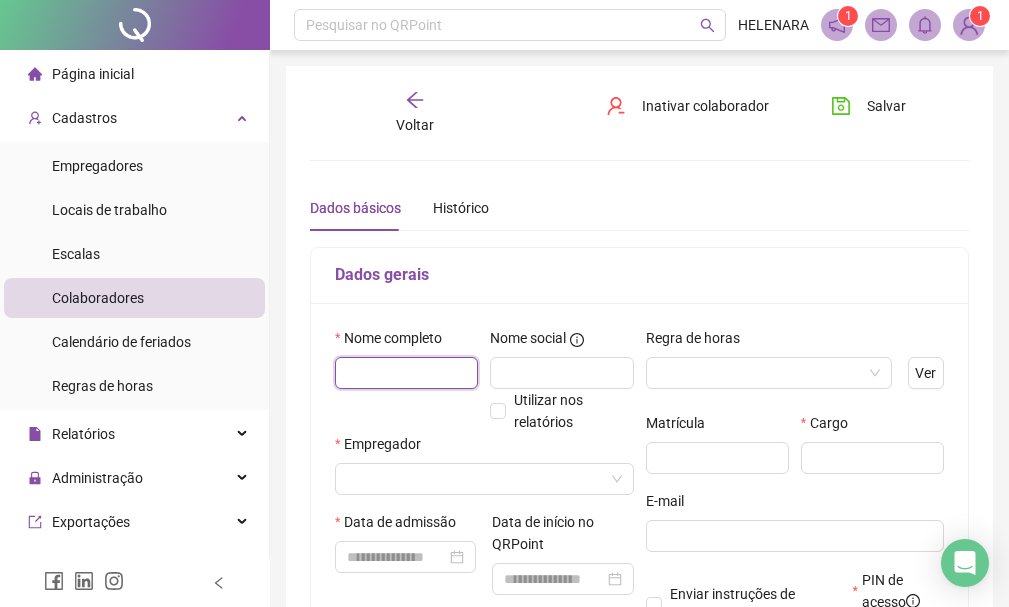 click at bounding box center (406, 373) 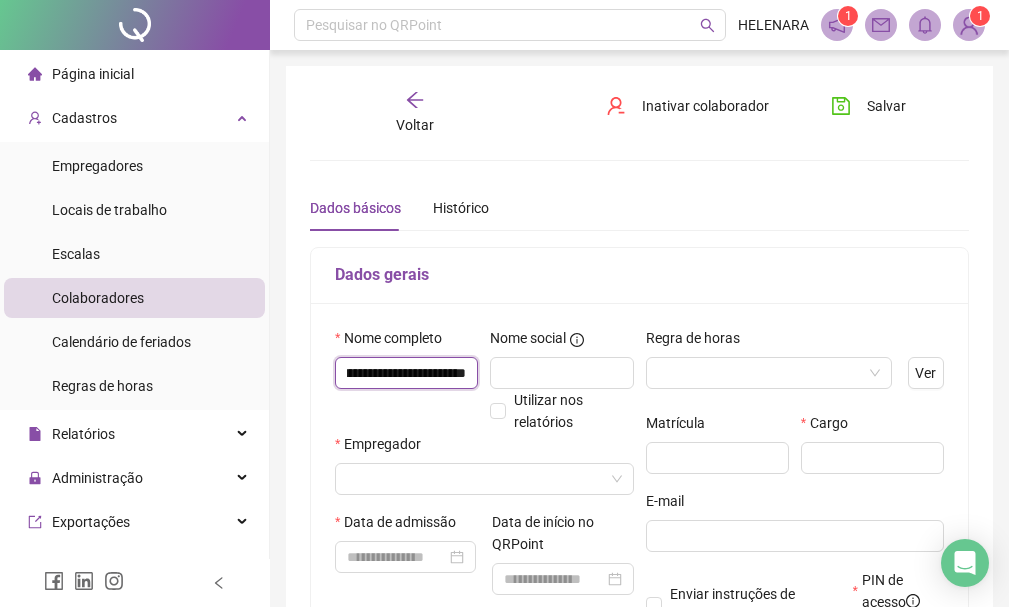 scroll, scrollTop: 0, scrollLeft: 93, axis: horizontal 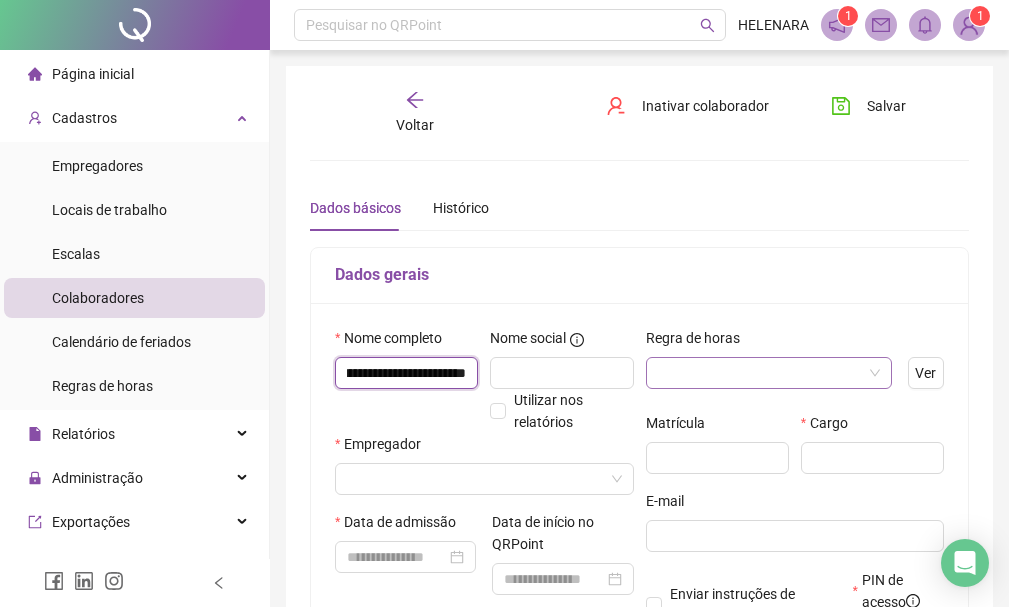 type on "**********" 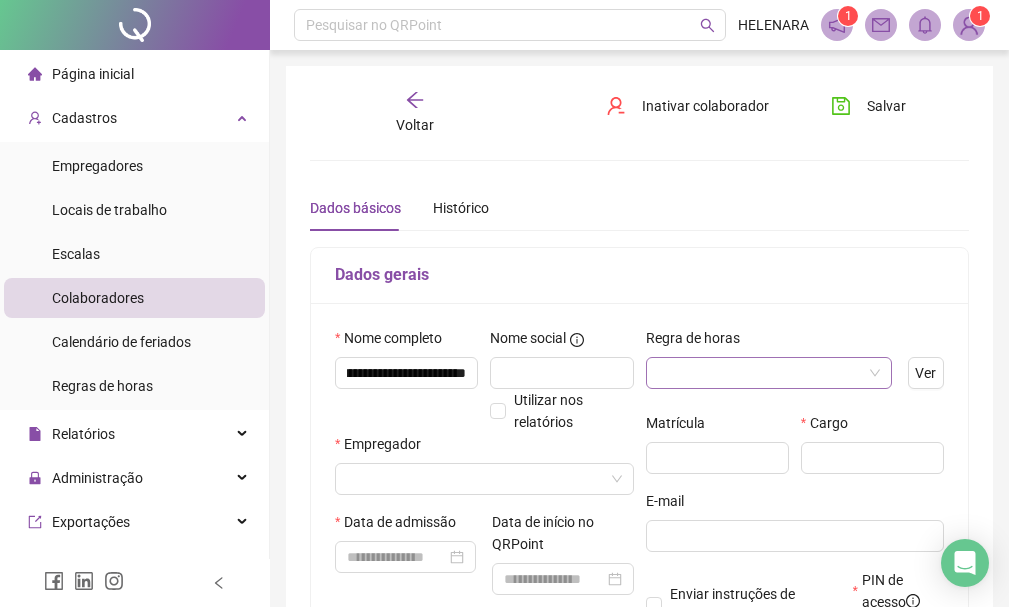 click at bounding box center (763, 373) 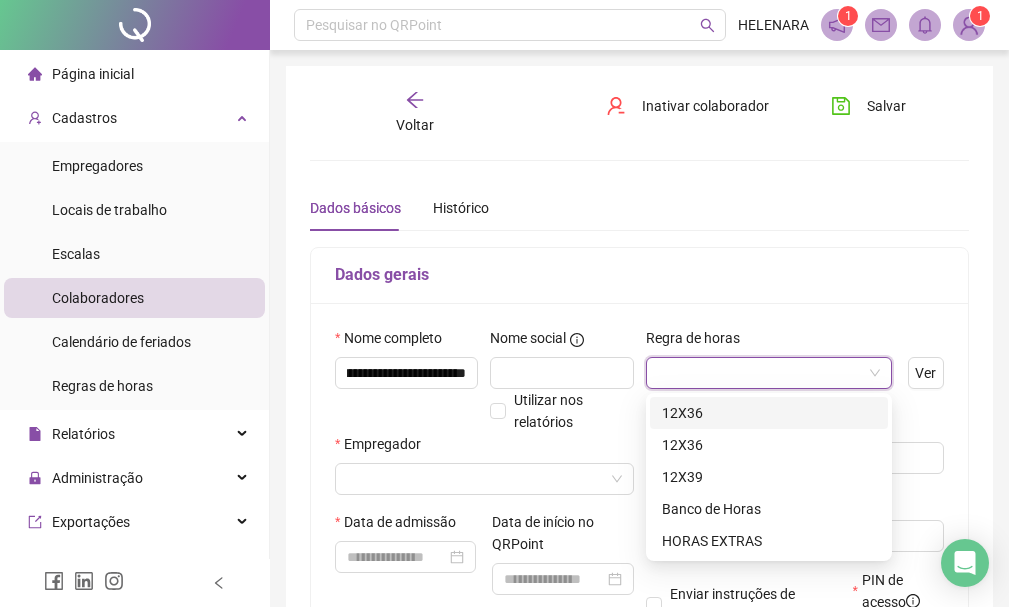 scroll, scrollTop: 0, scrollLeft: 0, axis: both 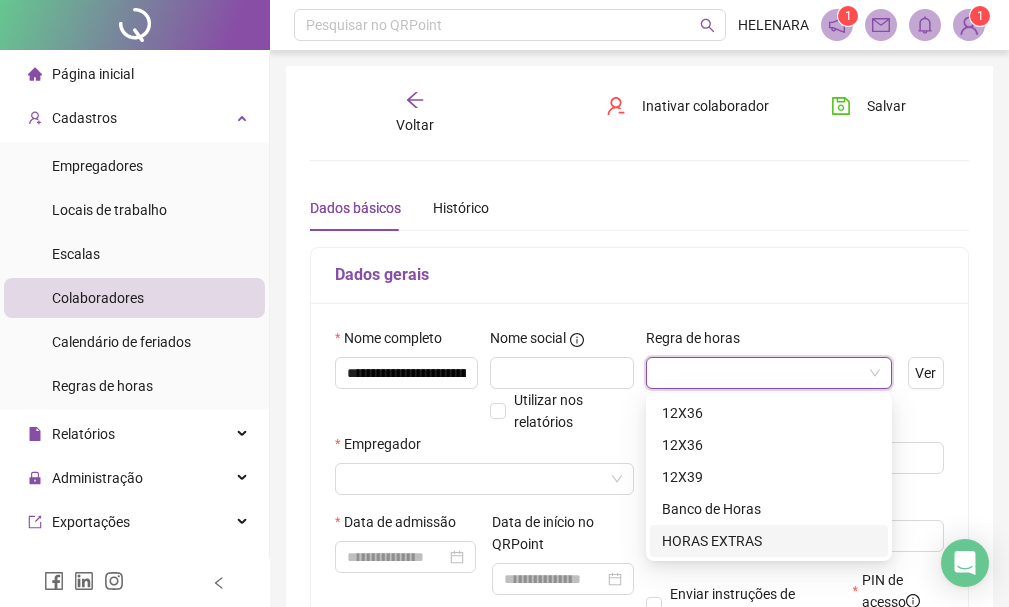 click on "HORAS EXTRAS" at bounding box center [769, 541] 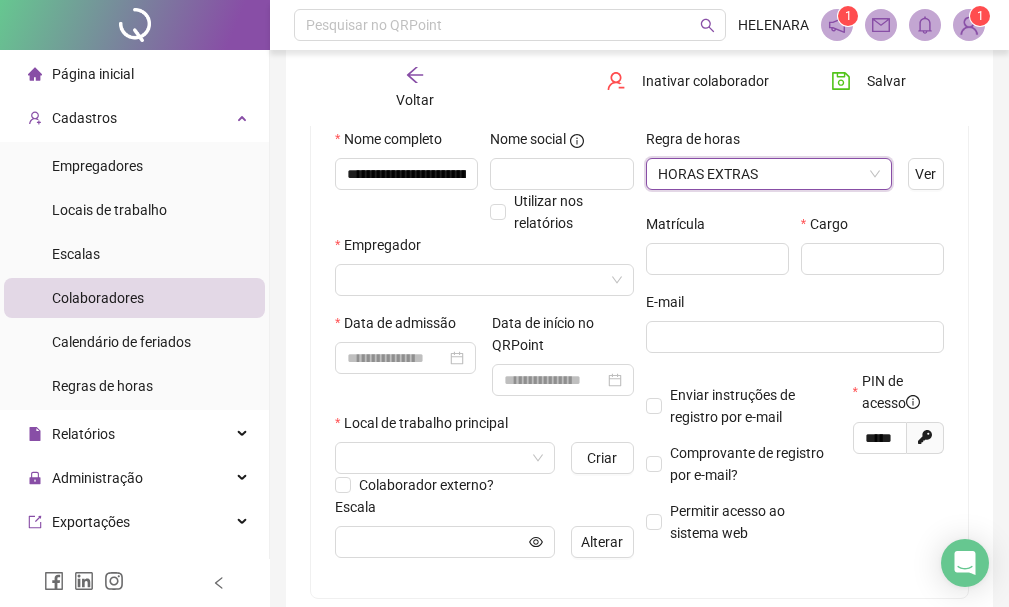 scroll, scrollTop: 200, scrollLeft: 0, axis: vertical 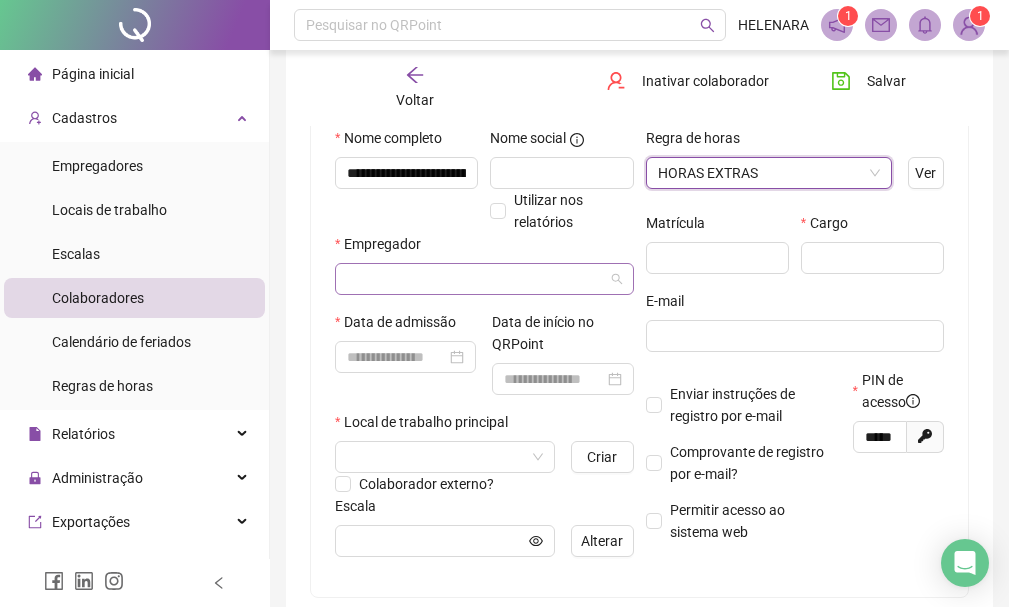 click at bounding box center (478, 279) 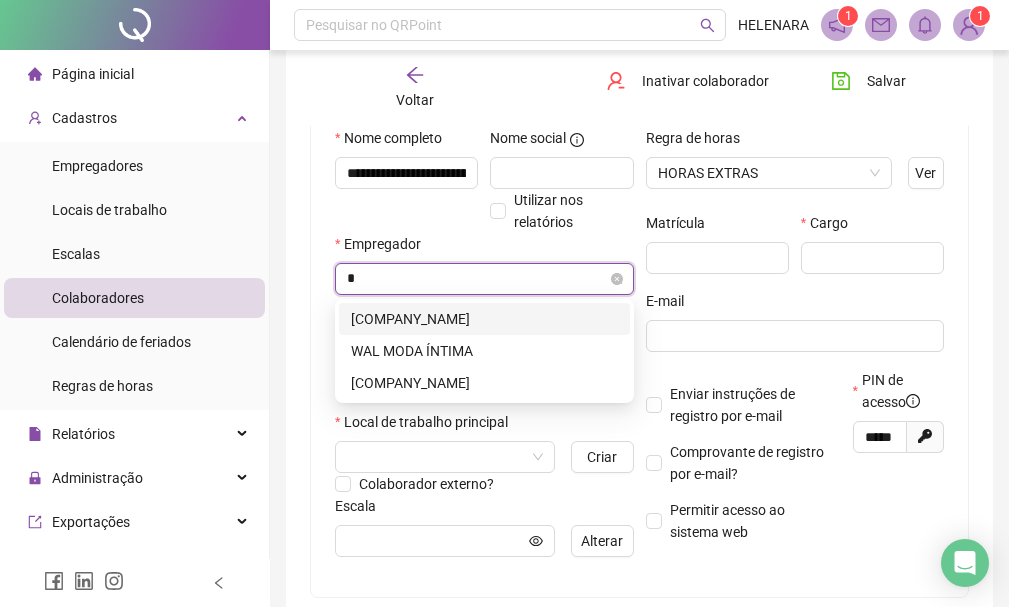 type on "**" 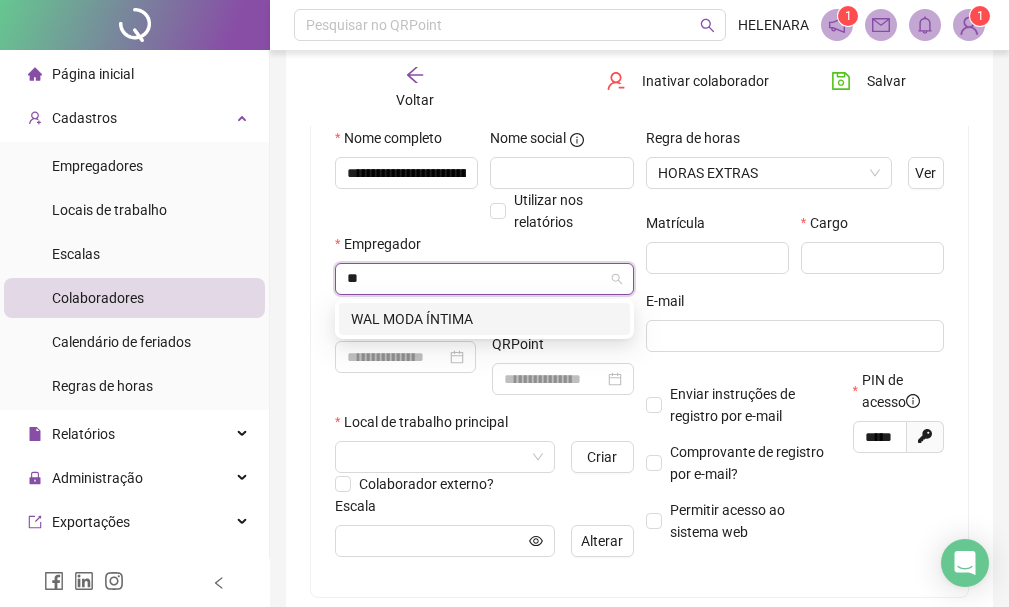 click on "WAL MODA ÍNTIMA" at bounding box center (484, 319) 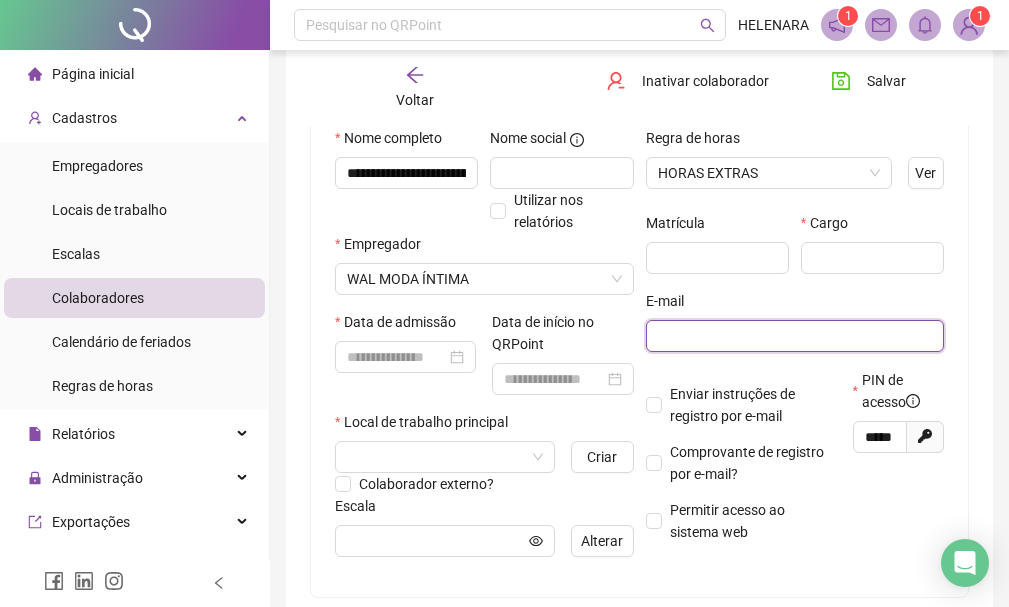 click at bounding box center (793, 336) 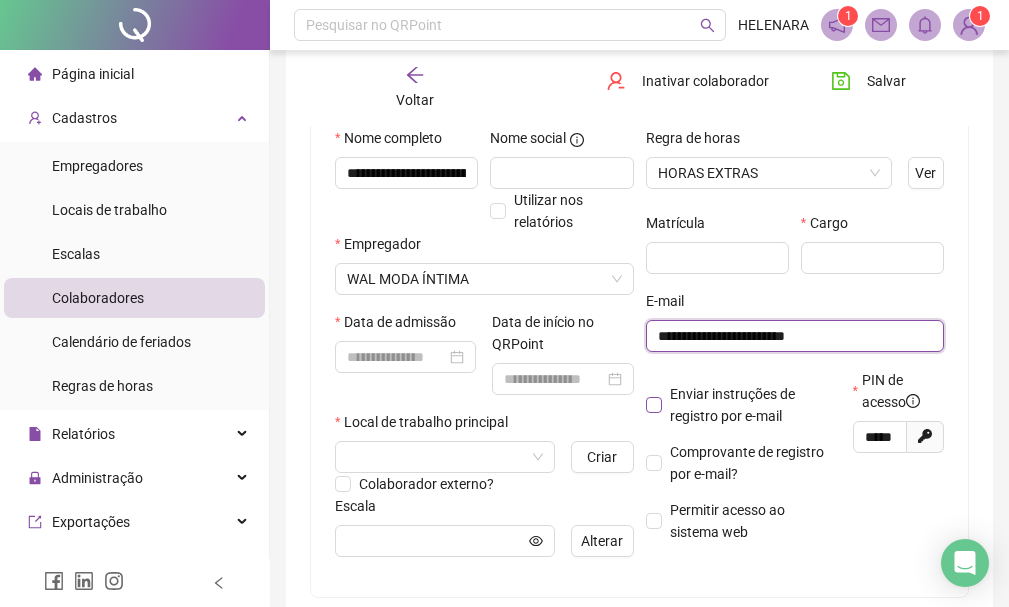 type on "**********" 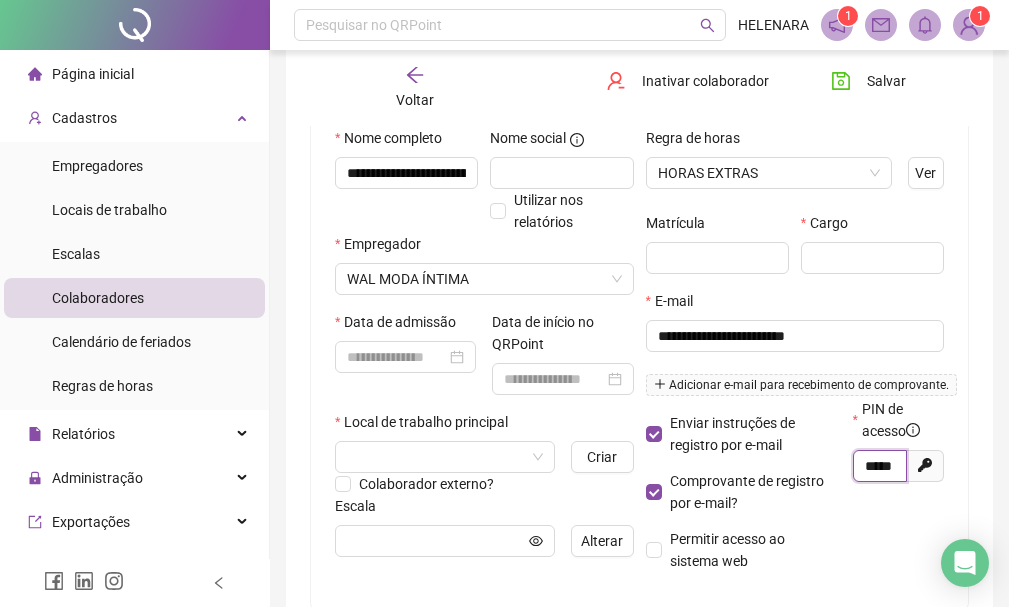 click on "*****" at bounding box center [878, 466] 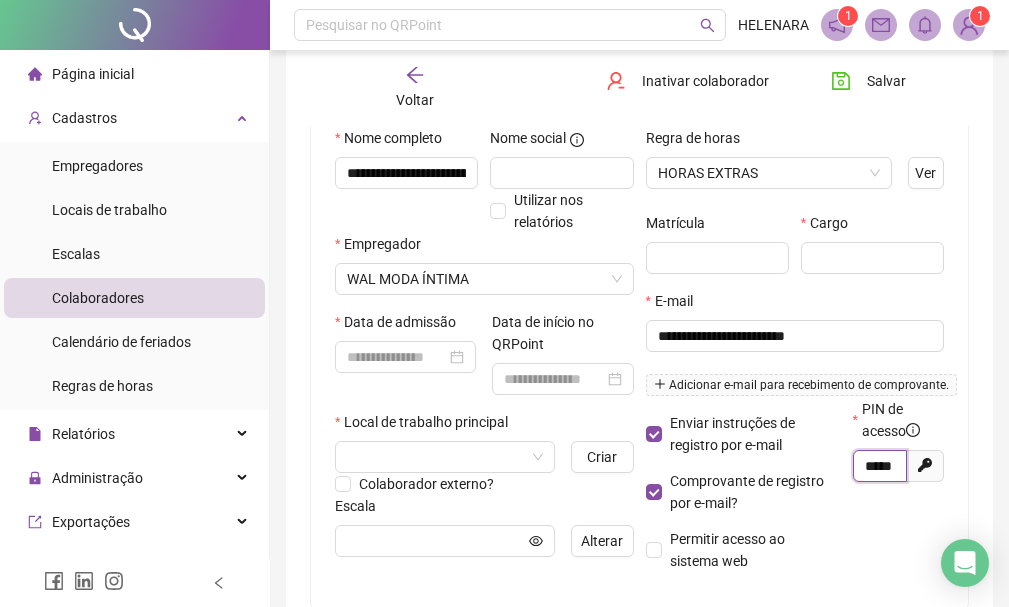 scroll, scrollTop: 0, scrollLeft: 11, axis: horizontal 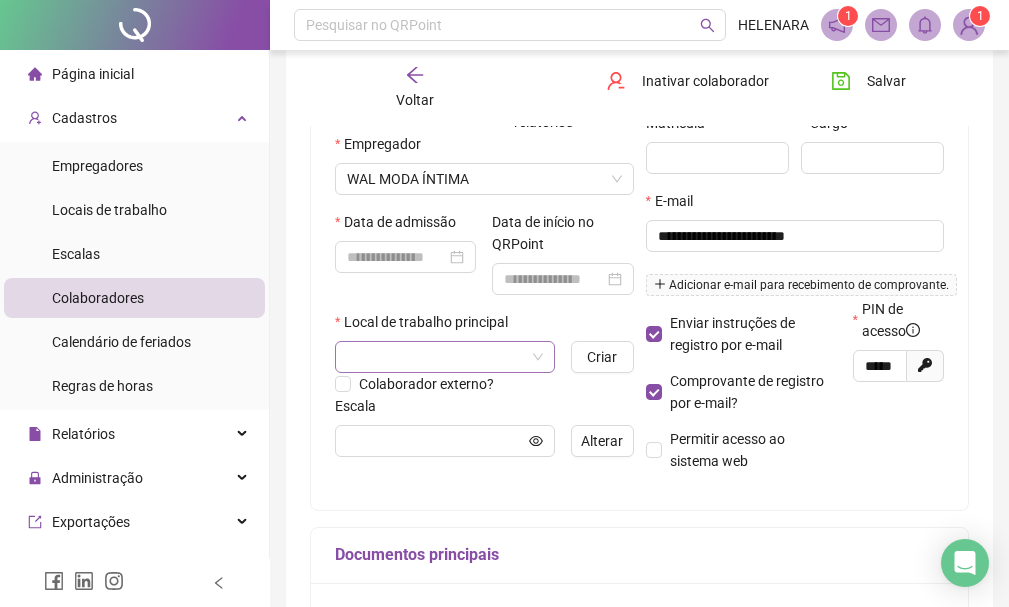 click at bounding box center (439, 357) 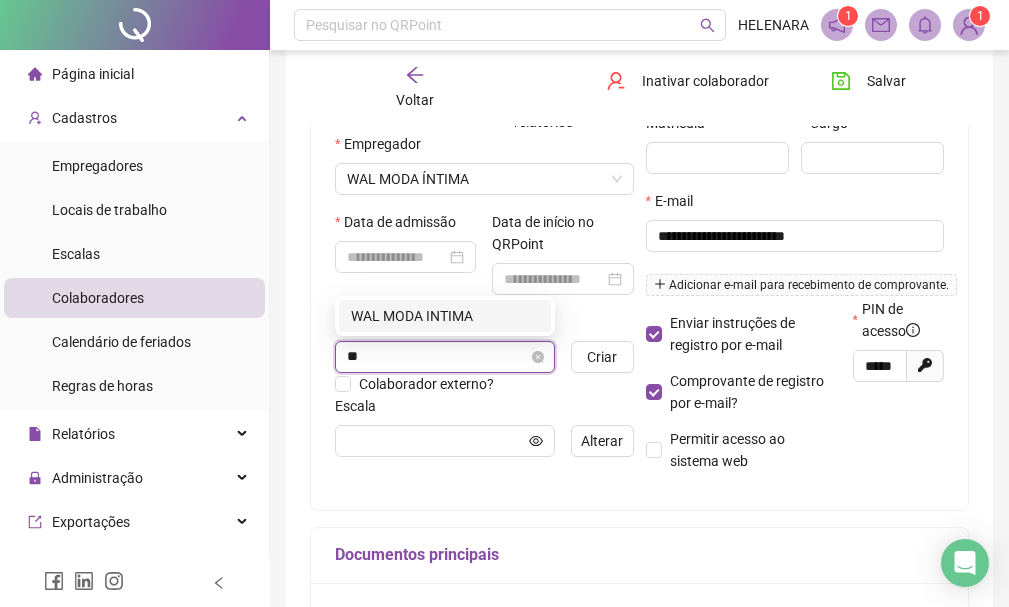 type on "***" 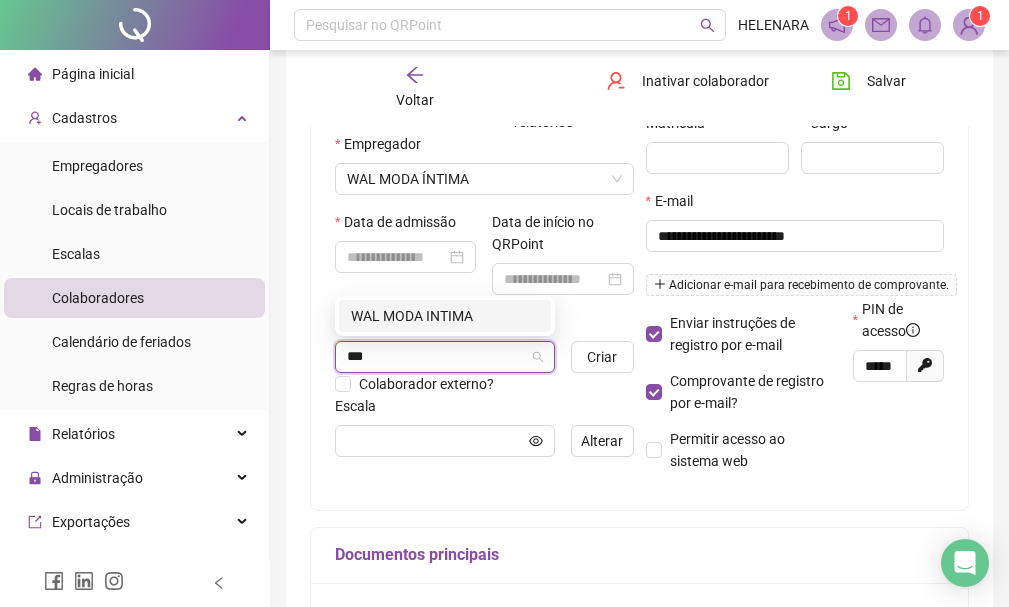click on "WAL MODA INTIMA" at bounding box center (445, 316) 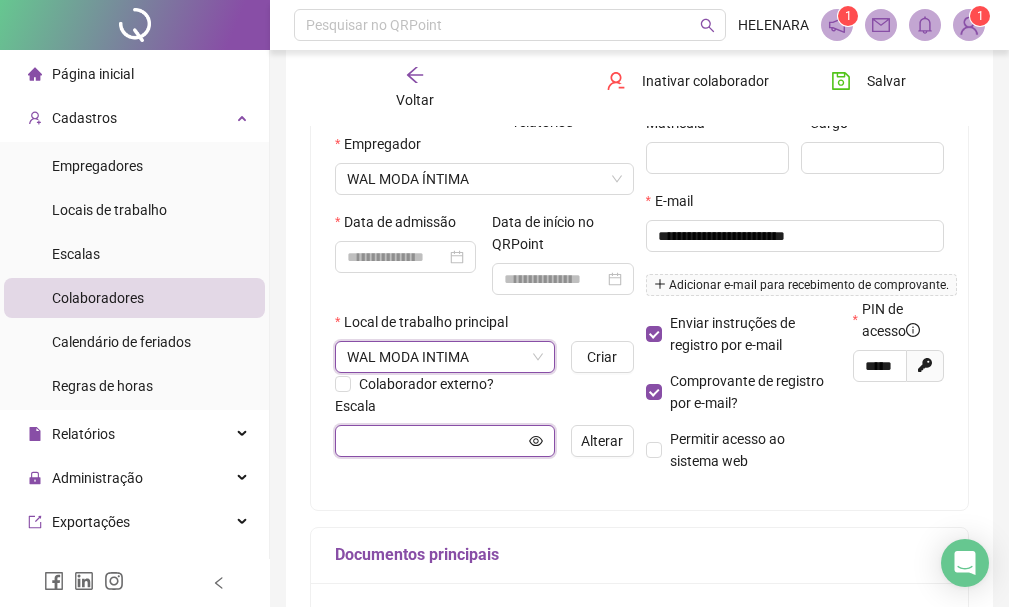 click at bounding box center [436, 441] 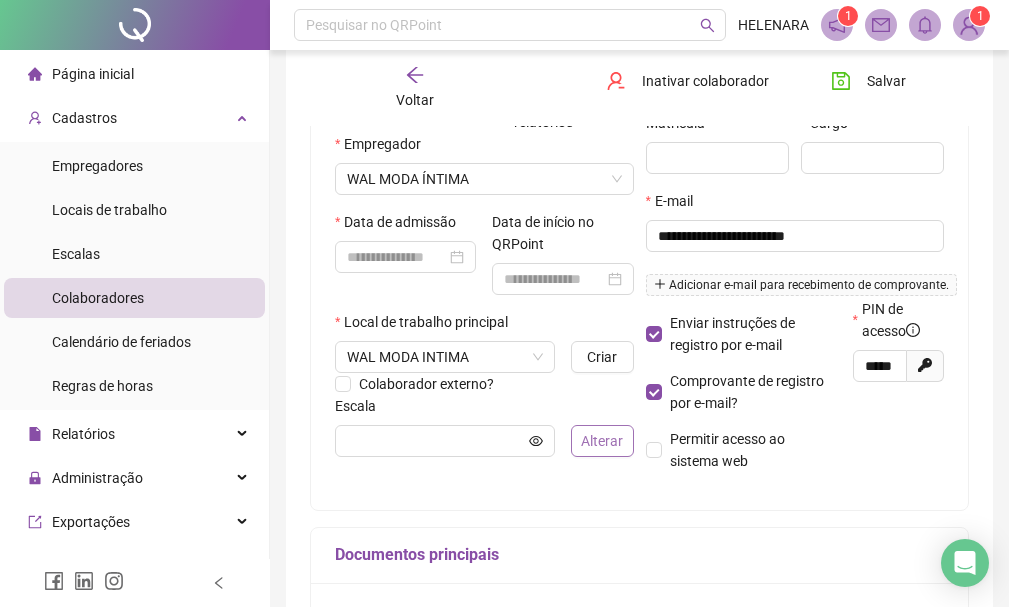 click on "Alterar" at bounding box center [602, 441] 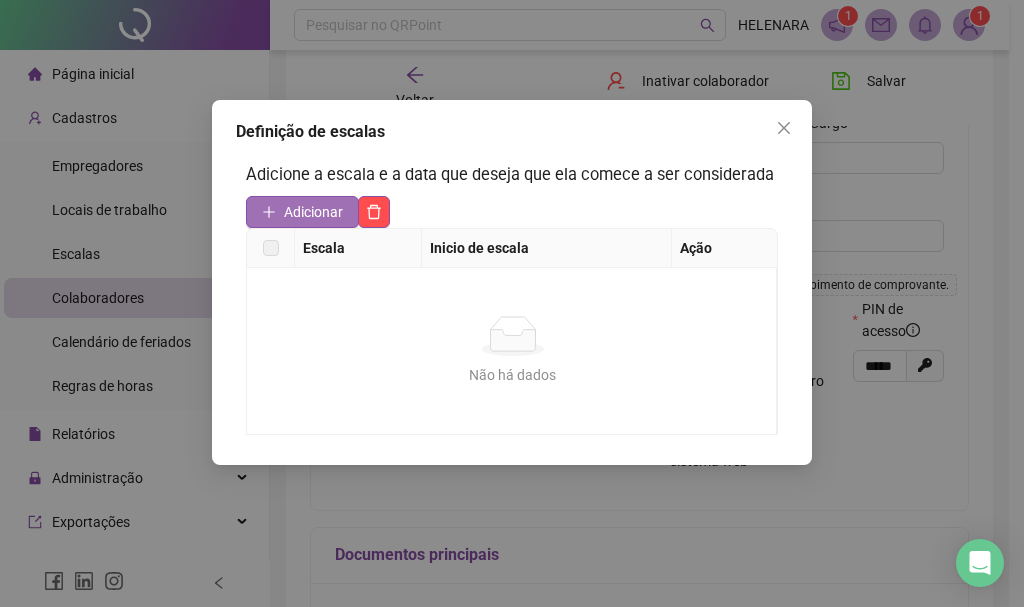 click on "Adicionar" at bounding box center [313, 212] 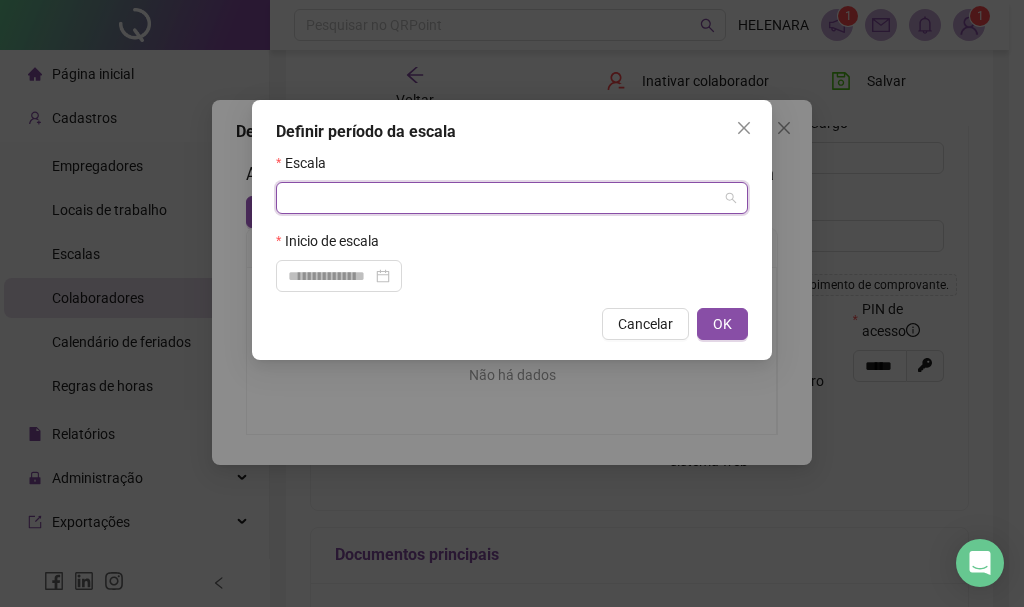 click at bounding box center [506, 198] 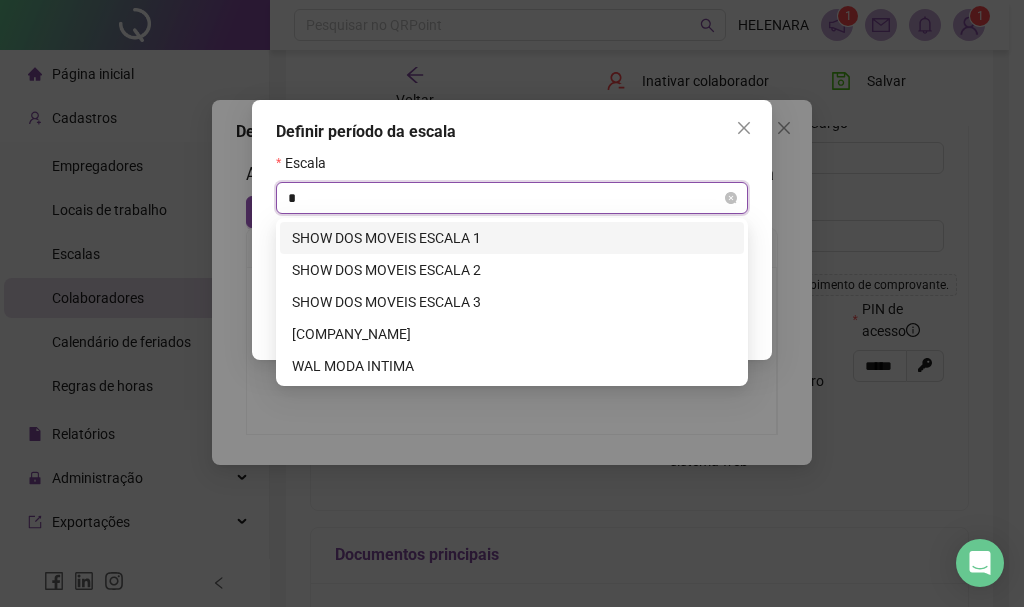 type on "**" 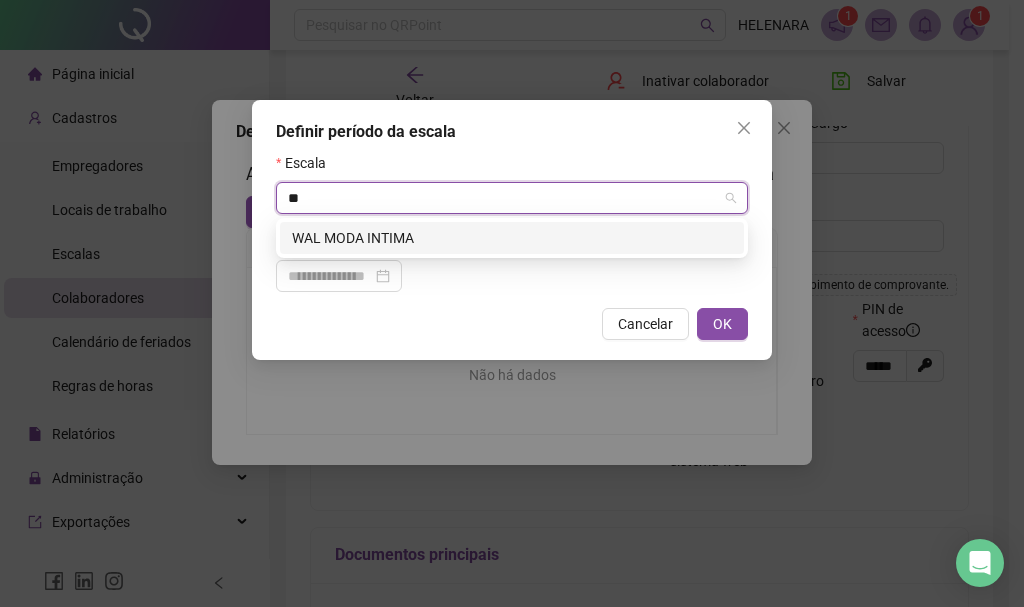 click on "WAL MODA INTIMA" at bounding box center [512, 238] 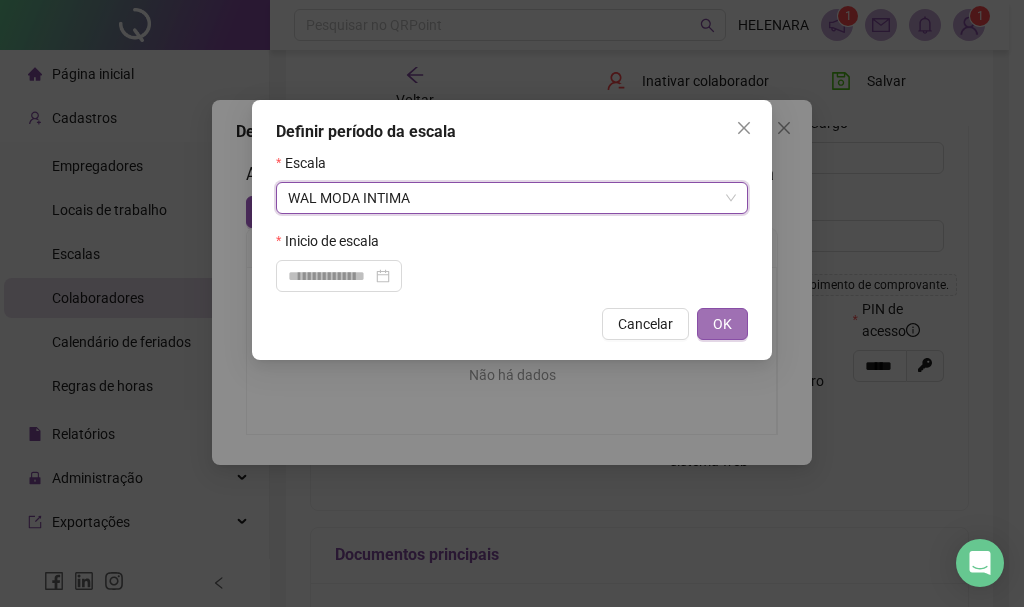 click on "OK" at bounding box center (722, 324) 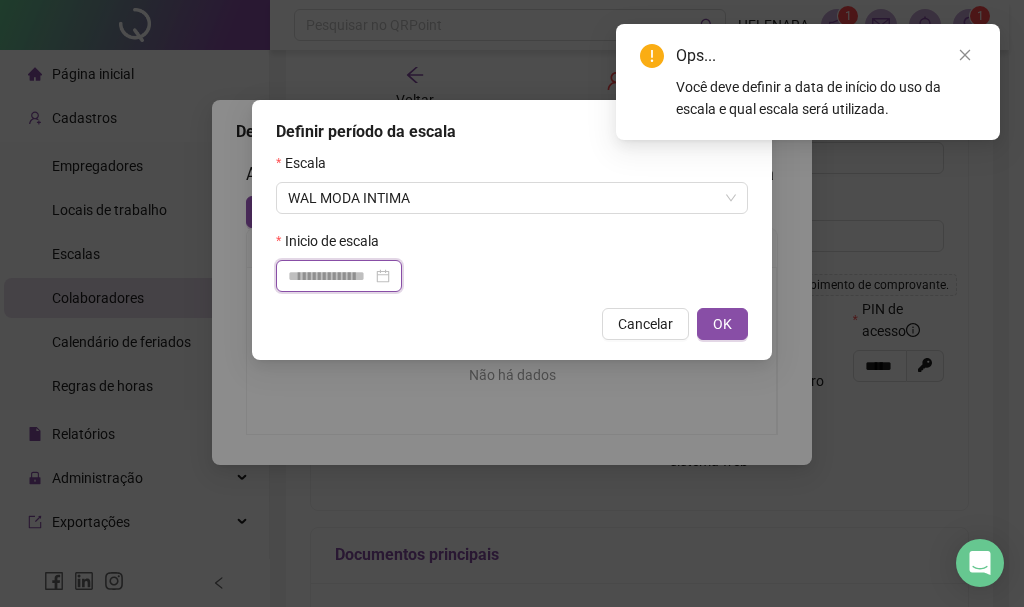 click at bounding box center (330, 276) 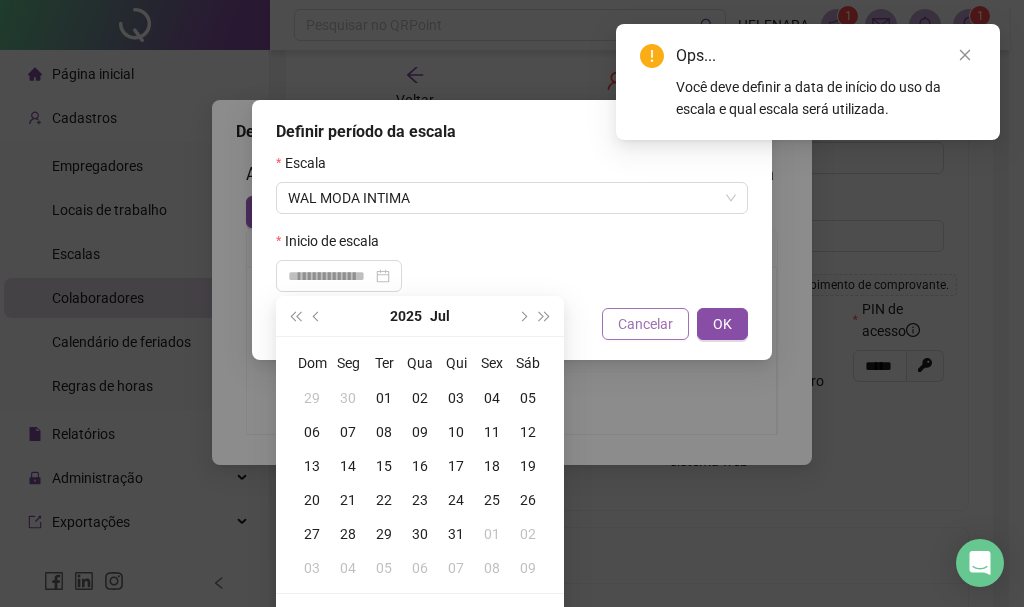click on "Cancelar" at bounding box center (645, 324) 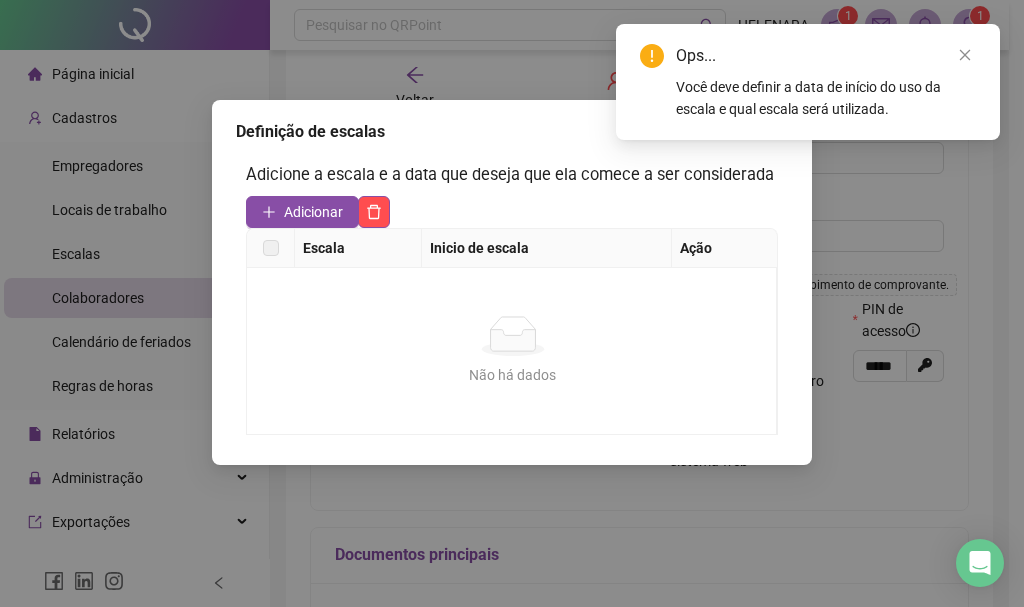 type 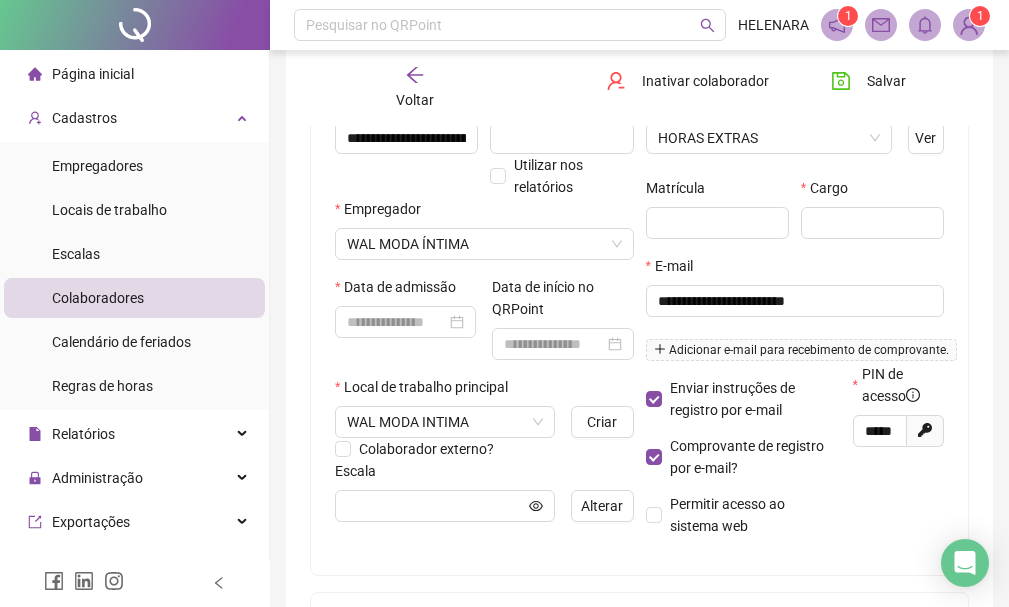 scroll, scrollTop: 200, scrollLeft: 0, axis: vertical 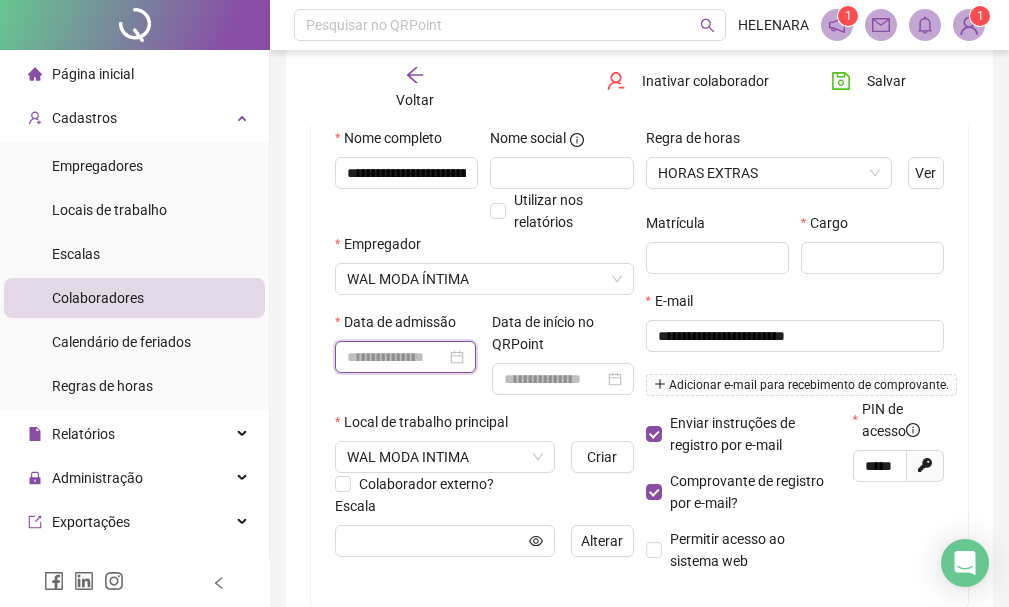 click at bounding box center [396, 357] 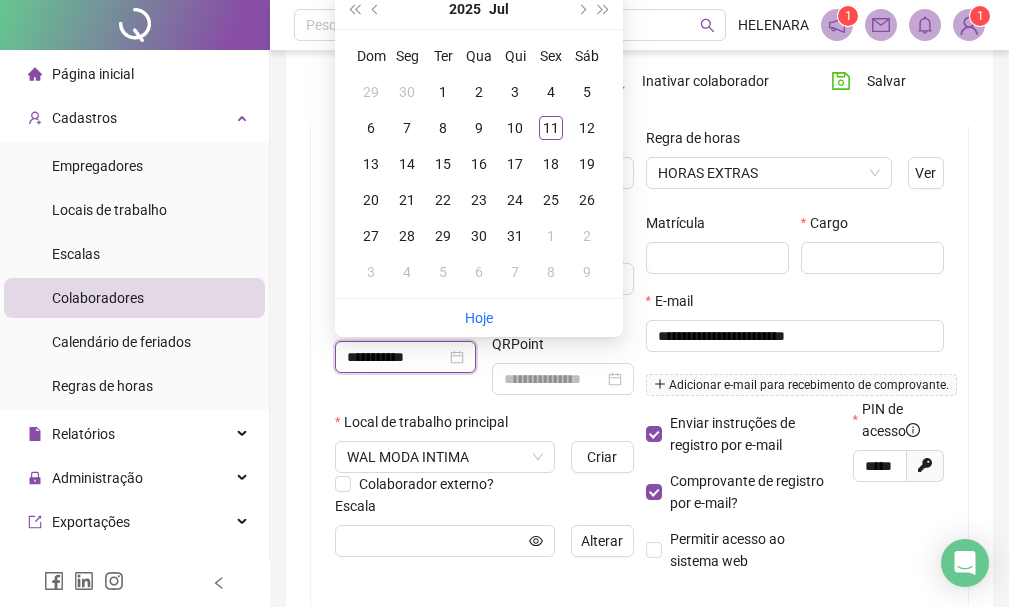 click on "**********" at bounding box center (396, 357) 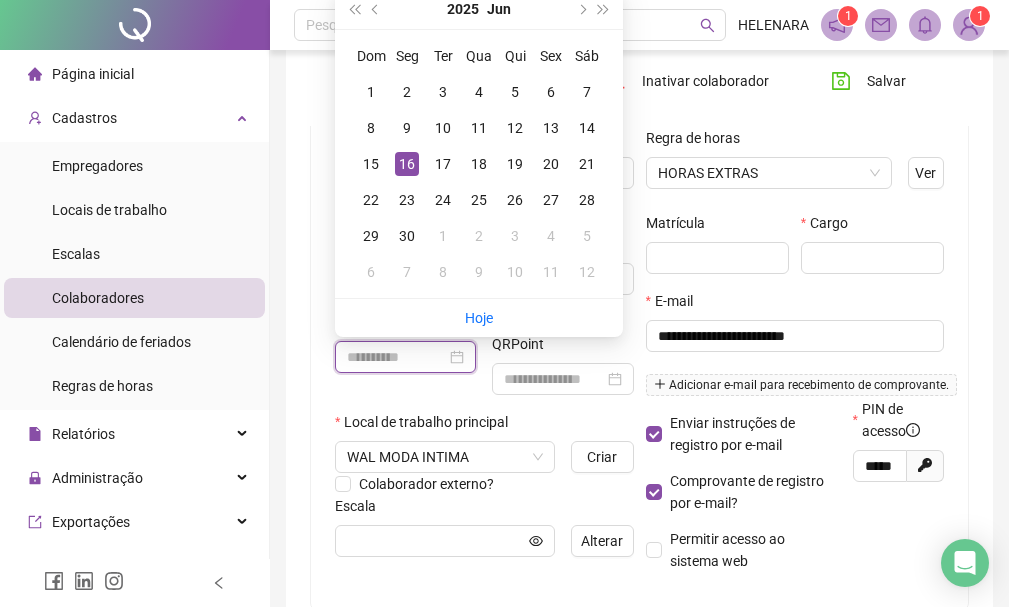 type on "**********" 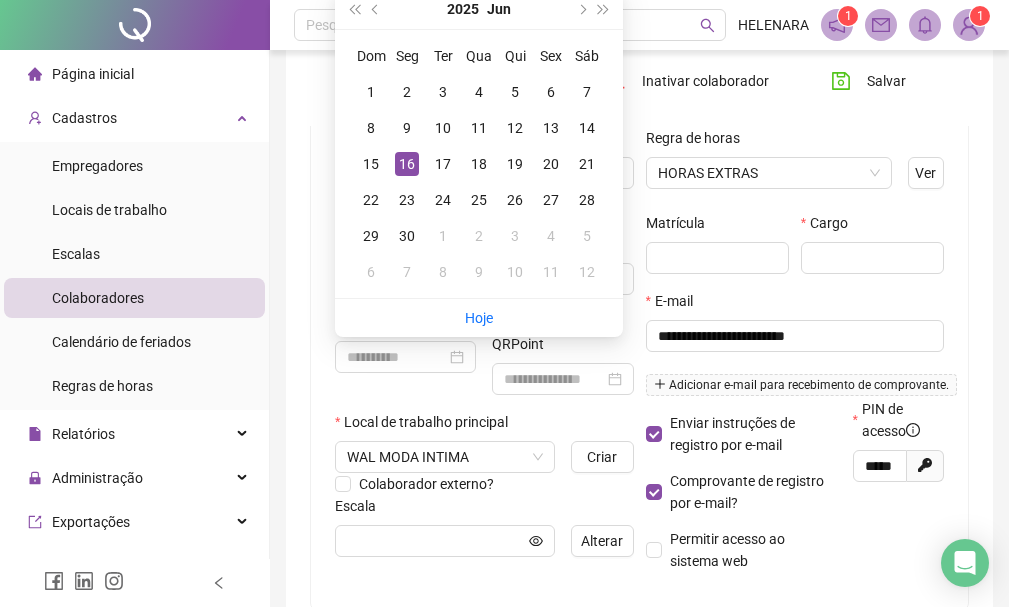 click on "16" at bounding box center [407, 164] 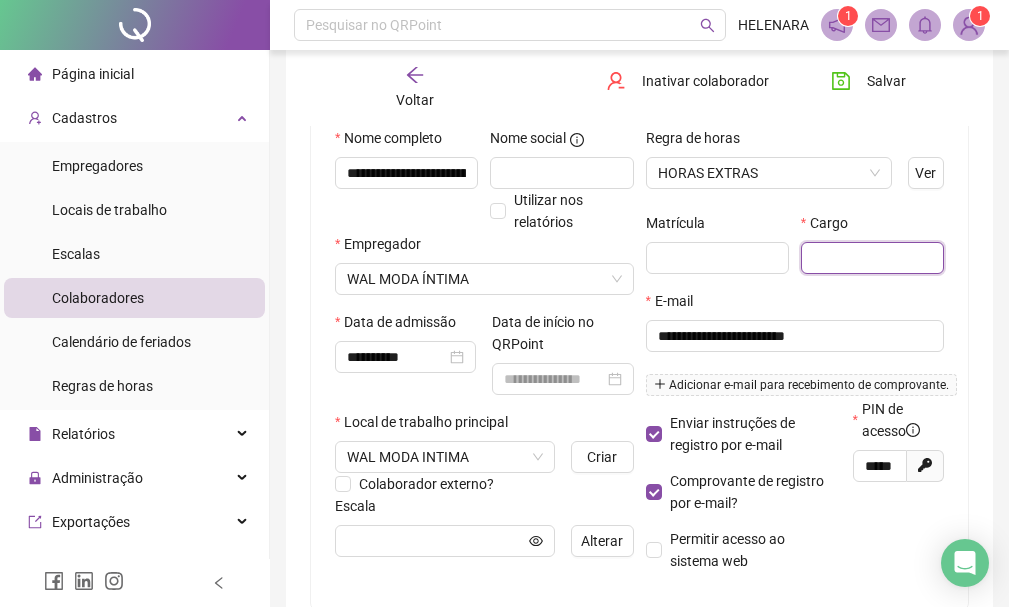 click at bounding box center (872, 258) 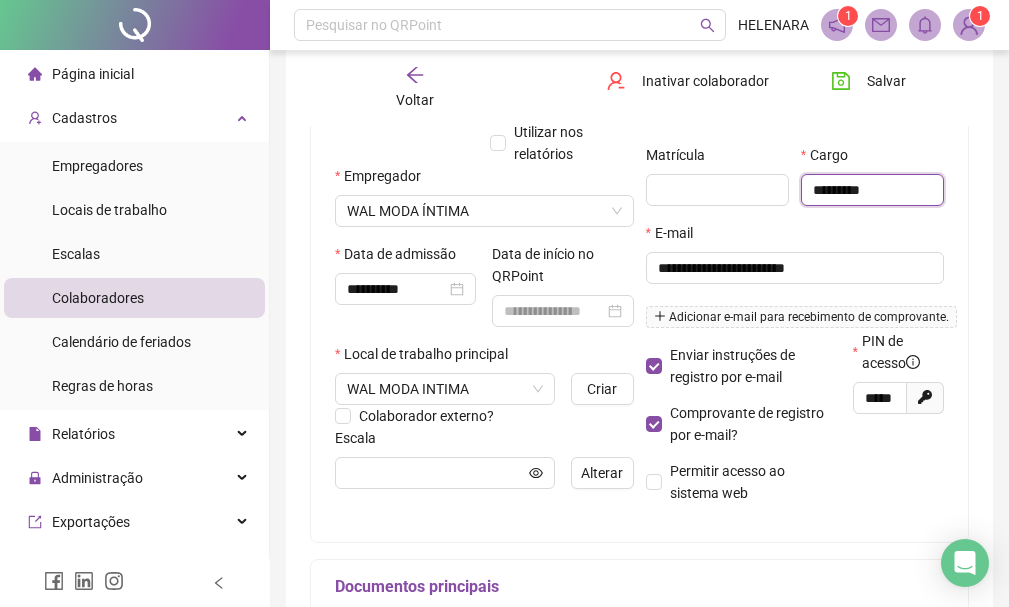 scroll, scrollTop: 300, scrollLeft: 0, axis: vertical 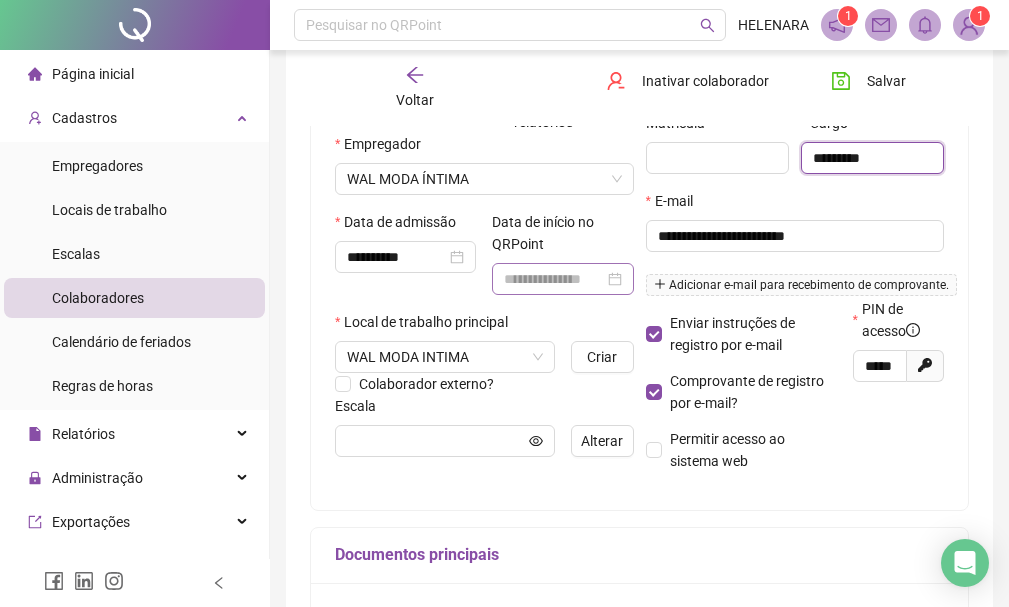type on "*********" 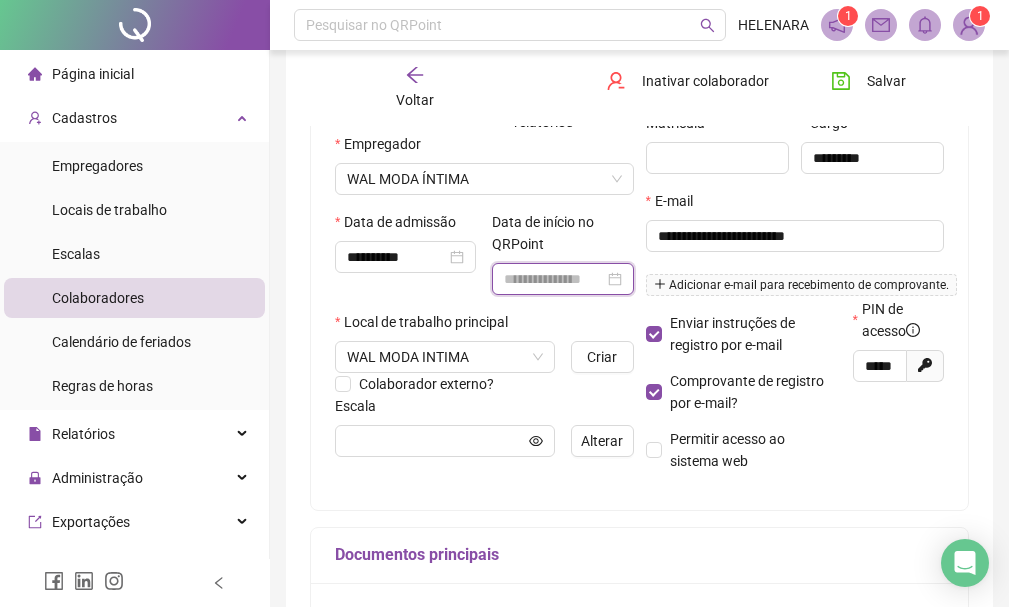 click at bounding box center (553, 279) 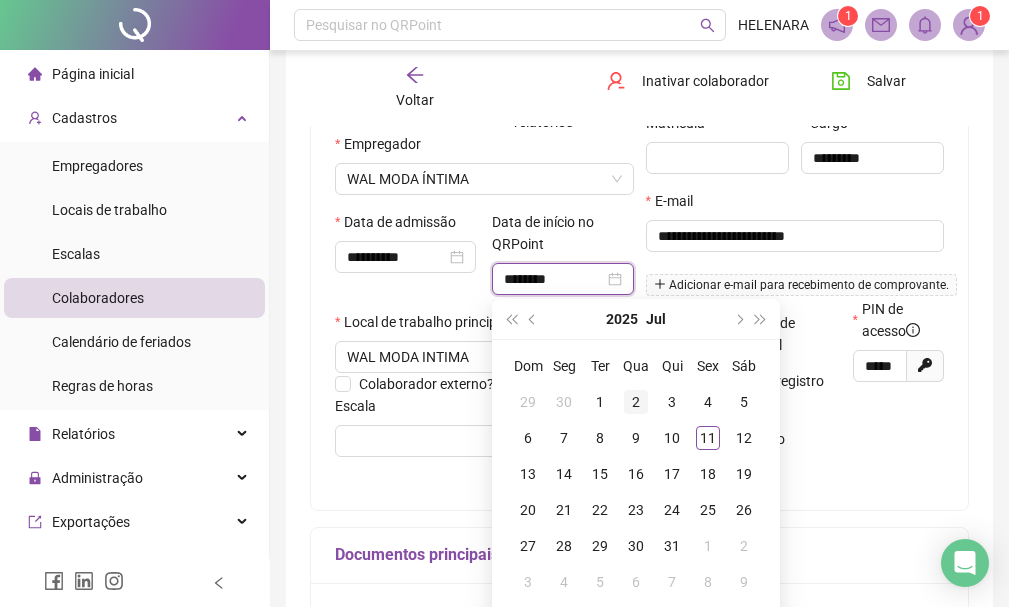 type on "**********" 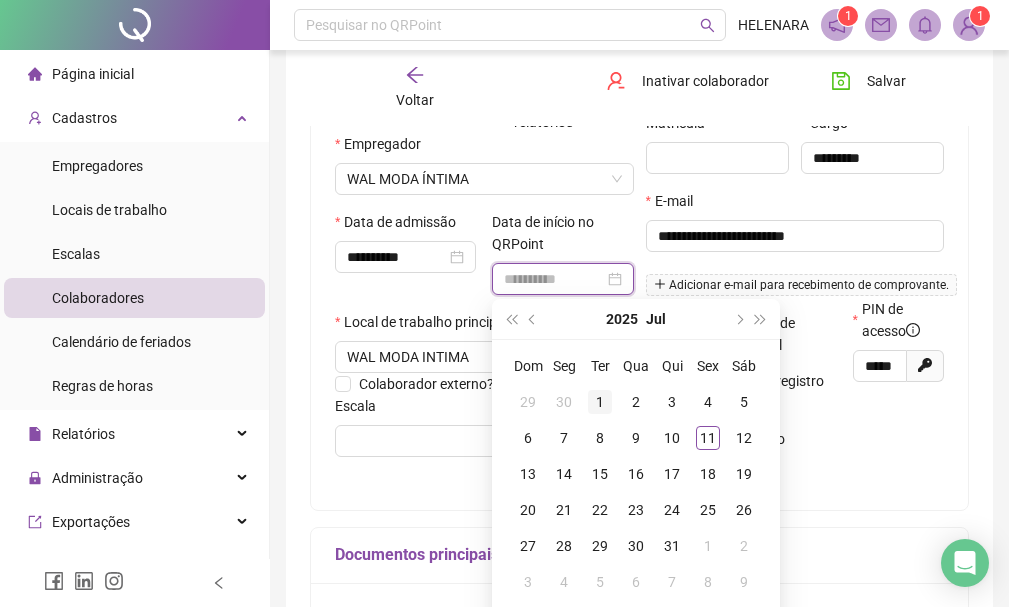 type on "**********" 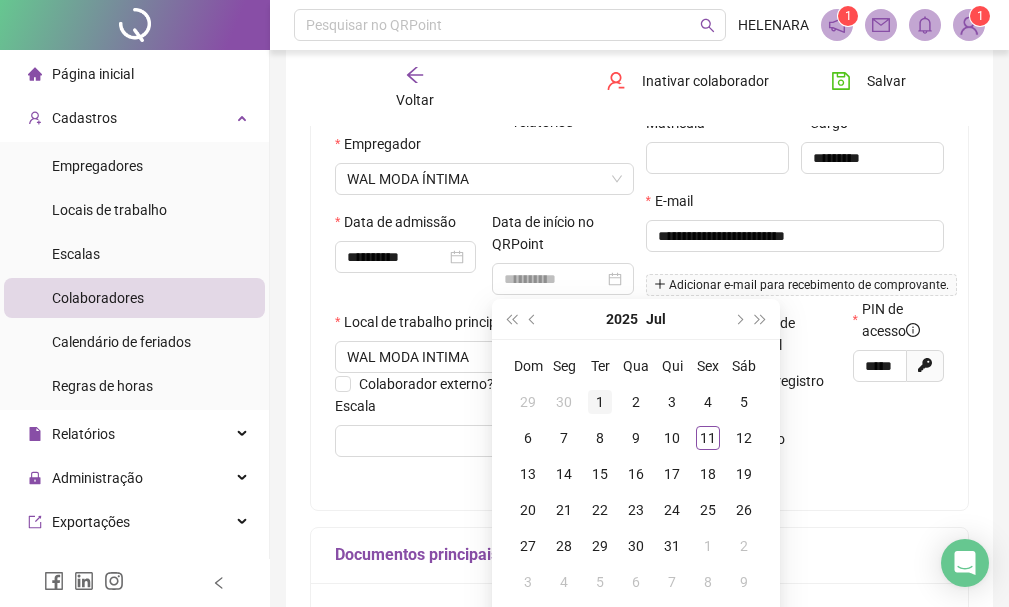 click on "1" at bounding box center (600, 402) 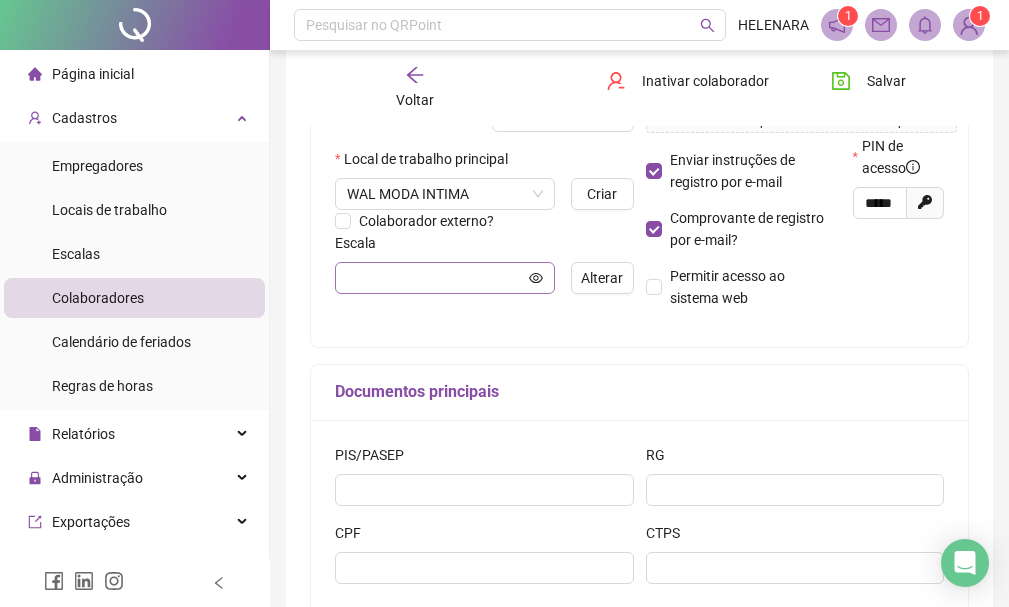 scroll, scrollTop: 500, scrollLeft: 0, axis: vertical 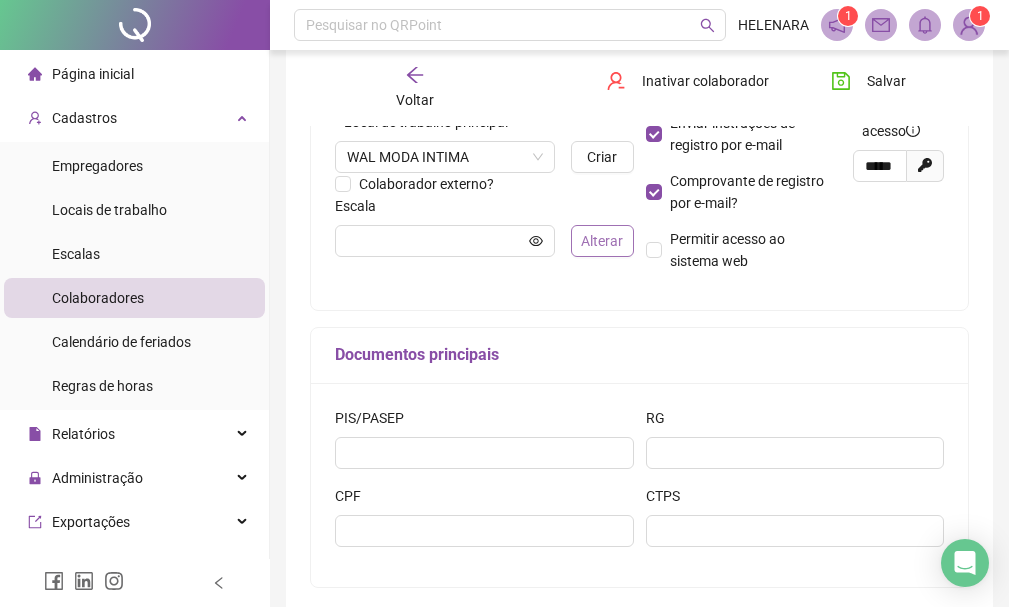 click on "Alterar" at bounding box center [602, 241] 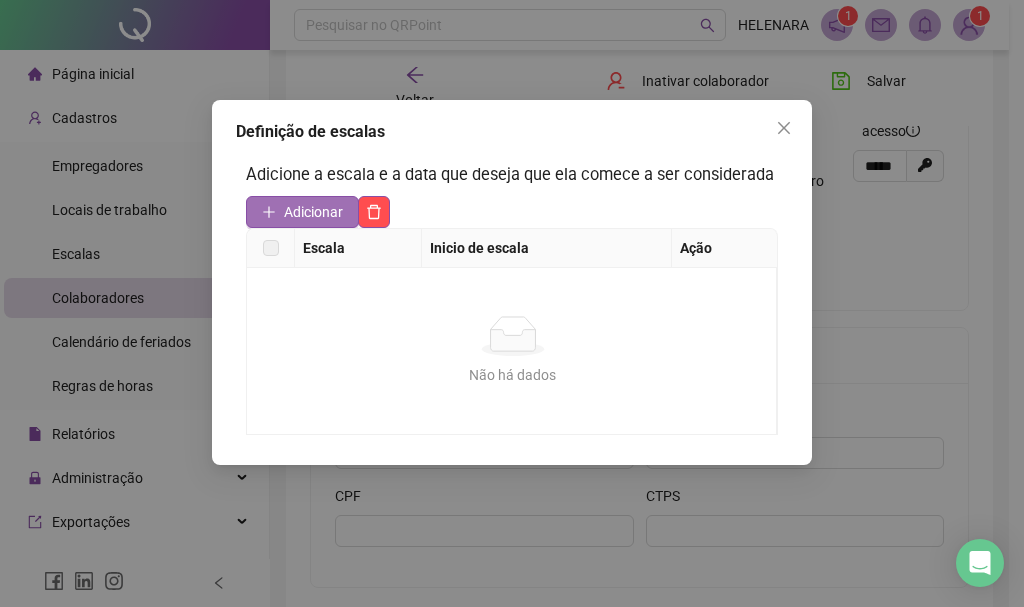 click on "Adicionar" at bounding box center [313, 212] 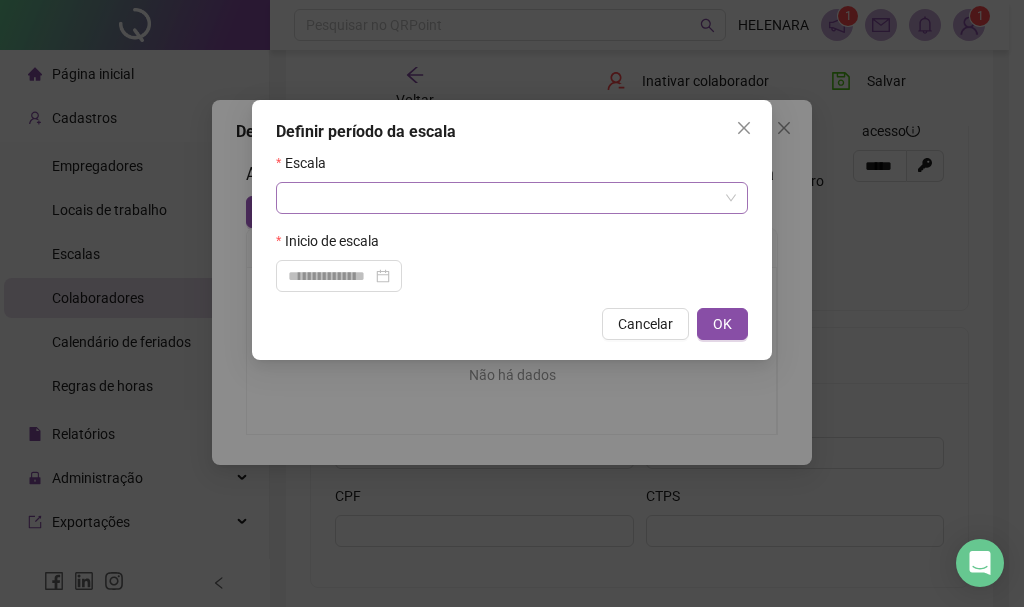 click at bounding box center (506, 198) 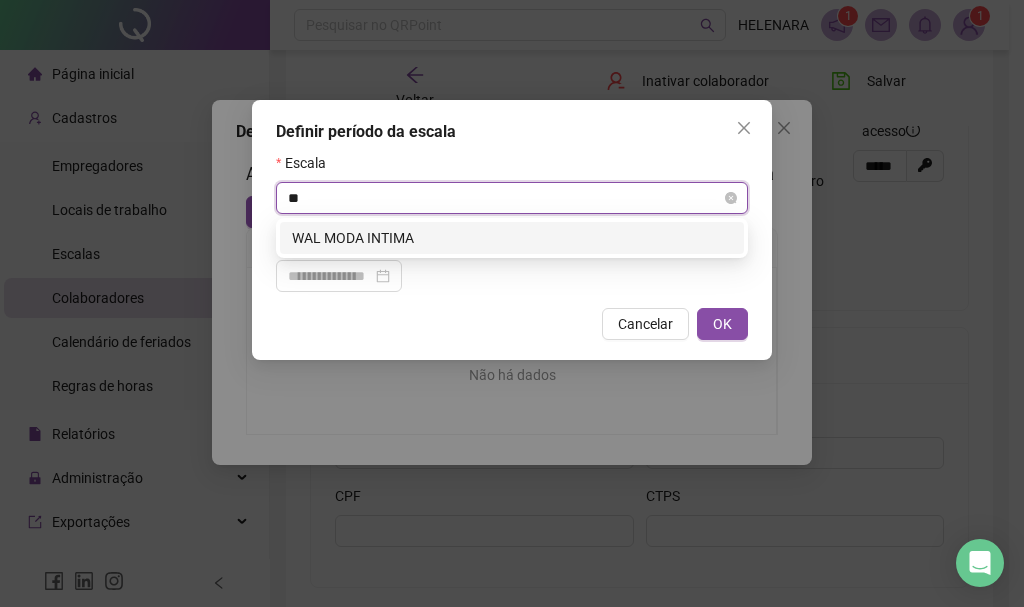 type on "***" 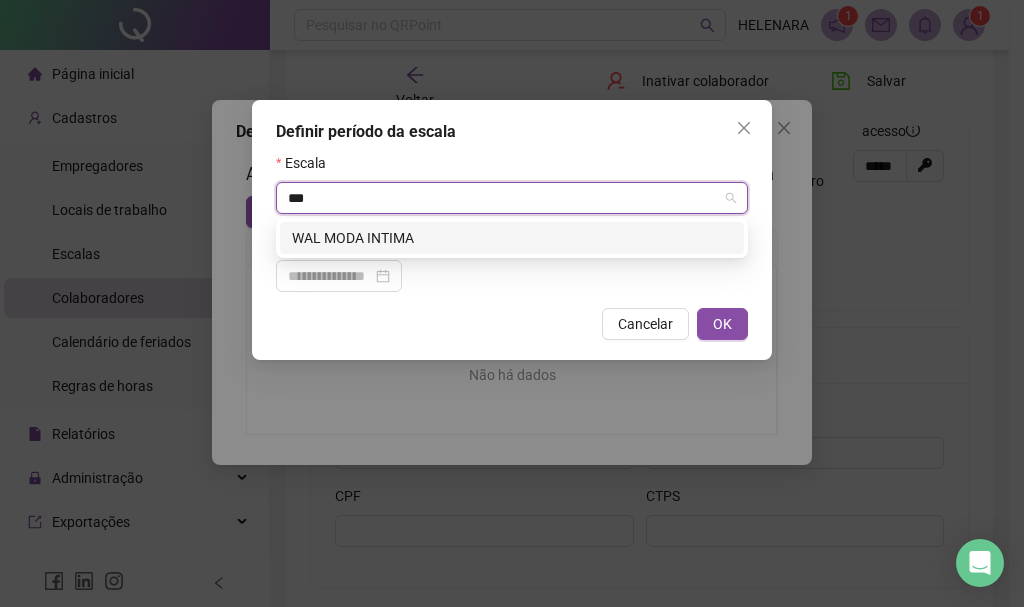 click on "WAL MODA INTIMA" at bounding box center [512, 238] 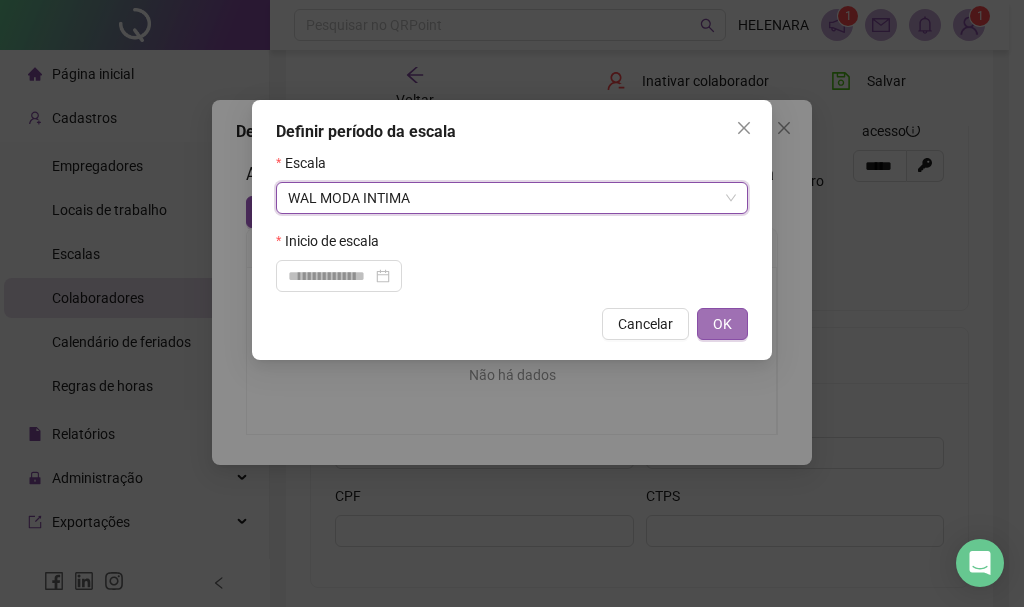 click on "OK" at bounding box center [722, 324] 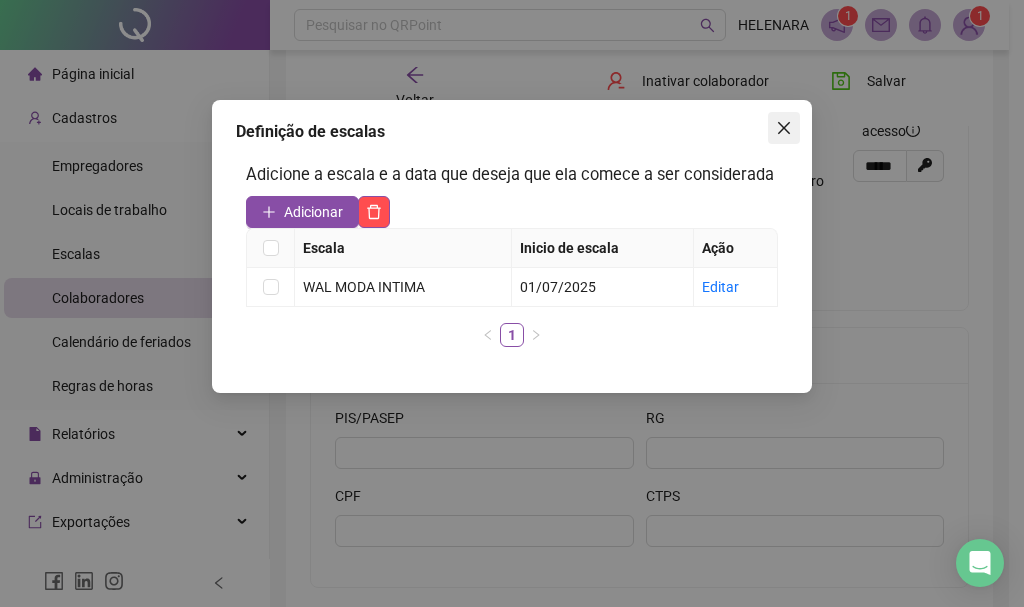 click 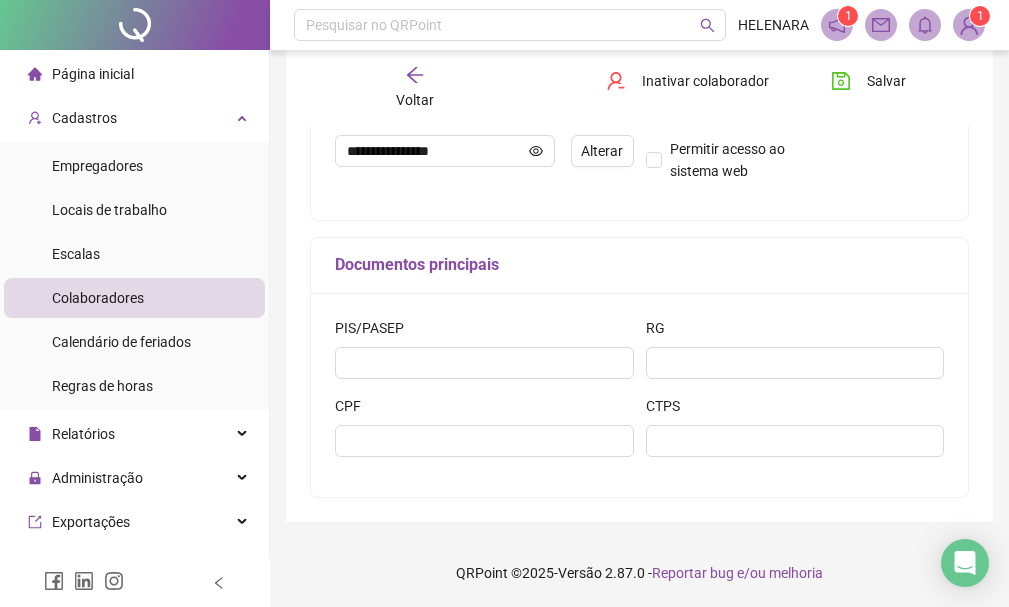 scroll, scrollTop: 591, scrollLeft: 0, axis: vertical 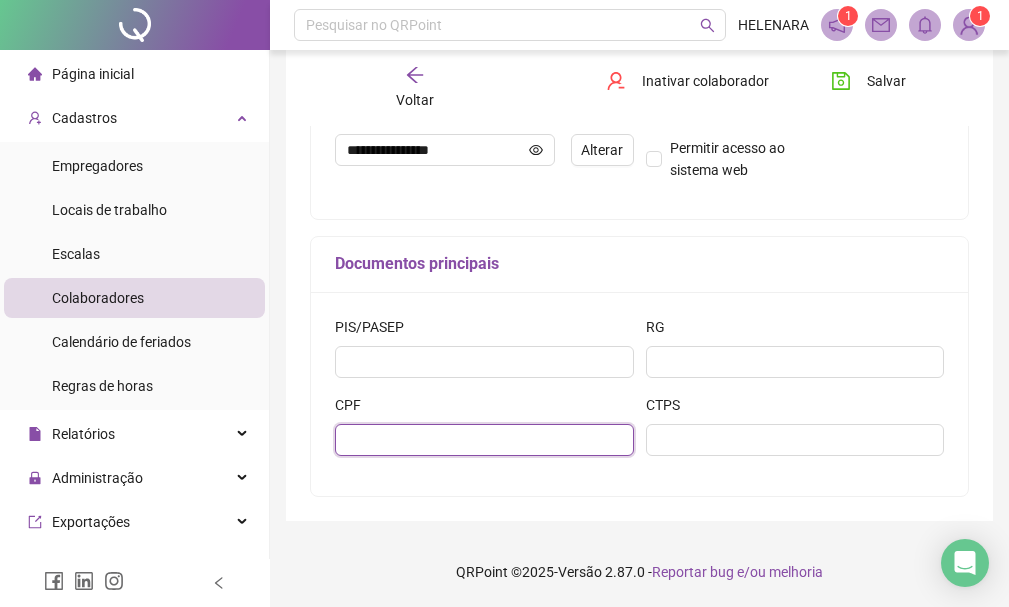 click at bounding box center [484, 440] 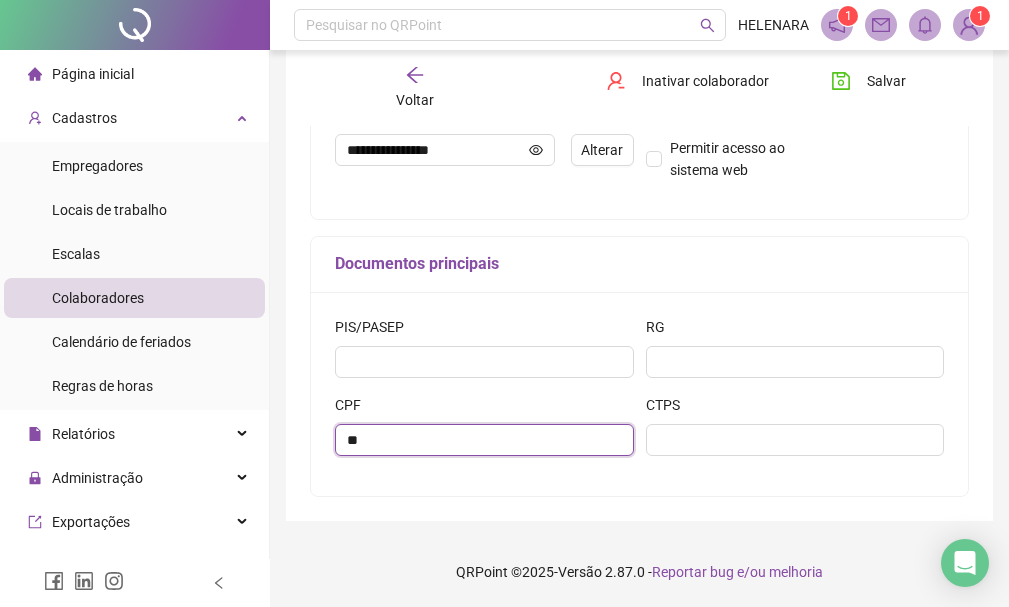 type on "*" 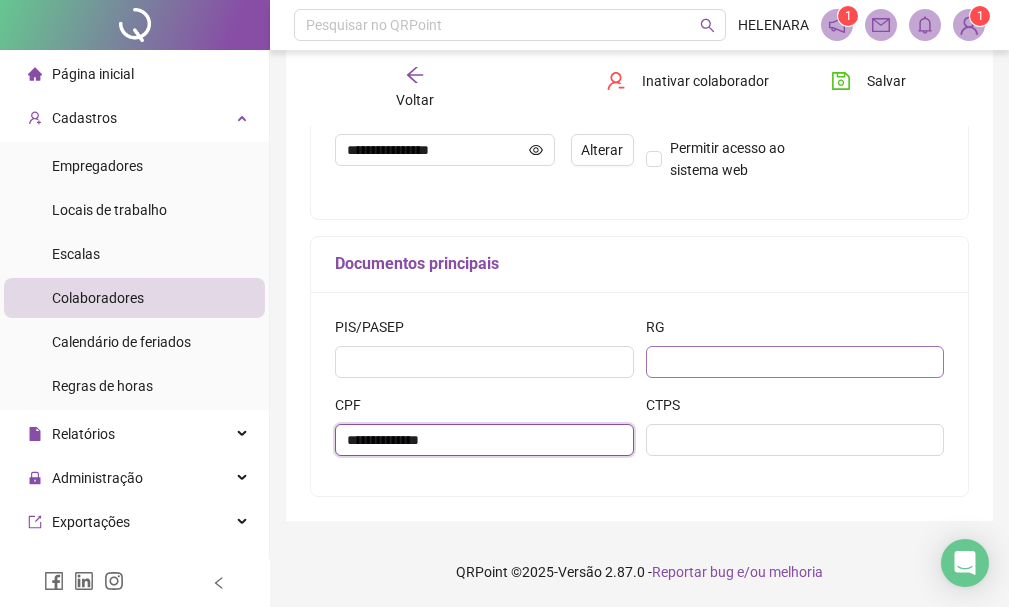 type on "**********" 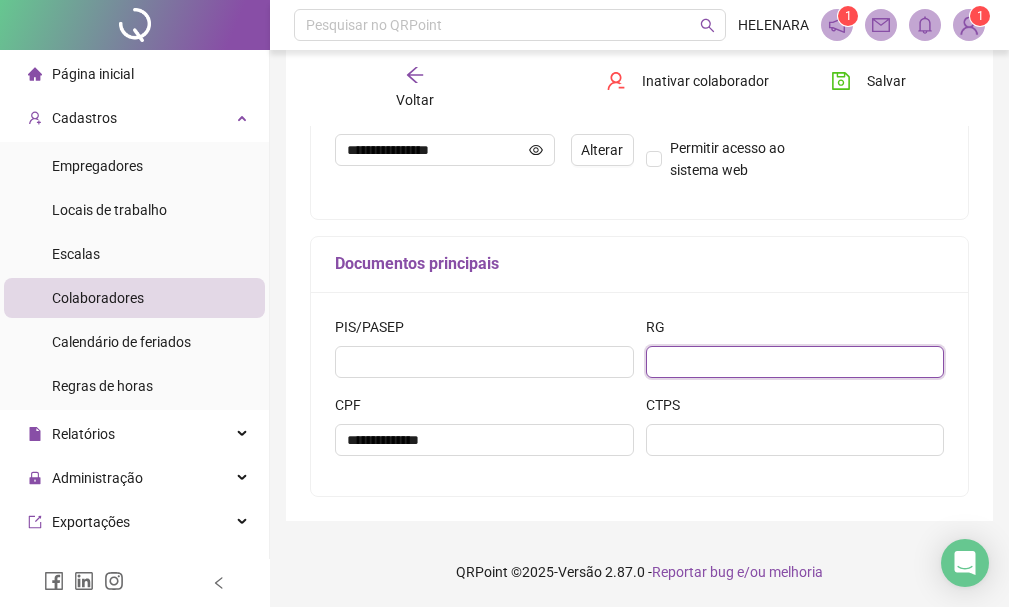 click at bounding box center (795, 362) 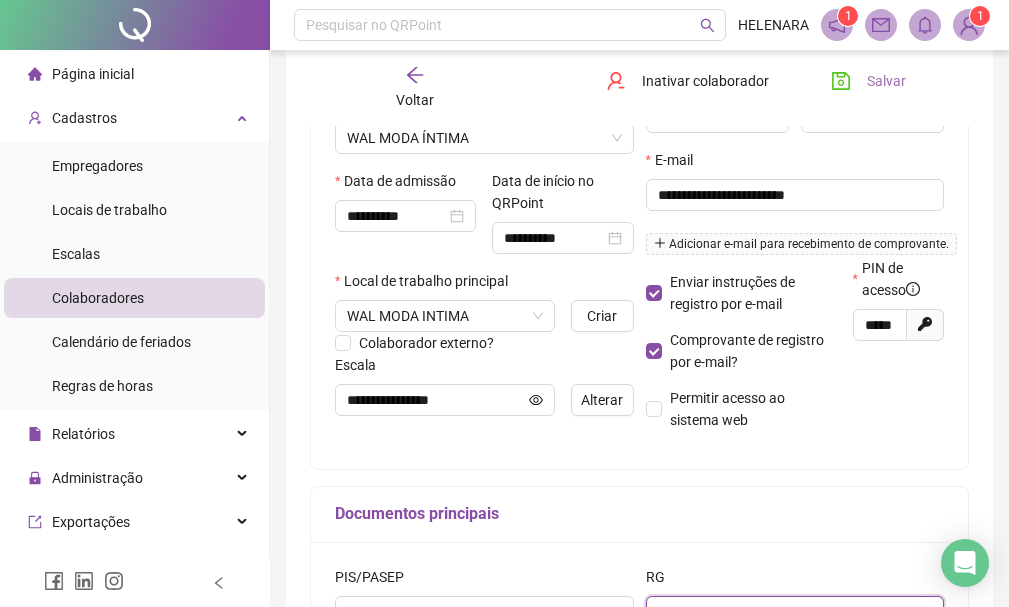 scroll, scrollTop: 291, scrollLeft: 0, axis: vertical 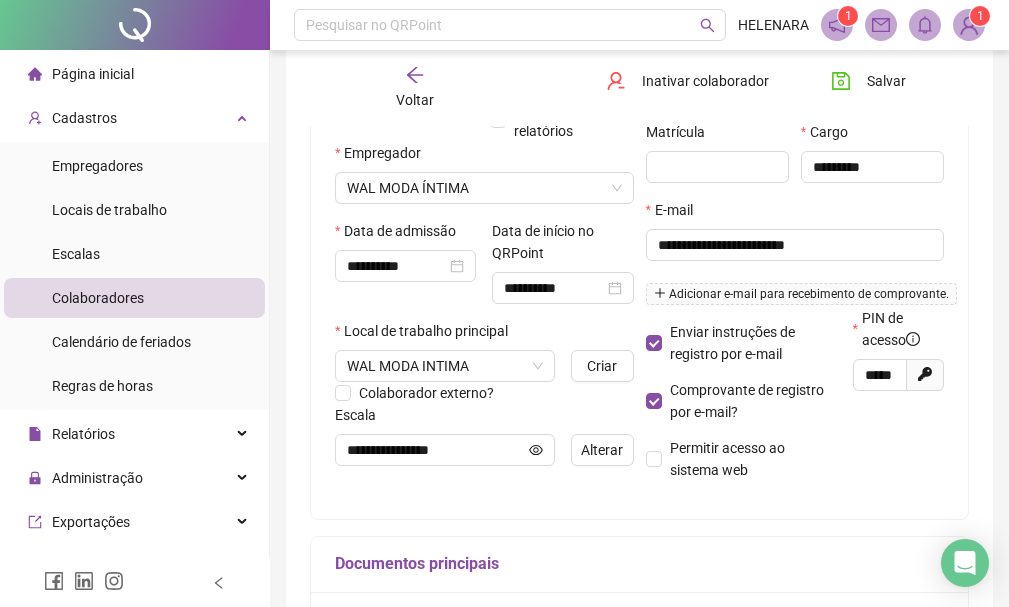 type on "*********" 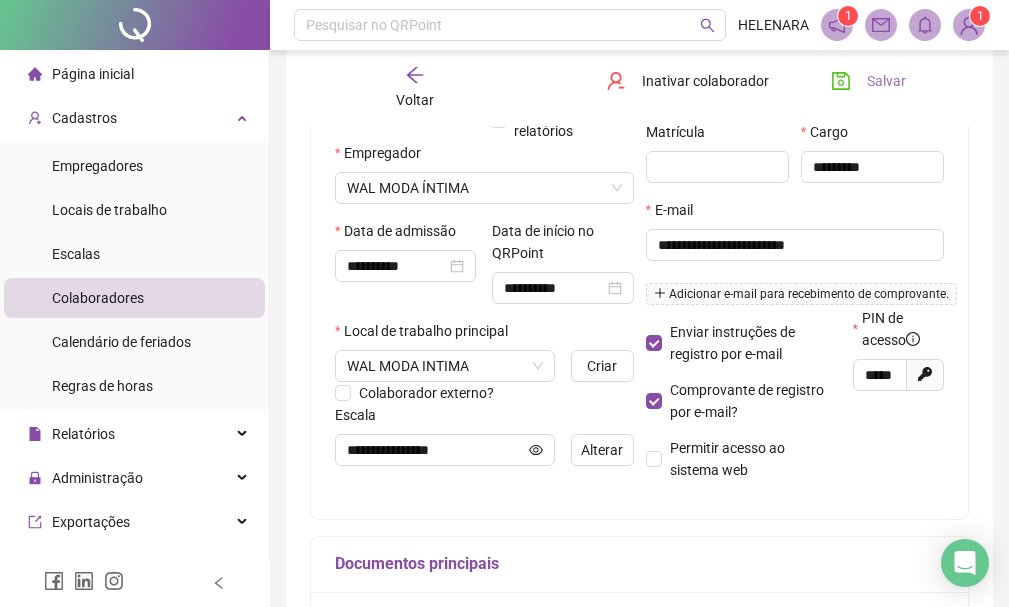 click on "Salvar" at bounding box center [886, 81] 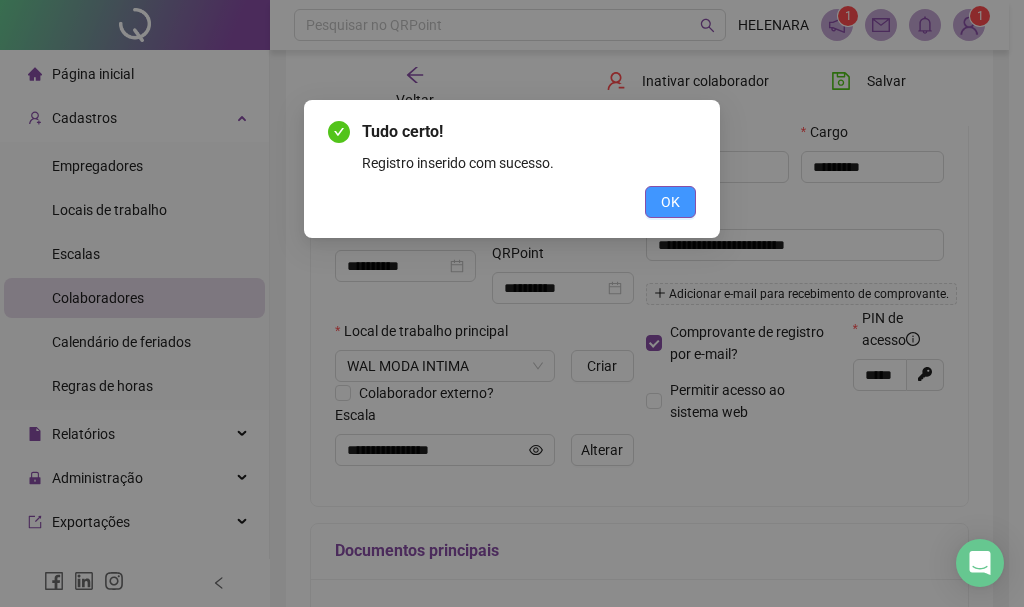 click on "OK" at bounding box center [670, 202] 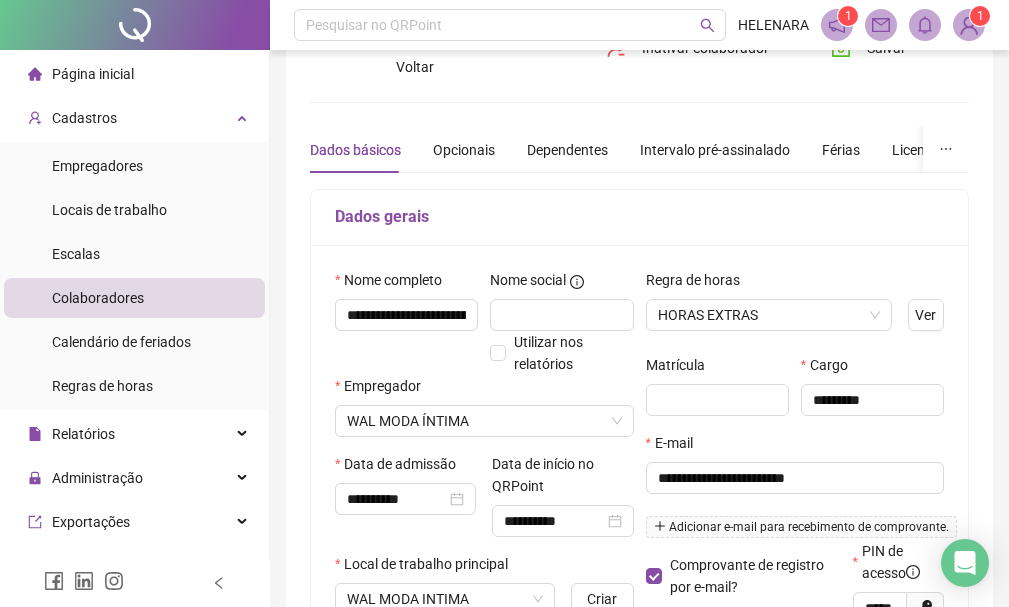scroll, scrollTop: 0, scrollLeft: 0, axis: both 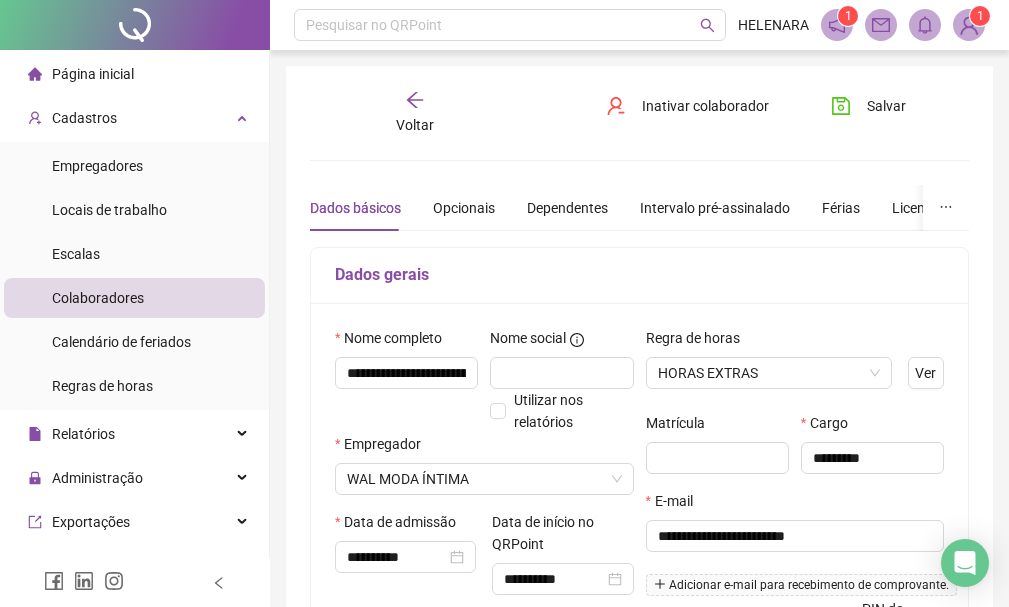 click on "Voltar" at bounding box center [415, 125] 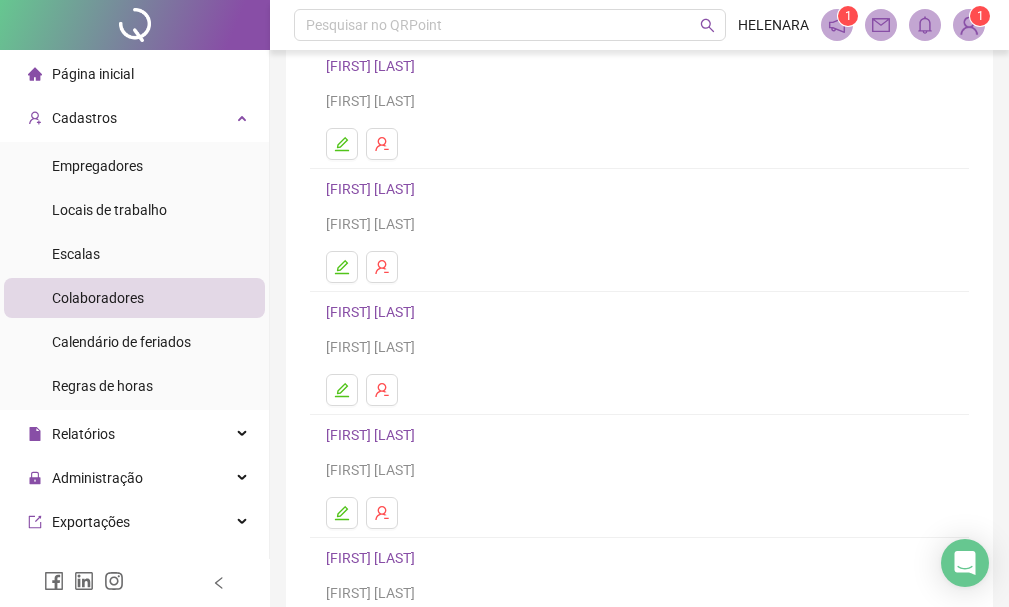 scroll, scrollTop: 200, scrollLeft: 0, axis: vertical 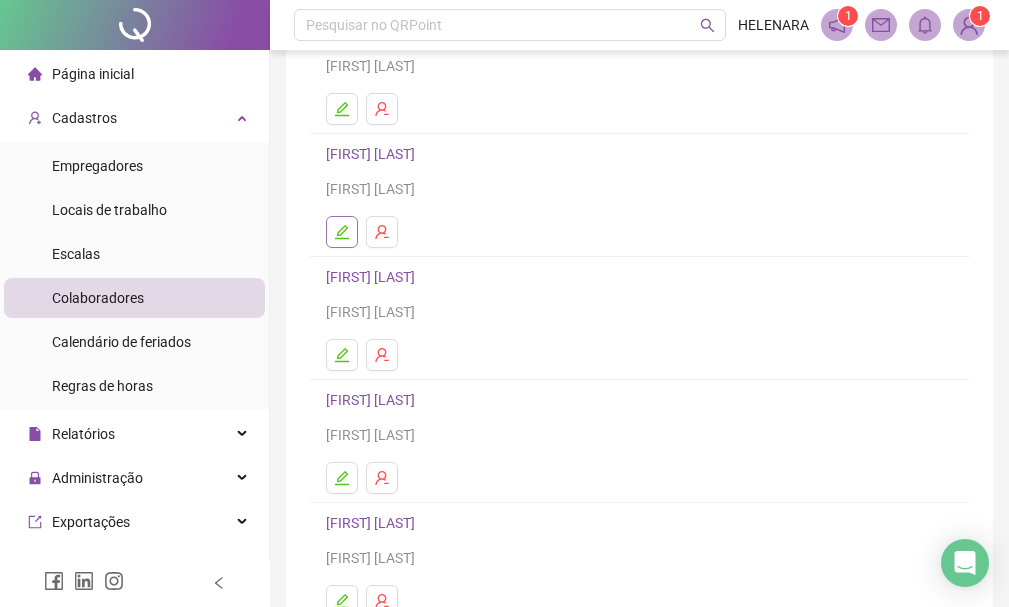 click at bounding box center [342, 232] 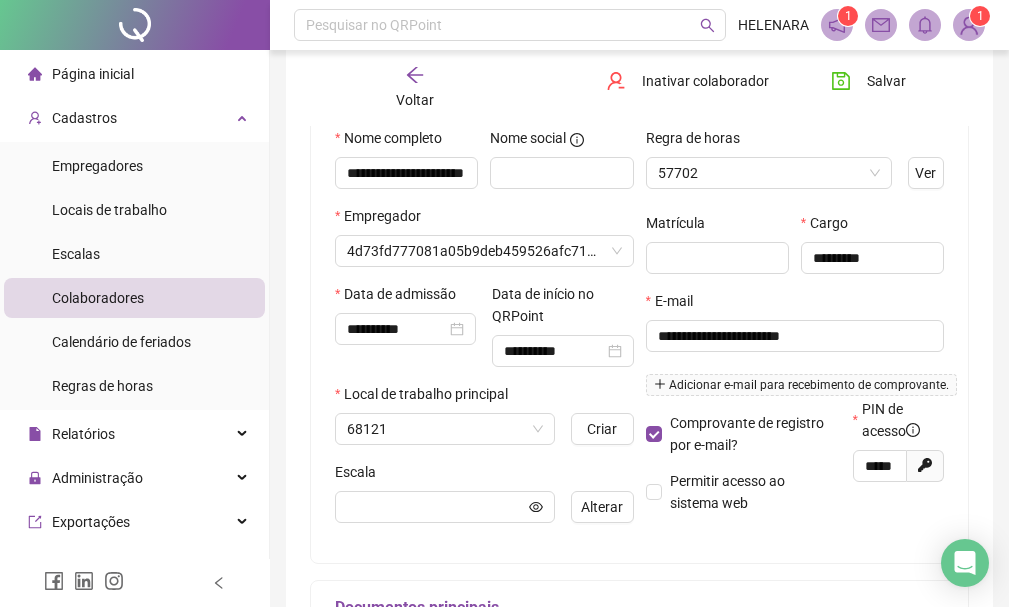 scroll, scrollTop: 210, scrollLeft: 0, axis: vertical 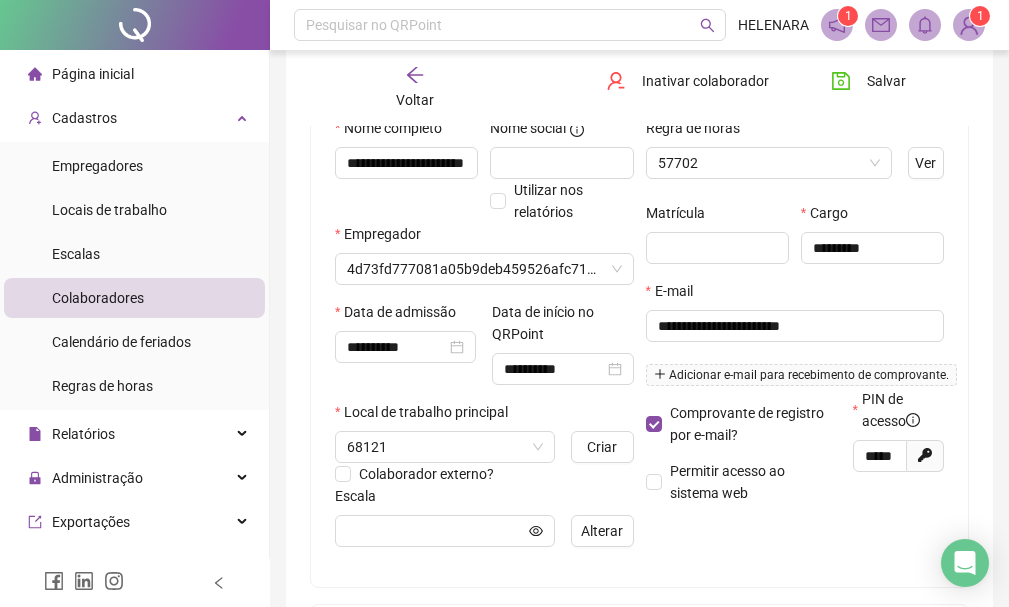 type on "**********" 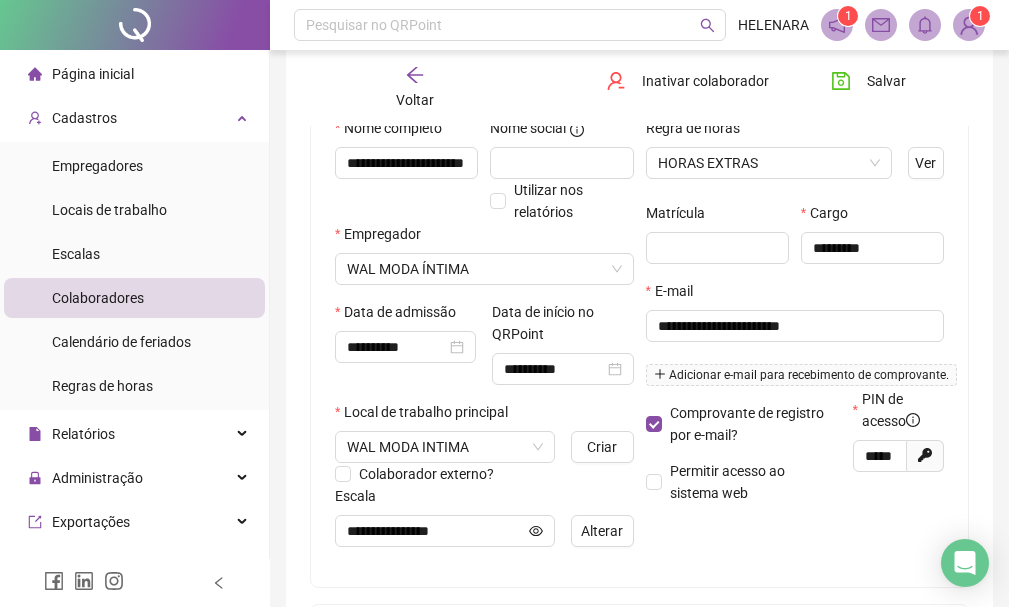 click on "Voltar" at bounding box center [414, 88] 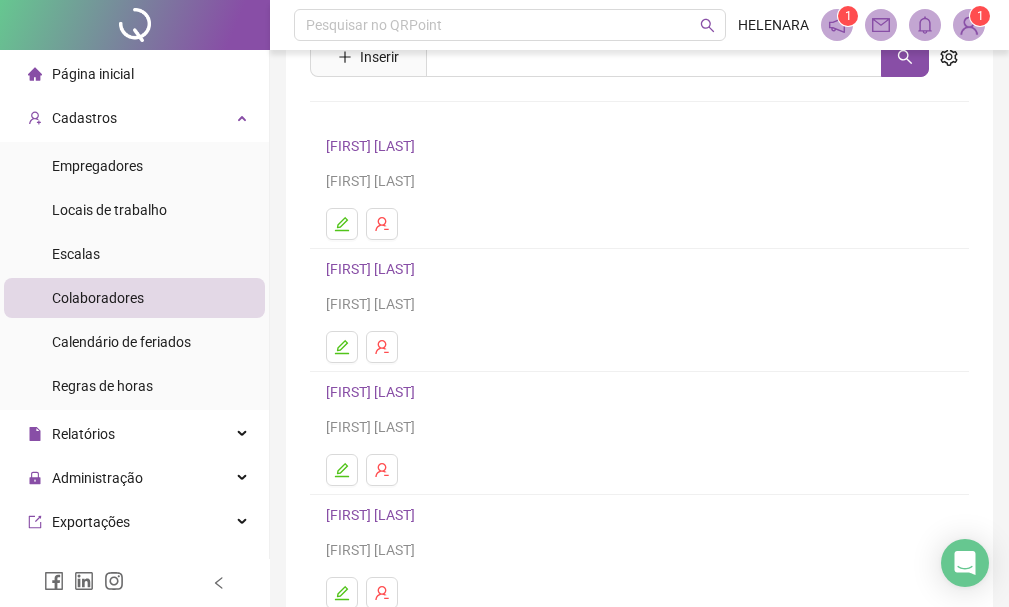 scroll, scrollTop: 200, scrollLeft: 0, axis: vertical 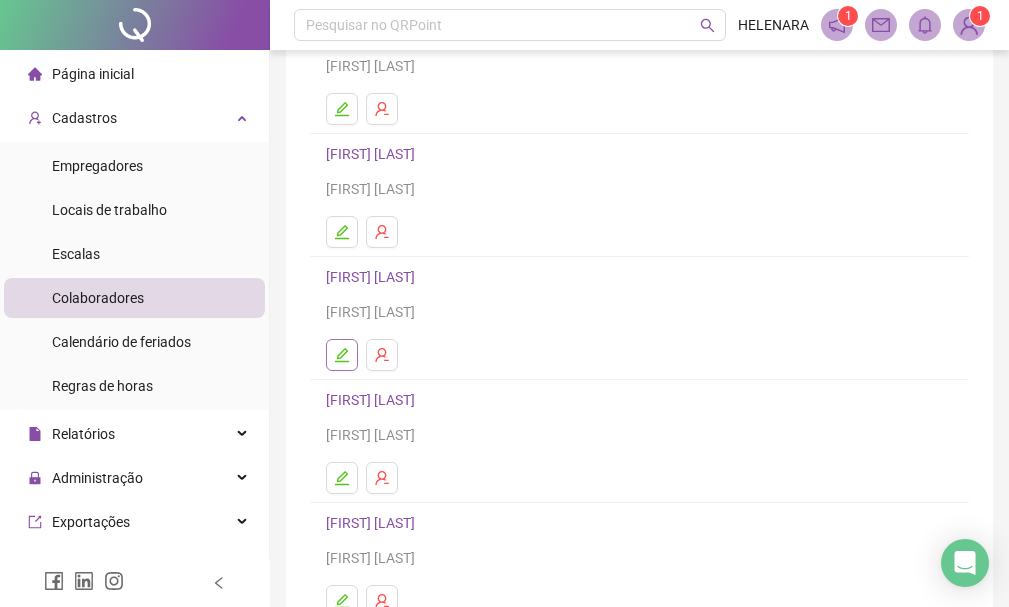 click at bounding box center (342, 355) 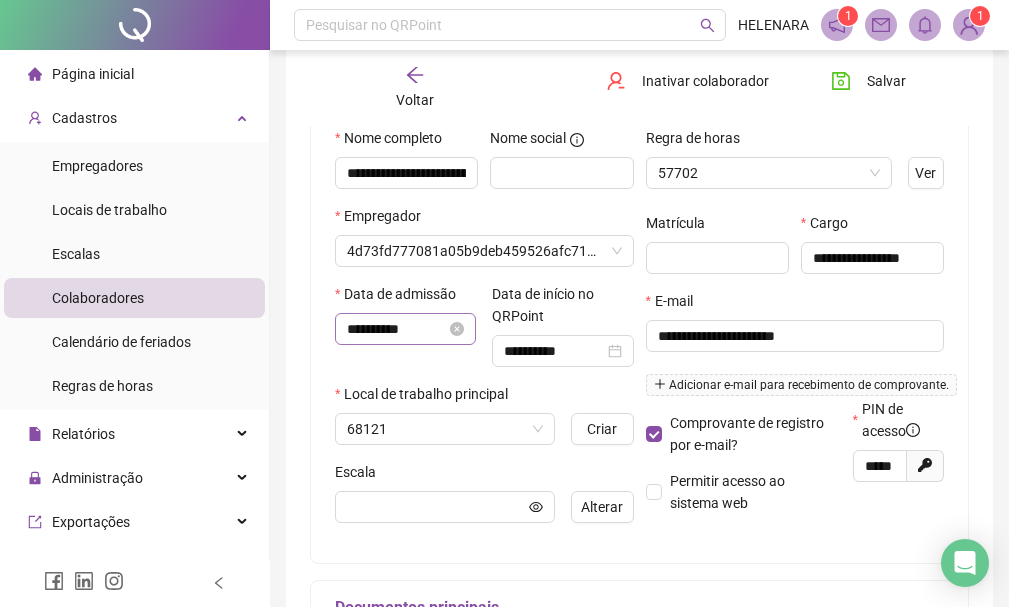 scroll, scrollTop: 210, scrollLeft: 0, axis: vertical 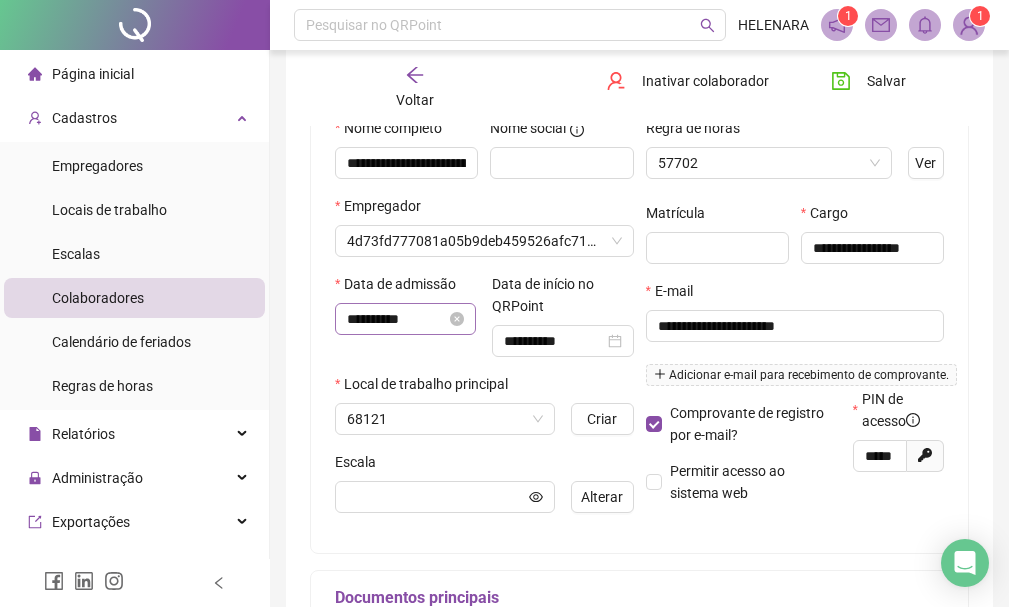 type on "**********" 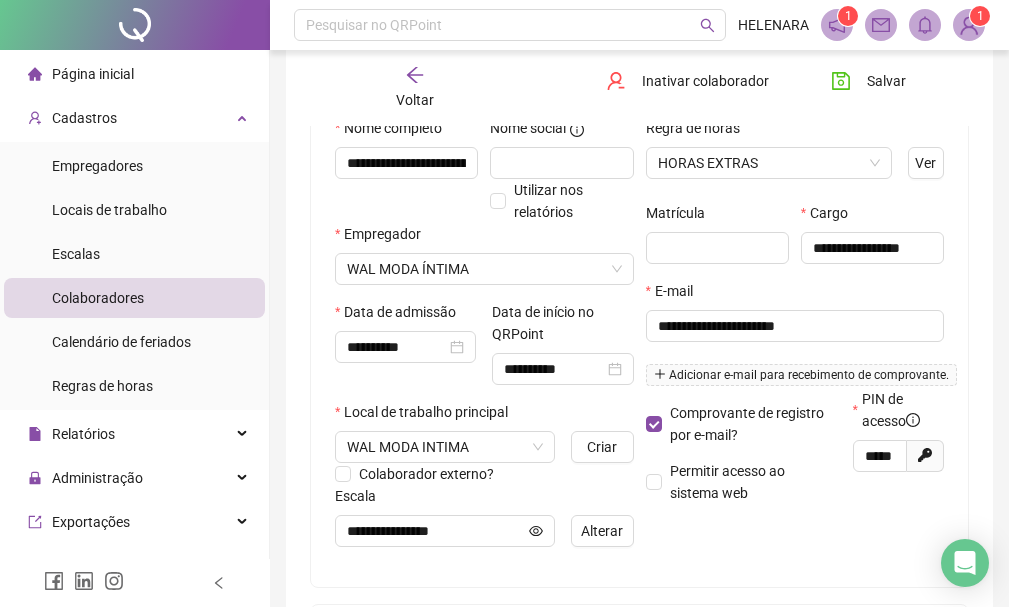 click 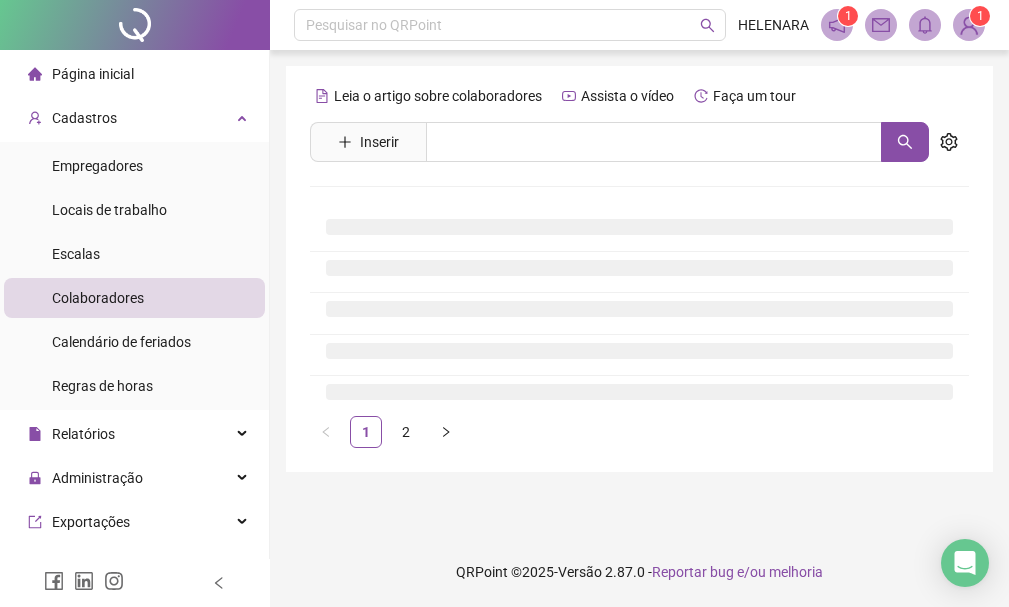 scroll, scrollTop: 0, scrollLeft: 0, axis: both 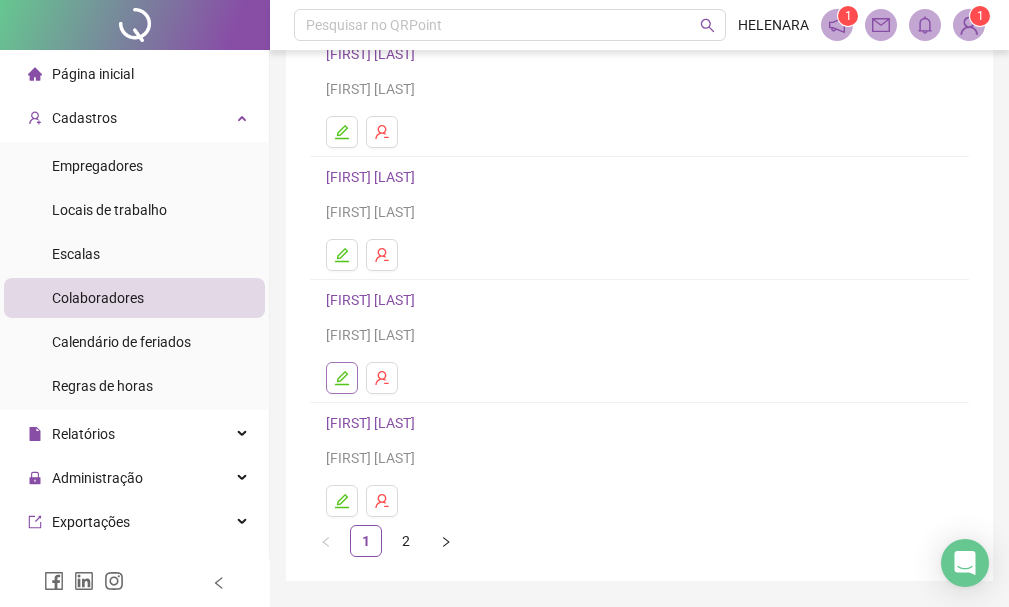 click 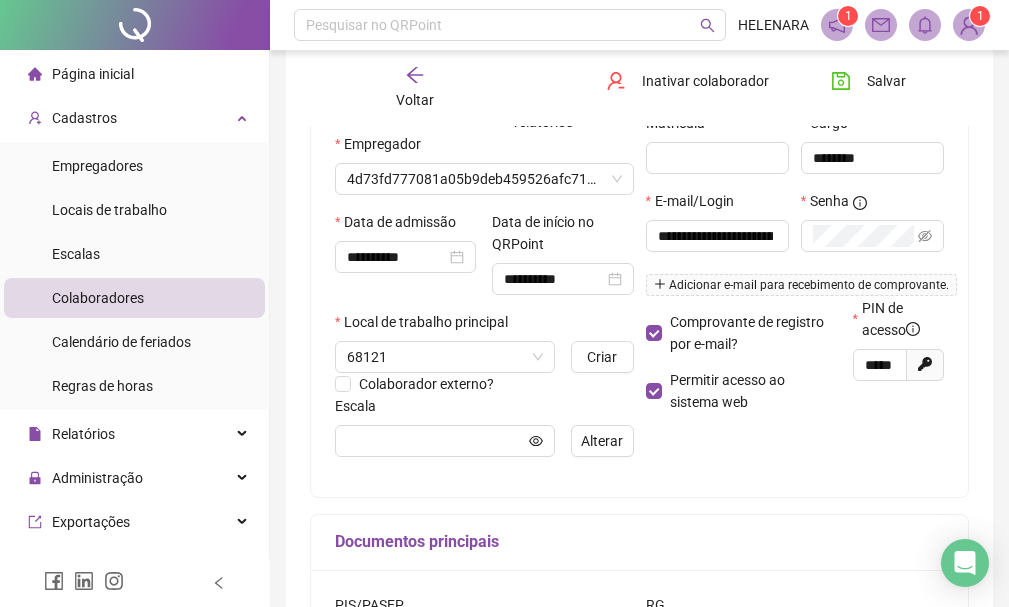 scroll, scrollTop: 310, scrollLeft: 0, axis: vertical 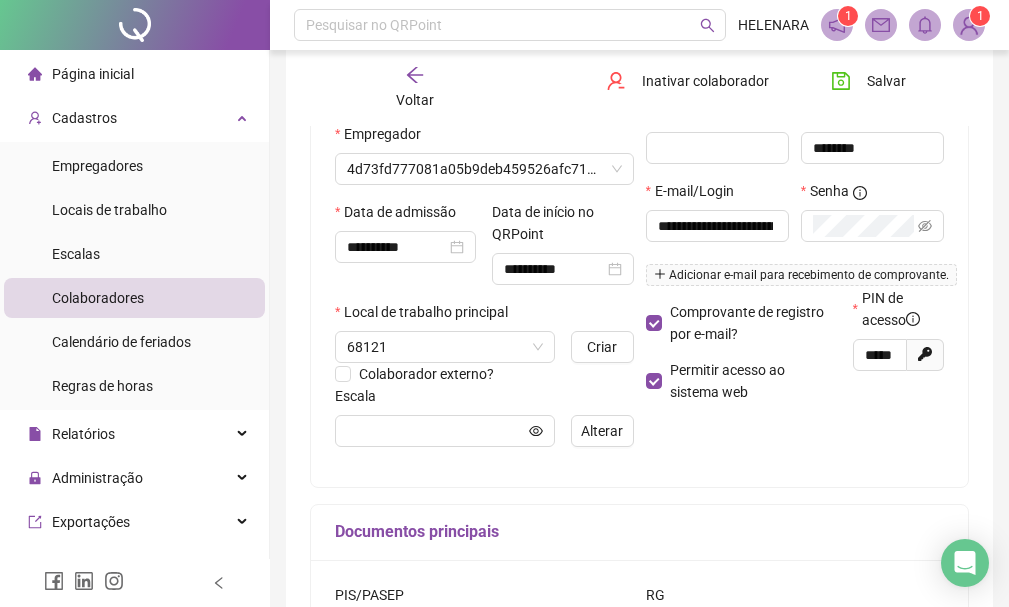 type on "**********" 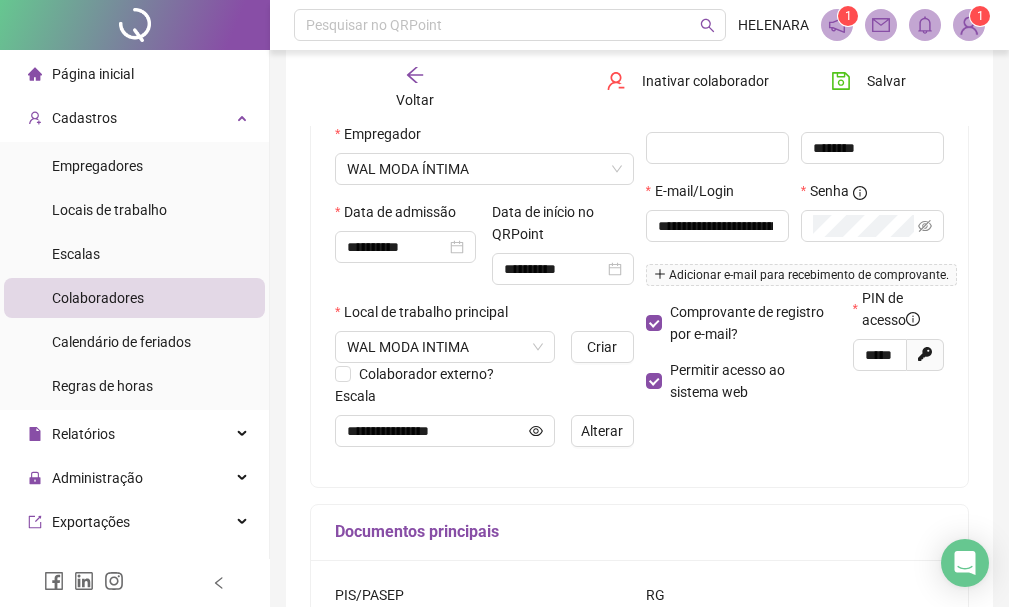 scroll, scrollTop: 210, scrollLeft: 0, axis: vertical 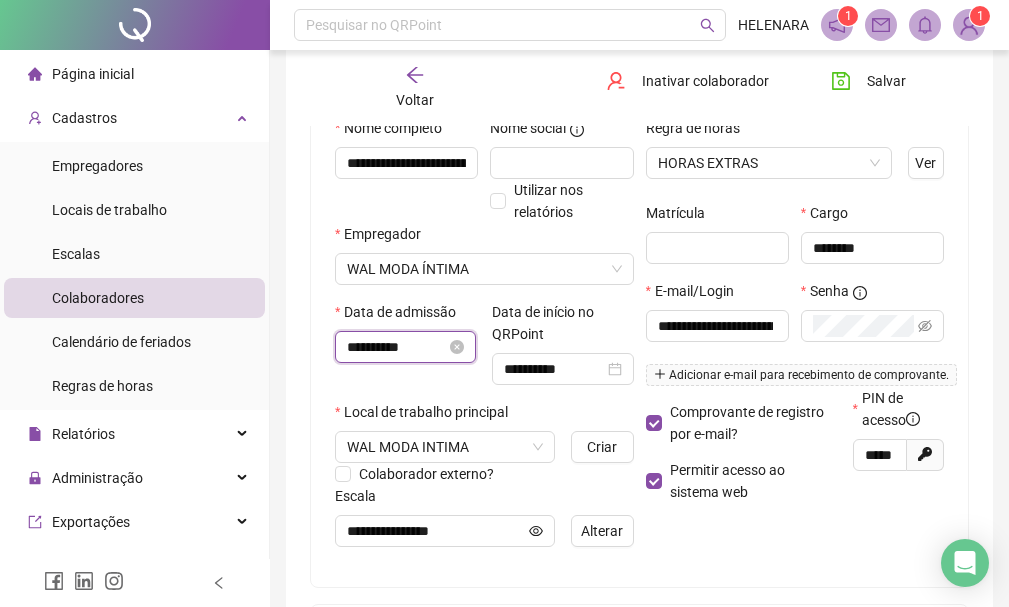 click on "**********" at bounding box center (396, 347) 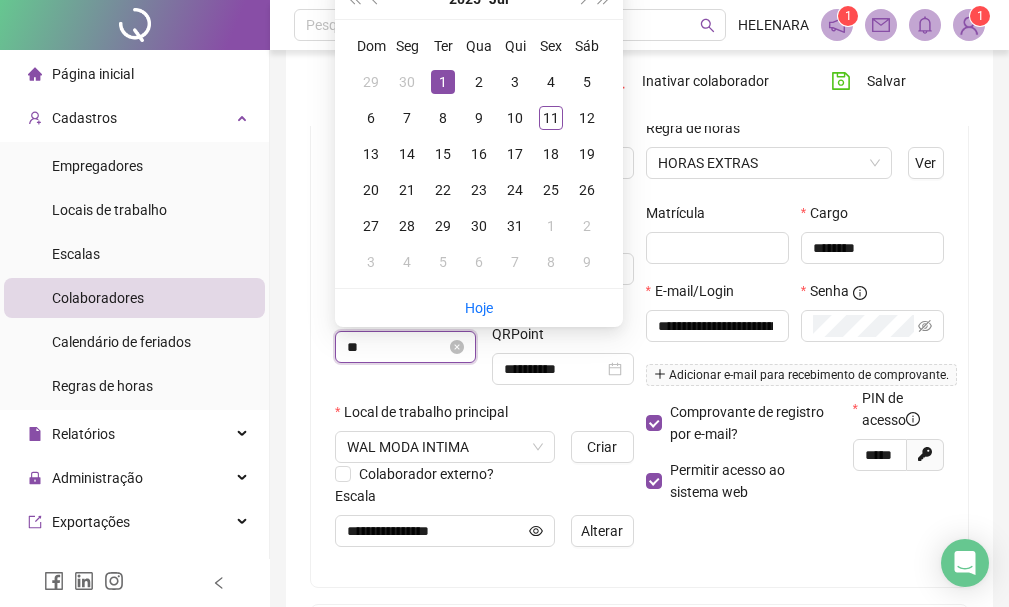 type on "*" 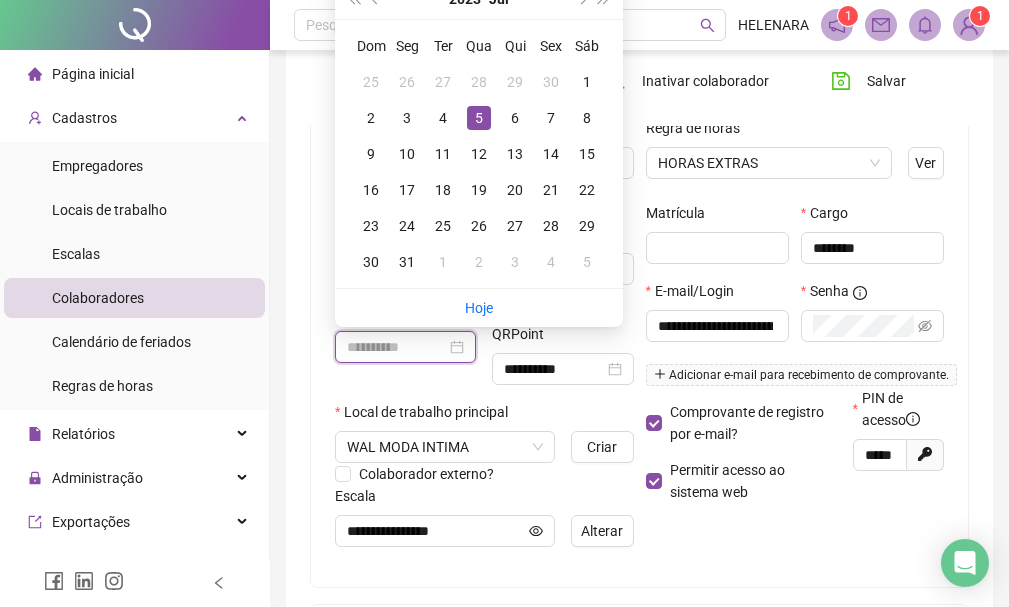 type on "**********" 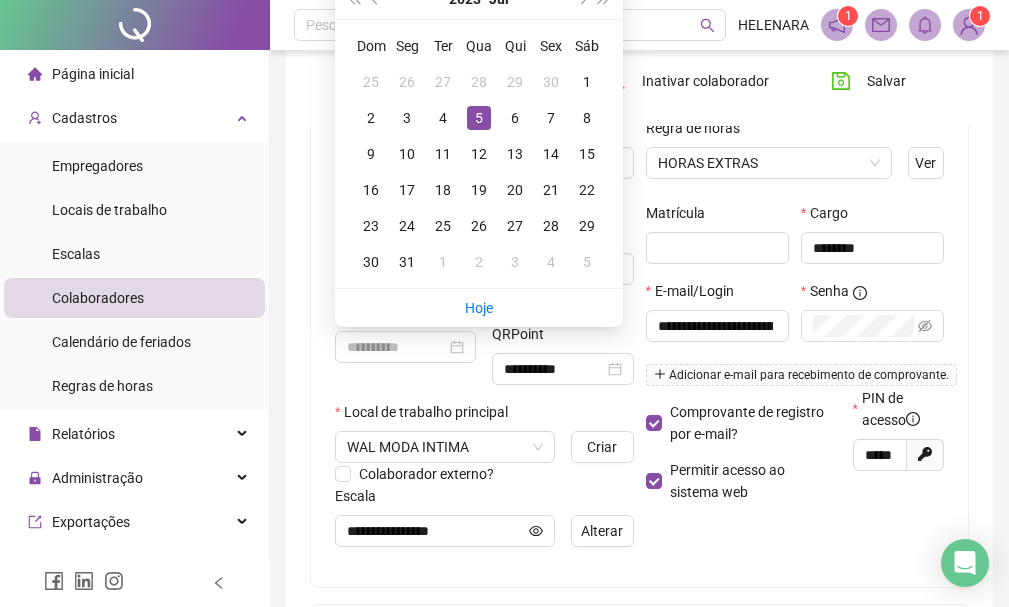 click on "5" at bounding box center [479, 118] 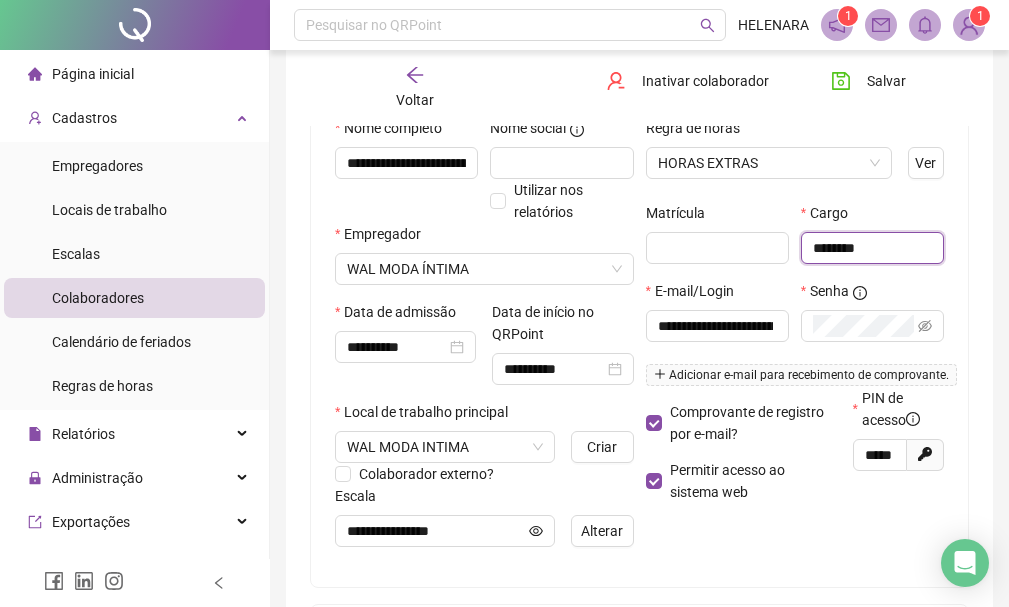 click on "*******" at bounding box center [872, 248] 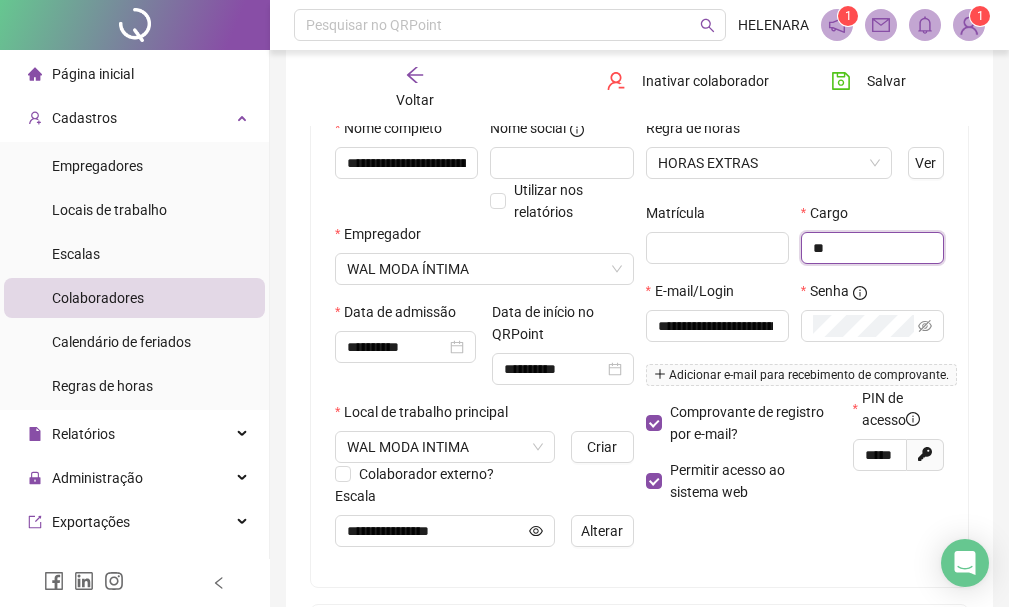 type on "*" 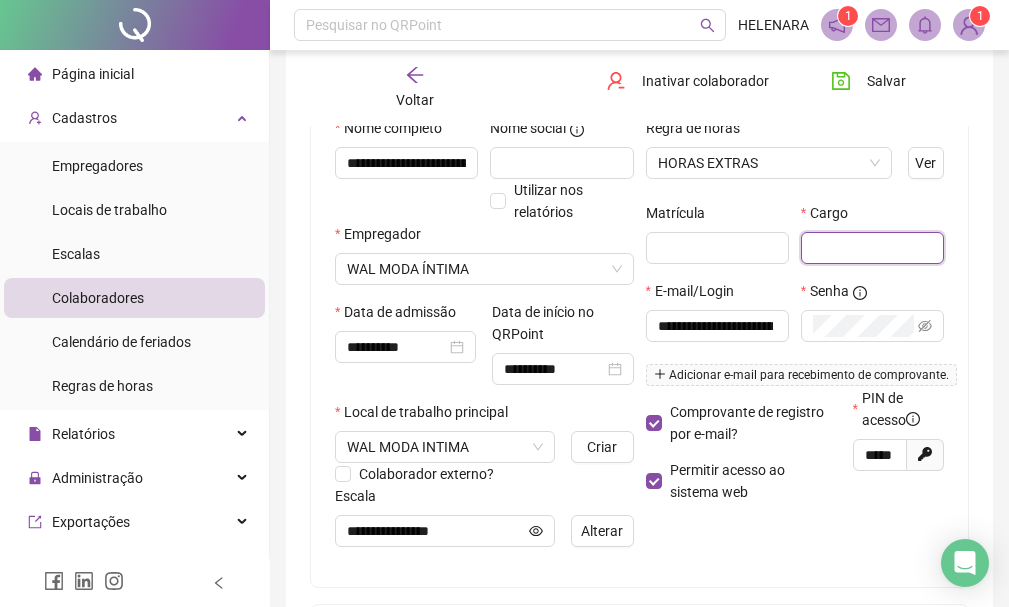 type on "*" 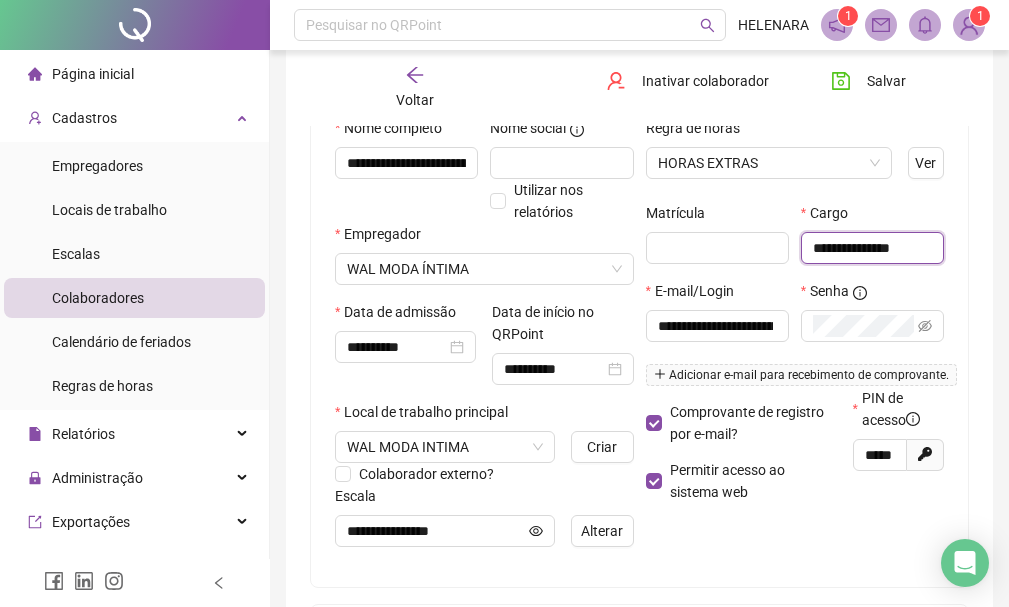 scroll, scrollTop: 0, scrollLeft: 4, axis: horizontal 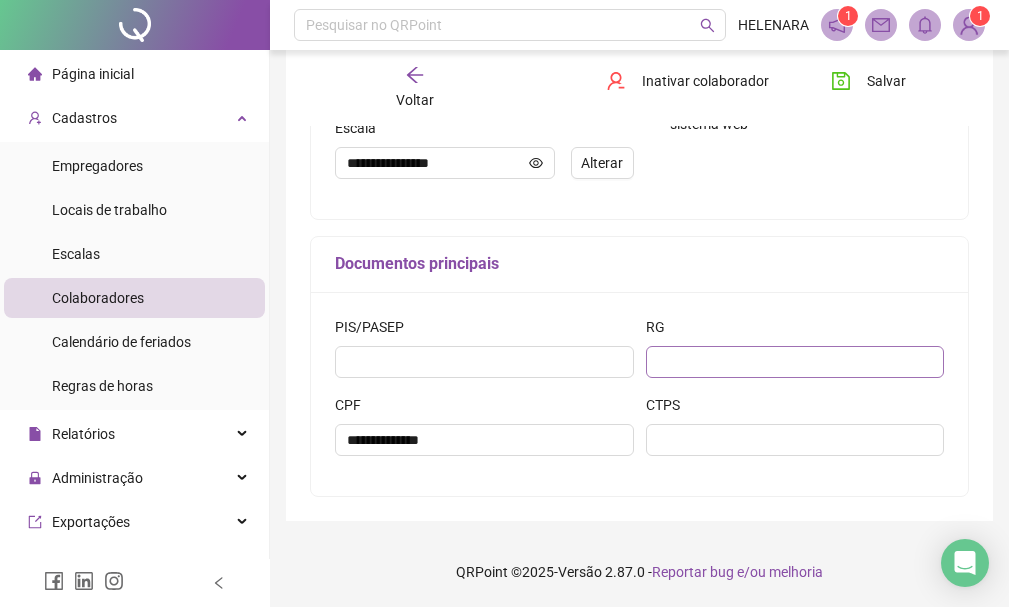 type on "**********" 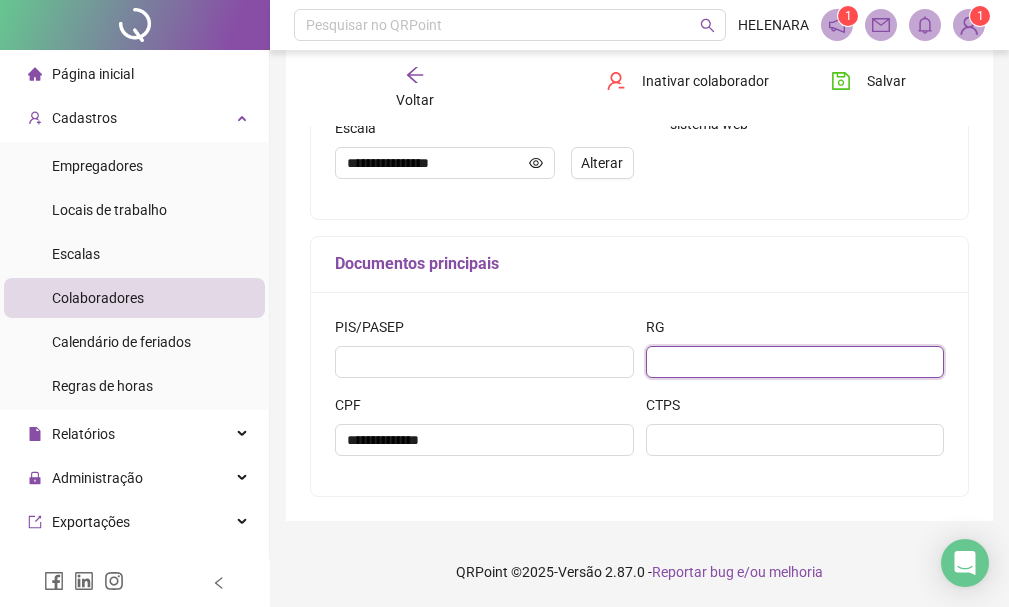 click at bounding box center (795, 362) 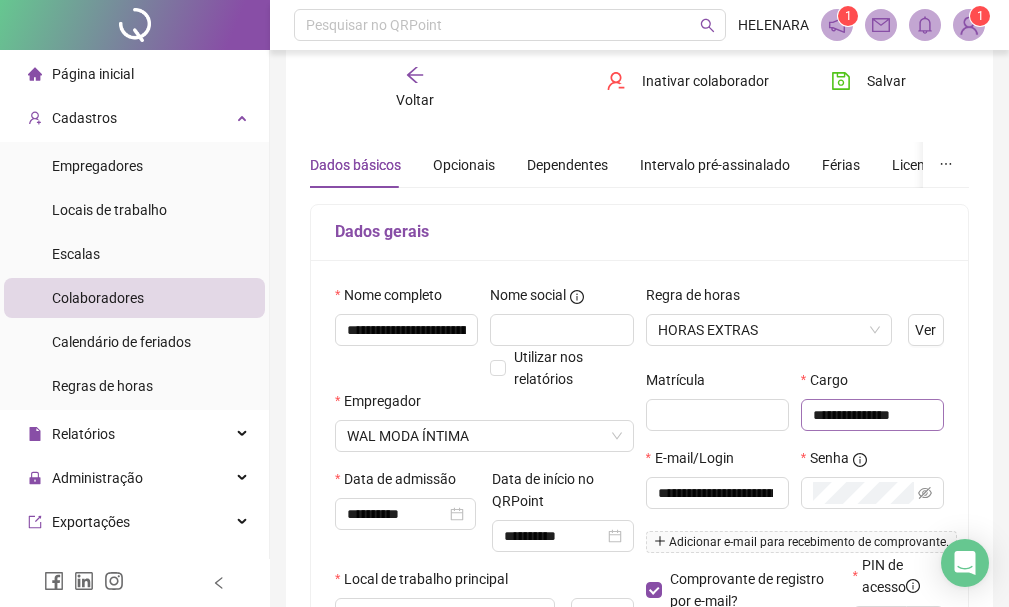scroll, scrollTop: 0, scrollLeft: 0, axis: both 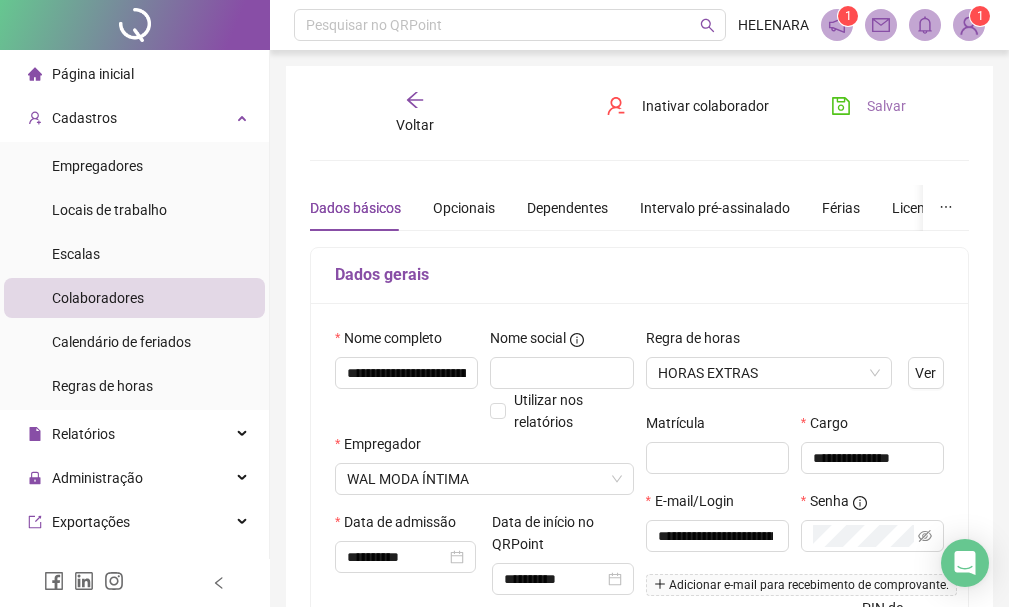 type on "********" 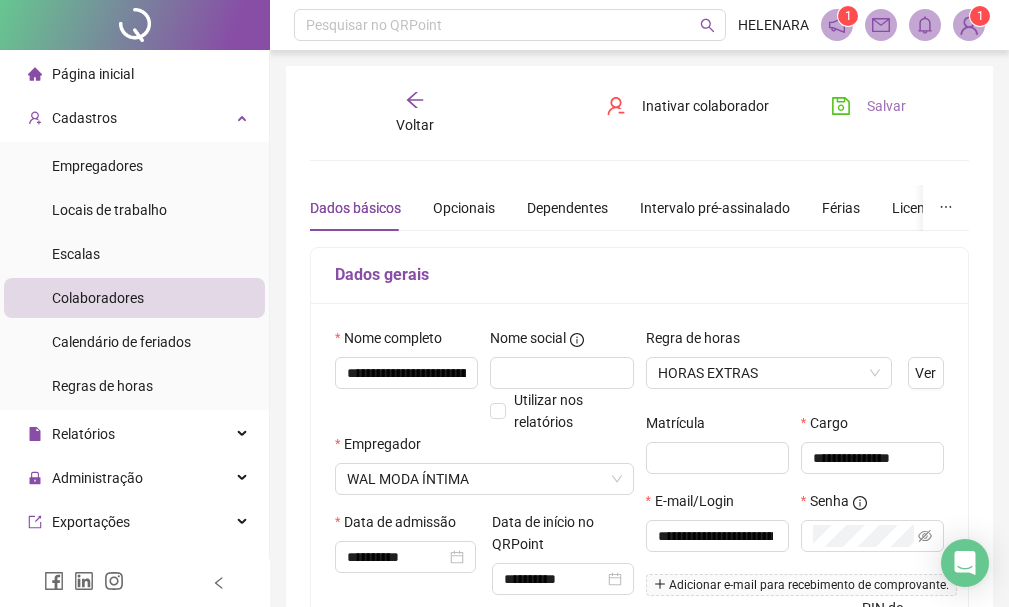 click on "Salvar" at bounding box center [868, 106] 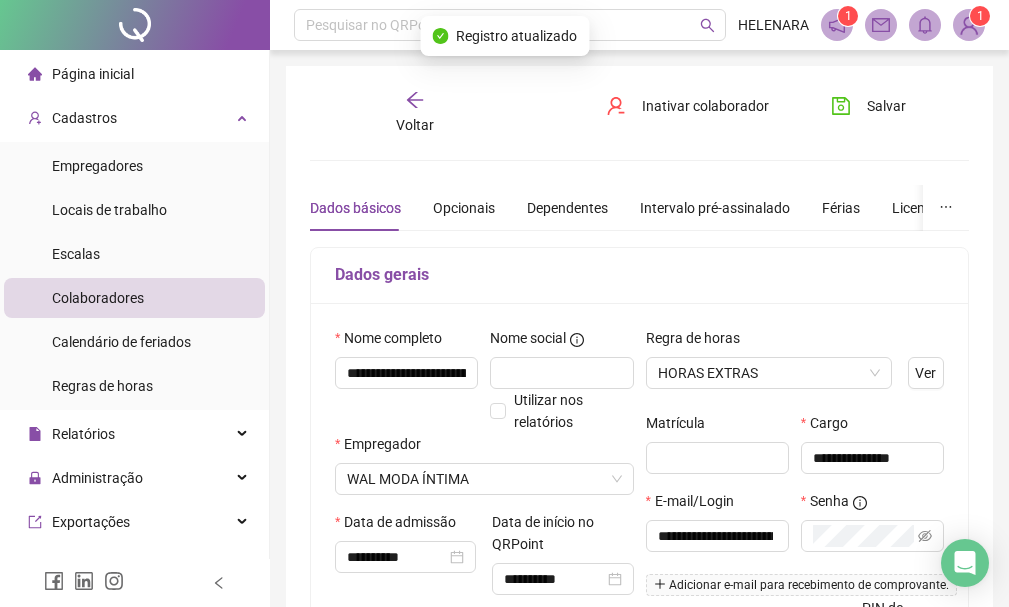 click on "Voltar" at bounding box center [415, 125] 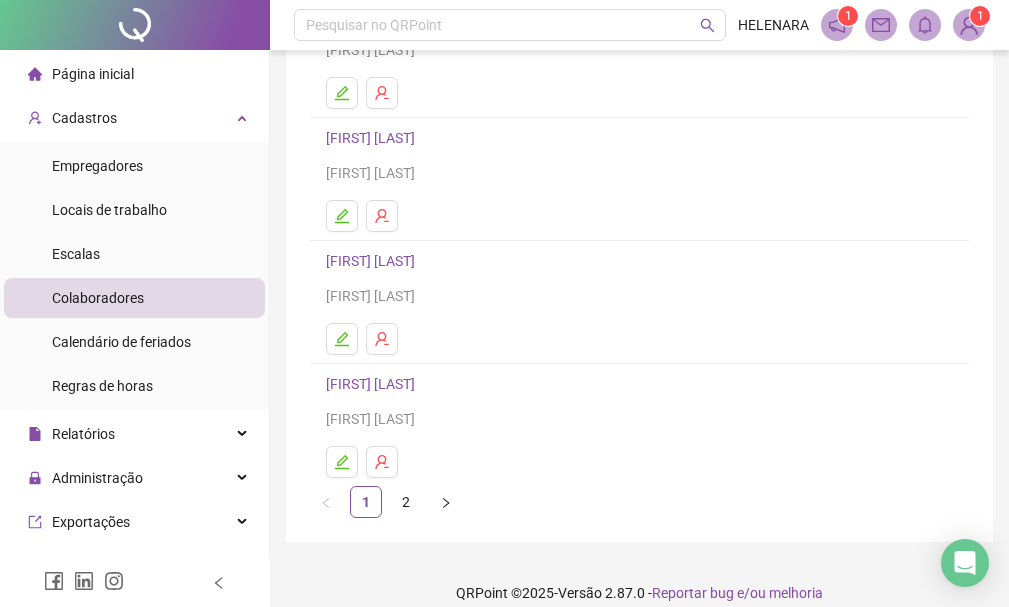 scroll, scrollTop: 360, scrollLeft: 0, axis: vertical 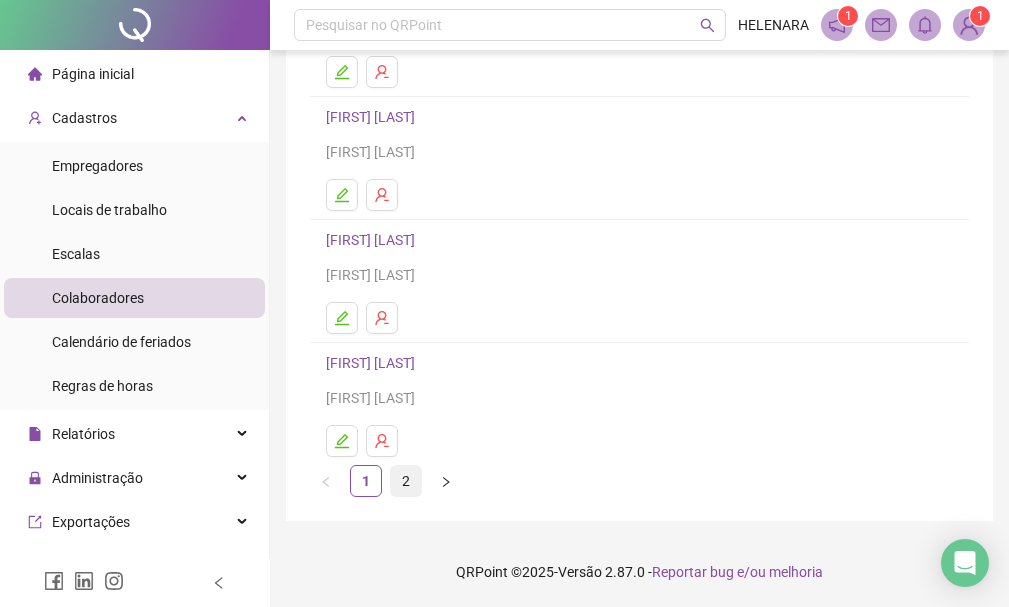 click on "2" at bounding box center [406, 481] 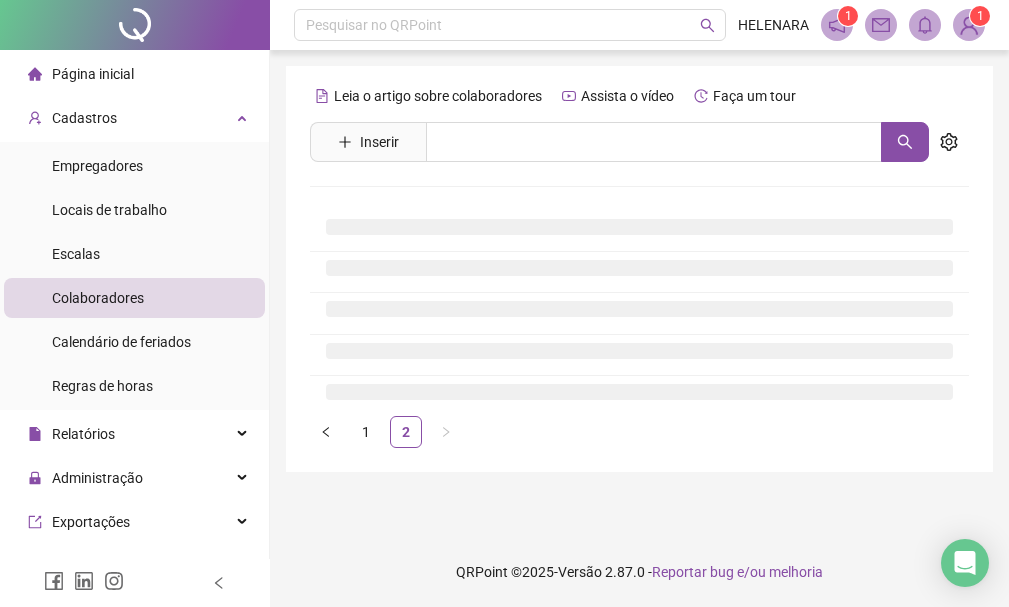scroll, scrollTop: 0, scrollLeft: 0, axis: both 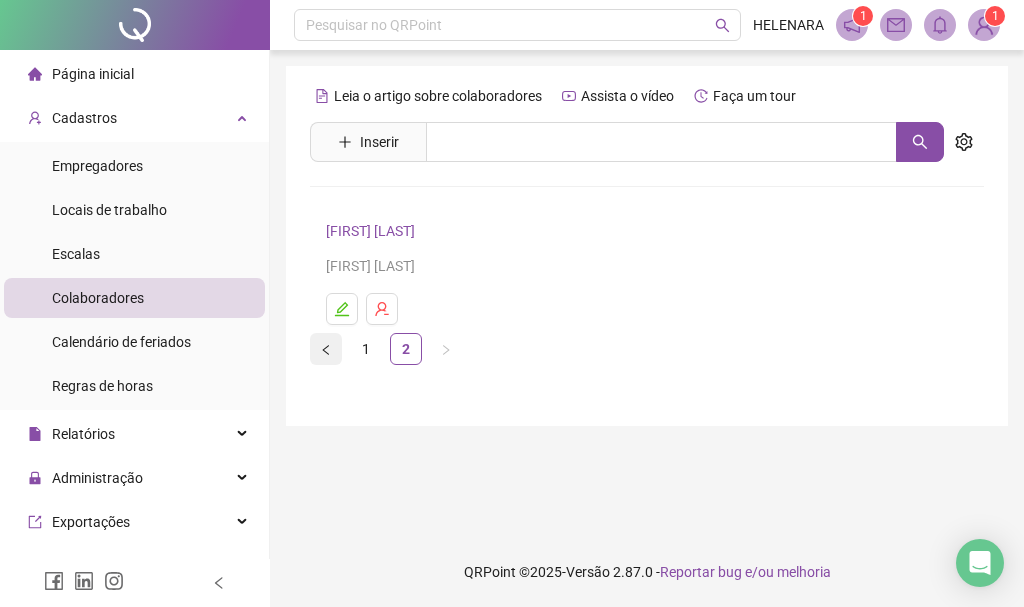 click 